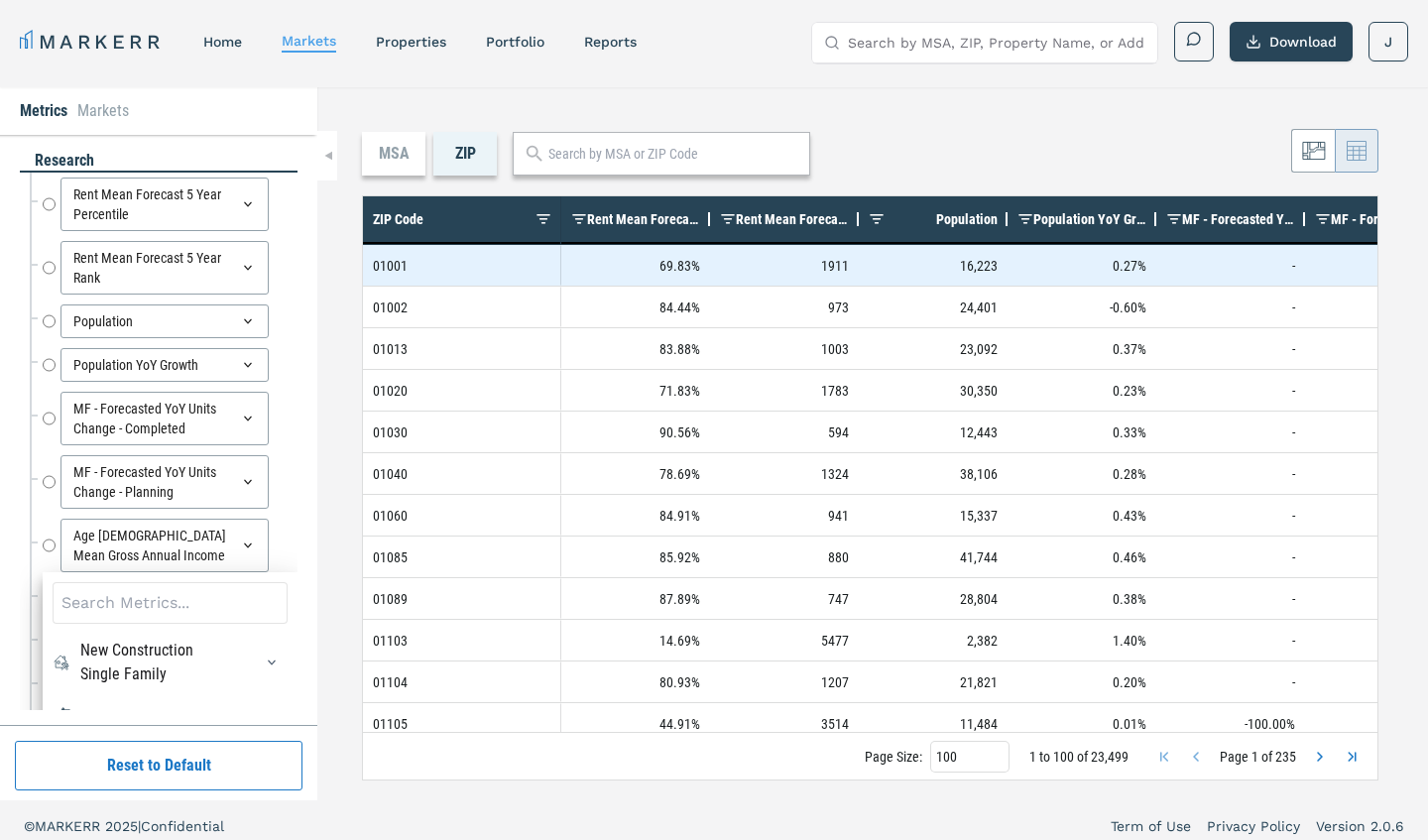 scroll, scrollTop: 0, scrollLeft: 0, axis: both 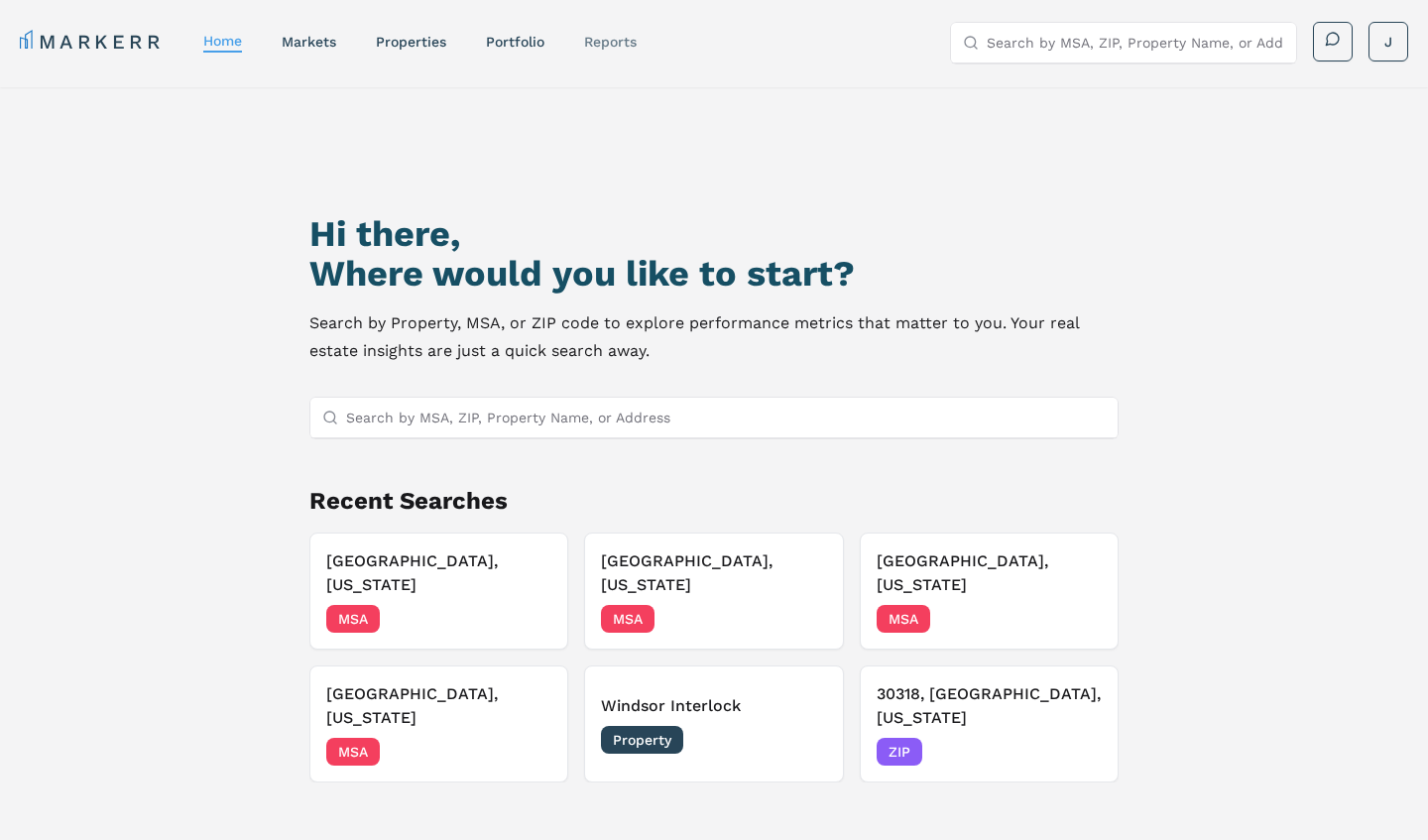 click on "reports" at bounding box center [610, 42] 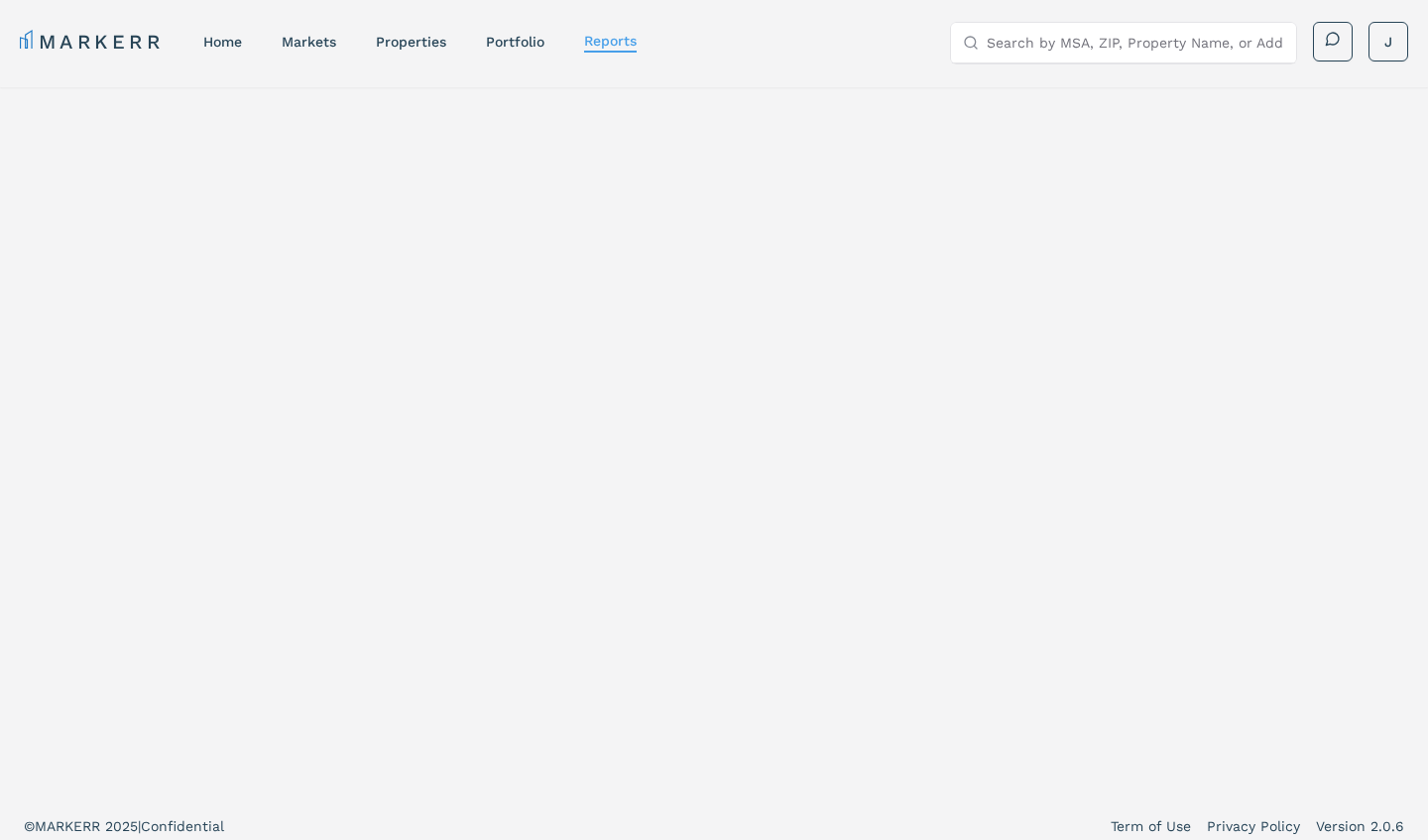 select on "-release_date" 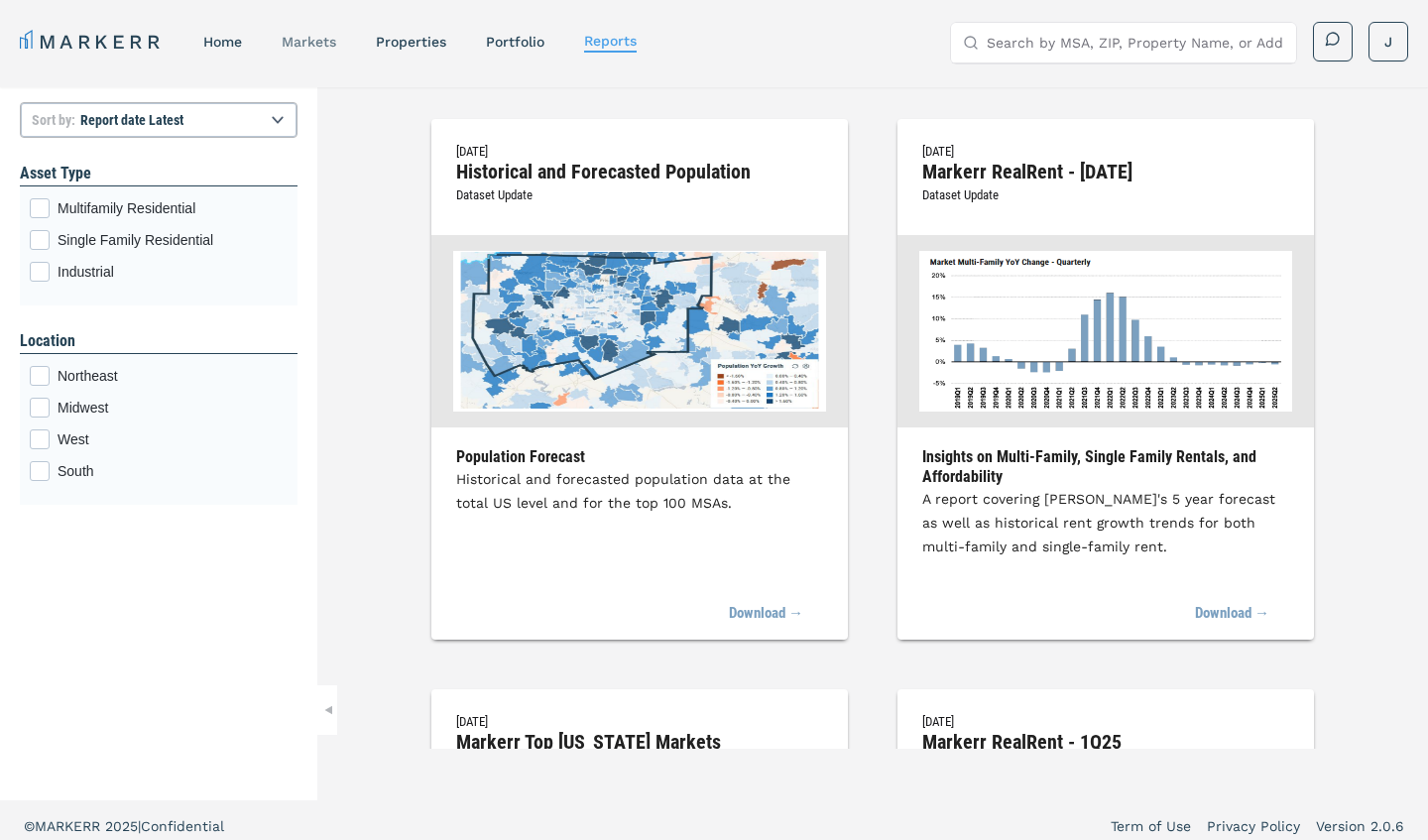 click on "markets" at bounding box center (308, 42) 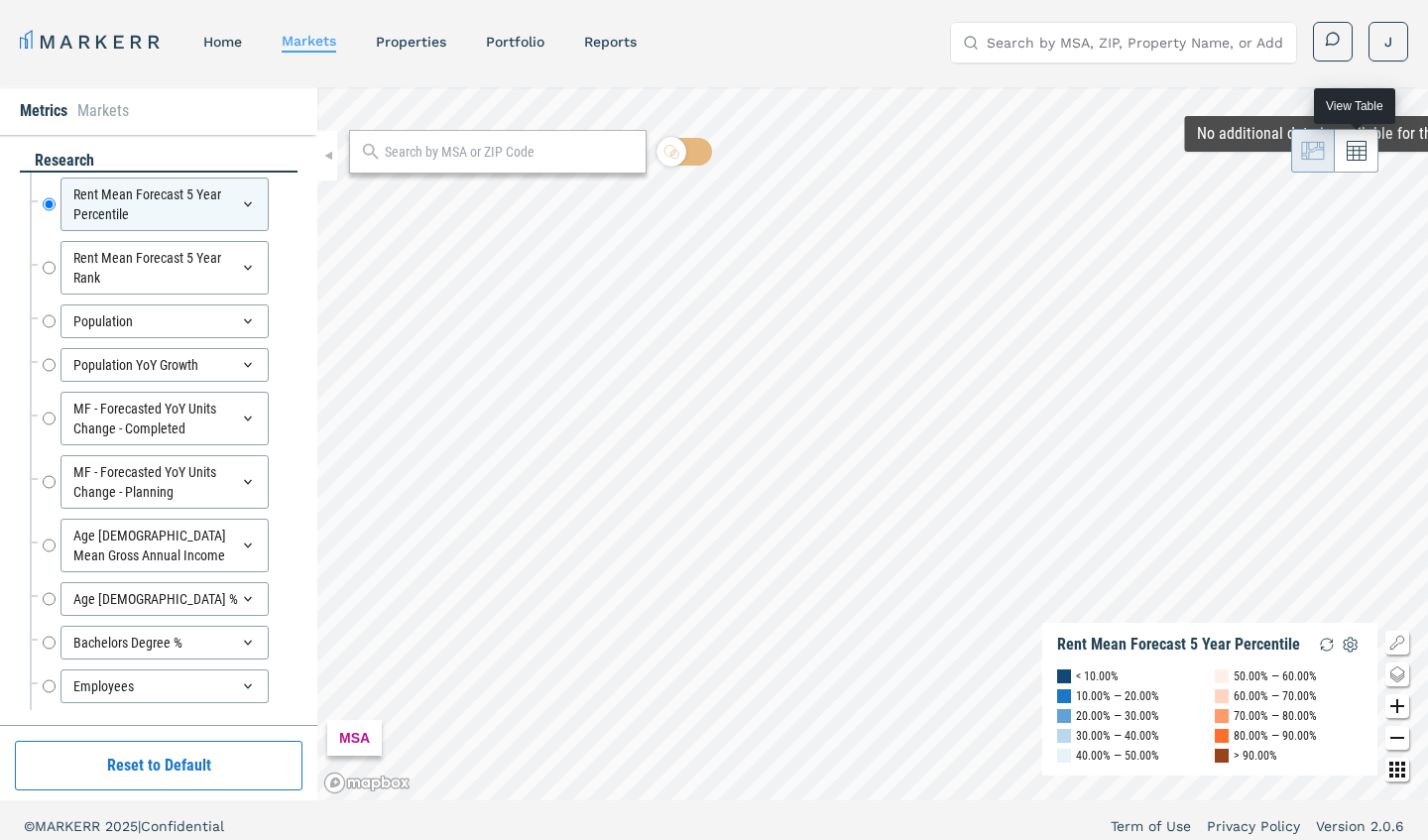 click 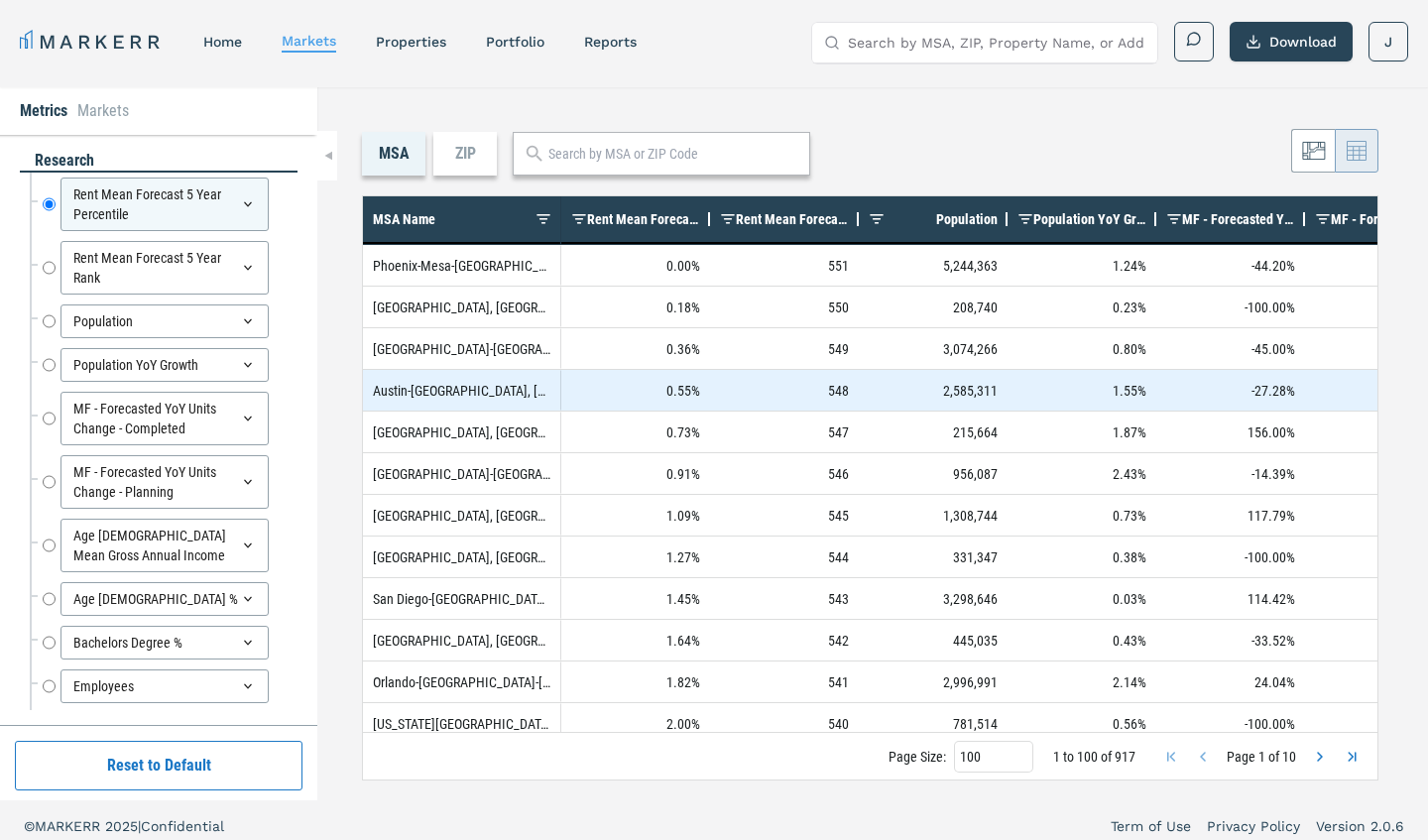 scroll, scrollTop: 0, scrollLeft: 86, axis: horizontal 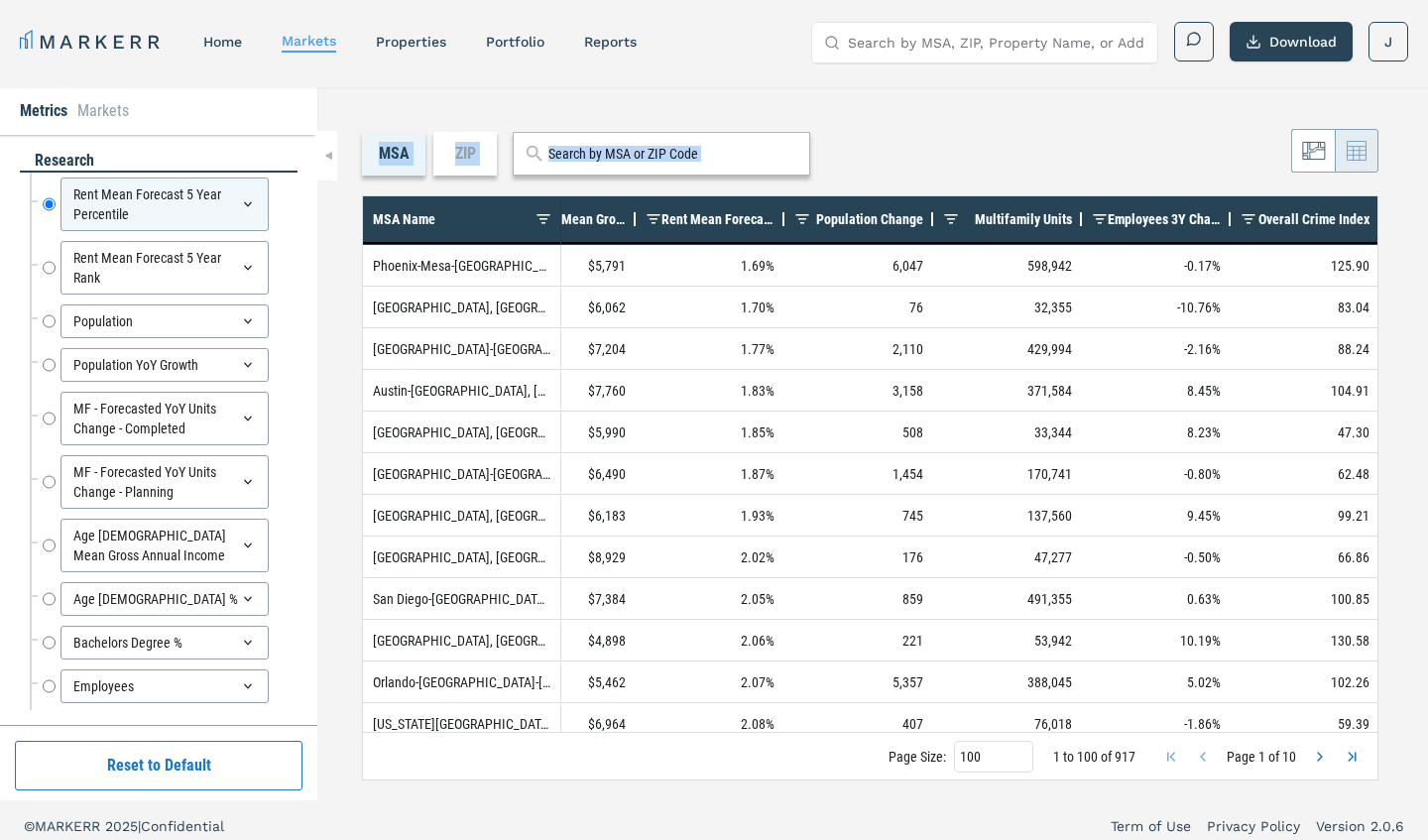 drag, startPoint x: 412, startPoint y: 106, endPoint x: 585, endPoint y: 188, distance: 191.44973 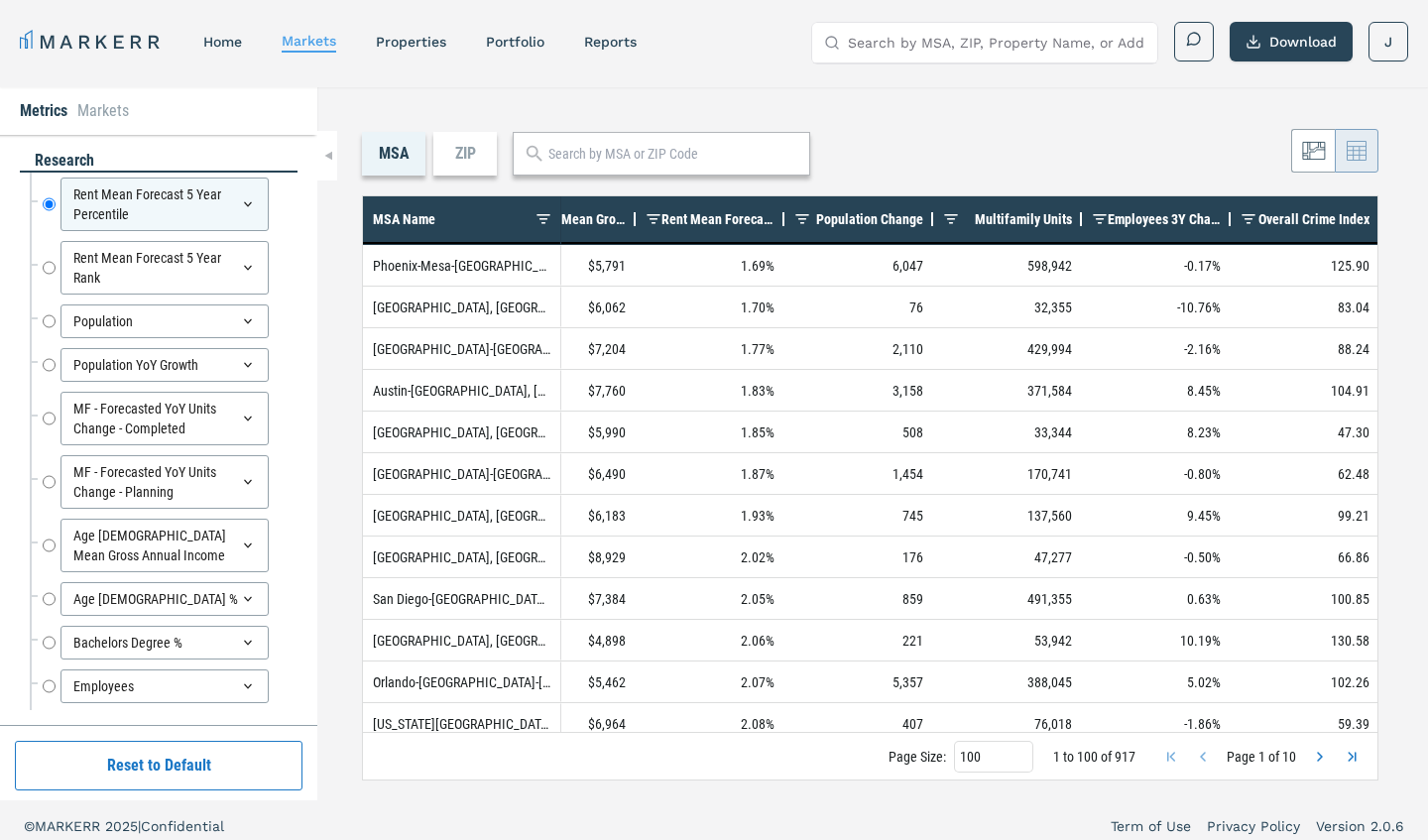 click on "MSA ZIP" at bounding box center (870, 154) 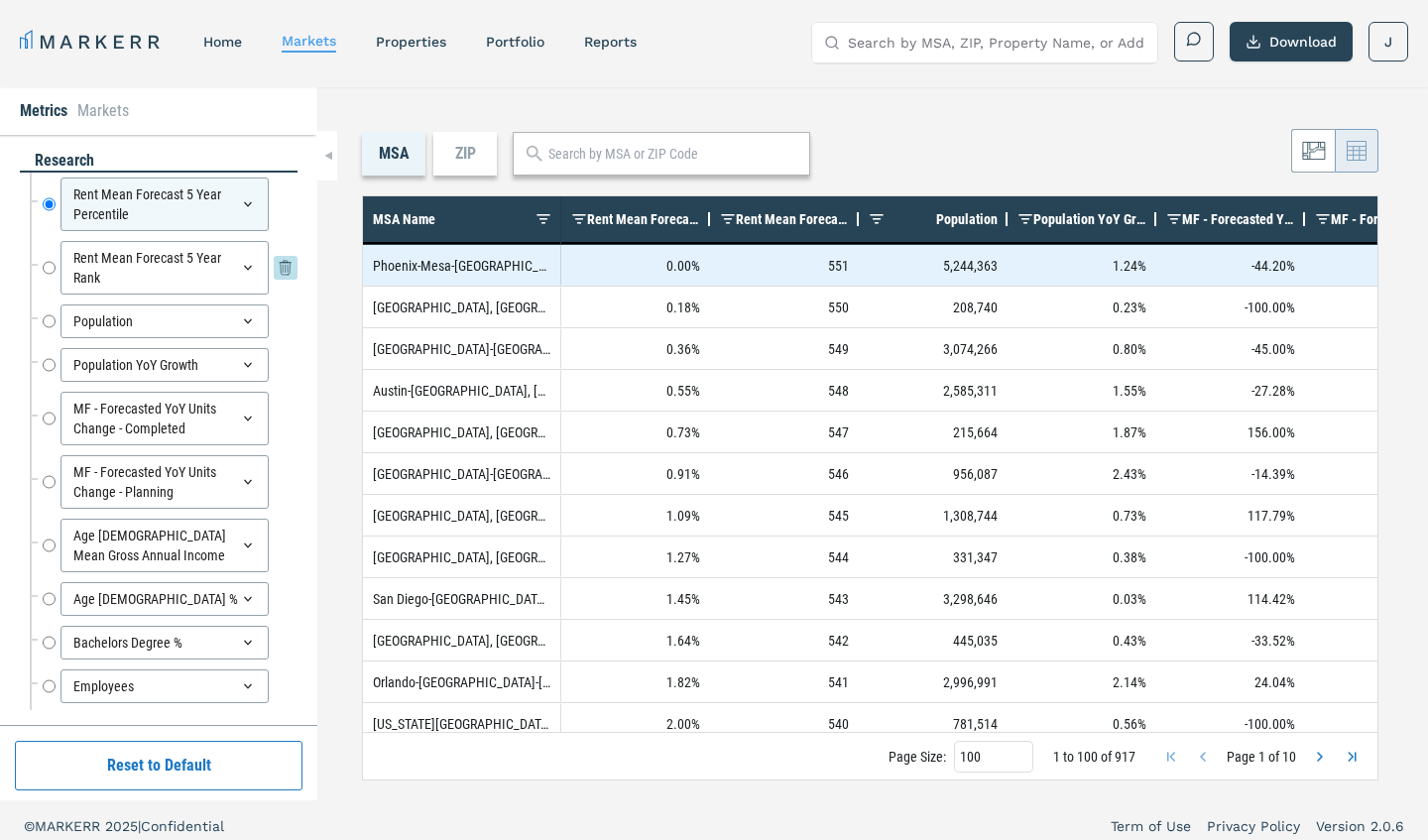 click on "Rent Mean Forecast 5 Year Rank" at bounding box center [49, 268] 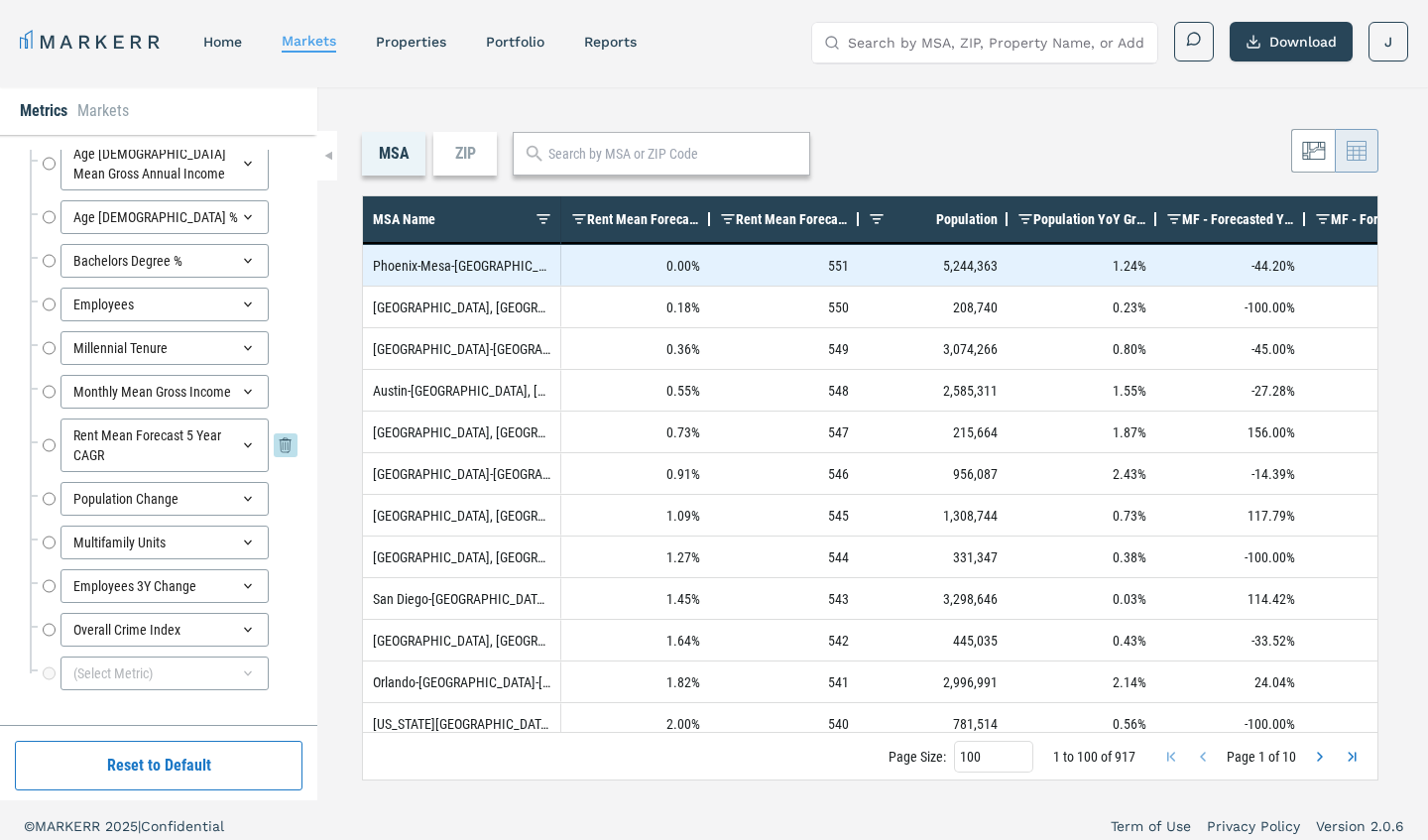 click on "Rent Mean Forecast 5 Year CAGR" at bounding box center (49, 445) 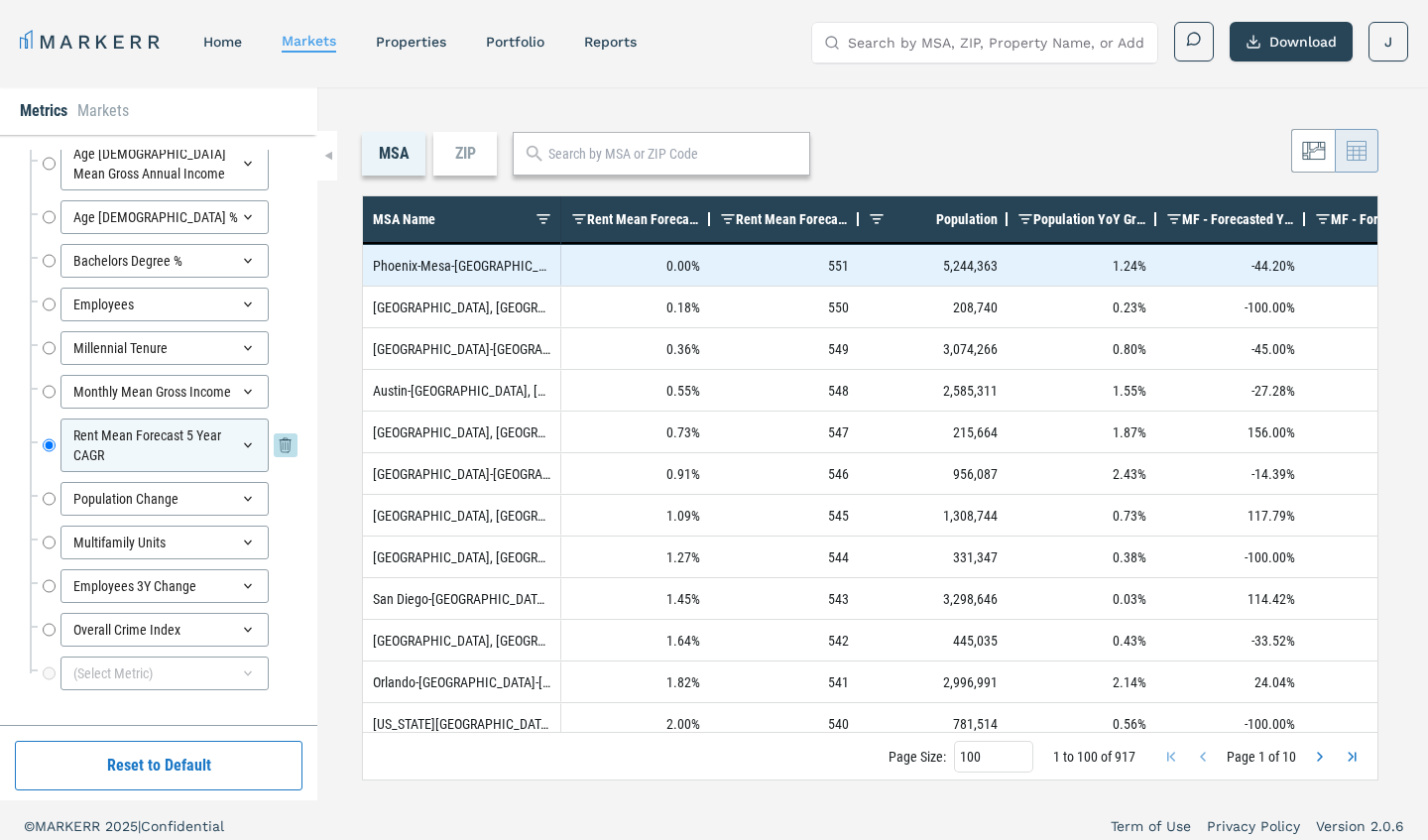 click 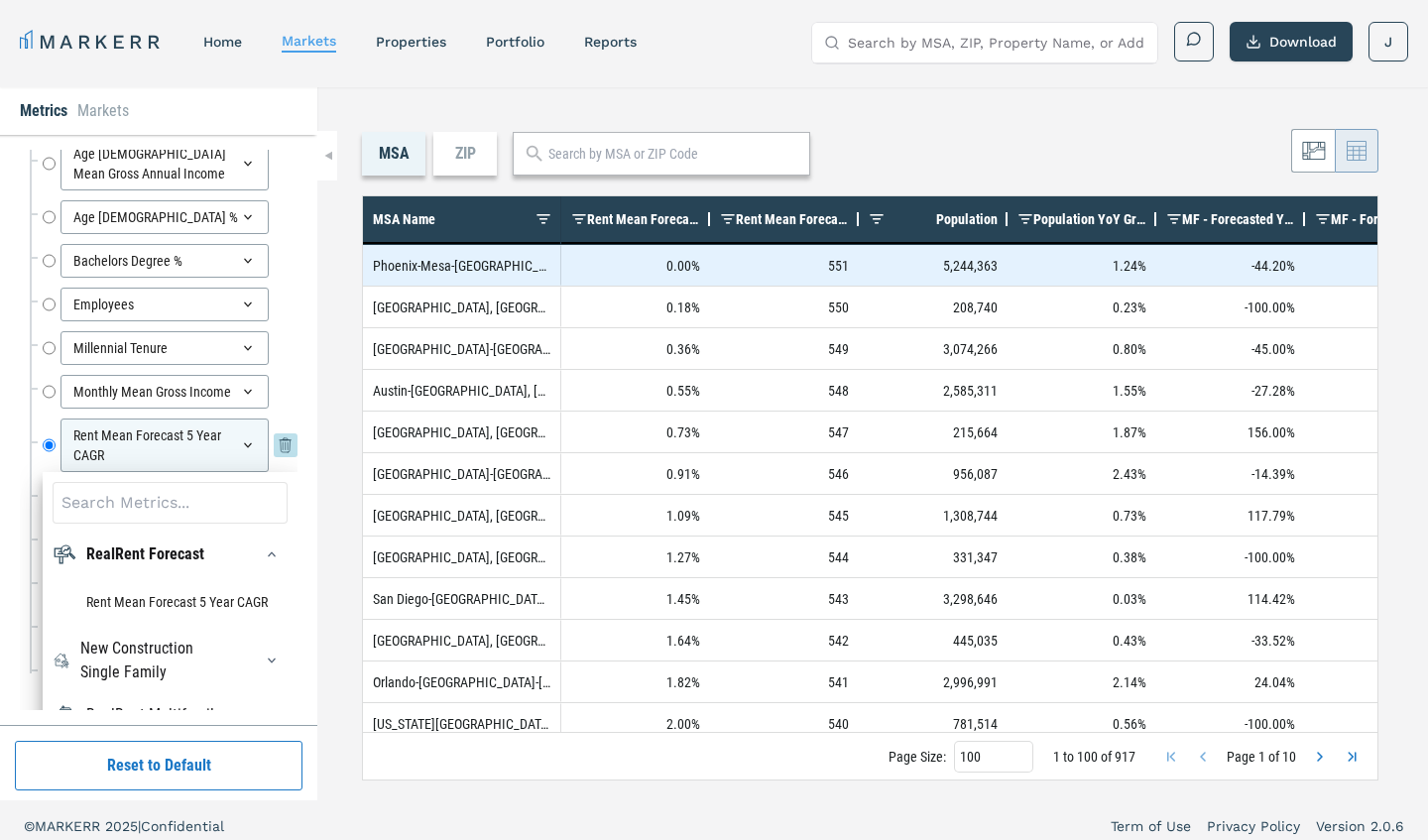 click 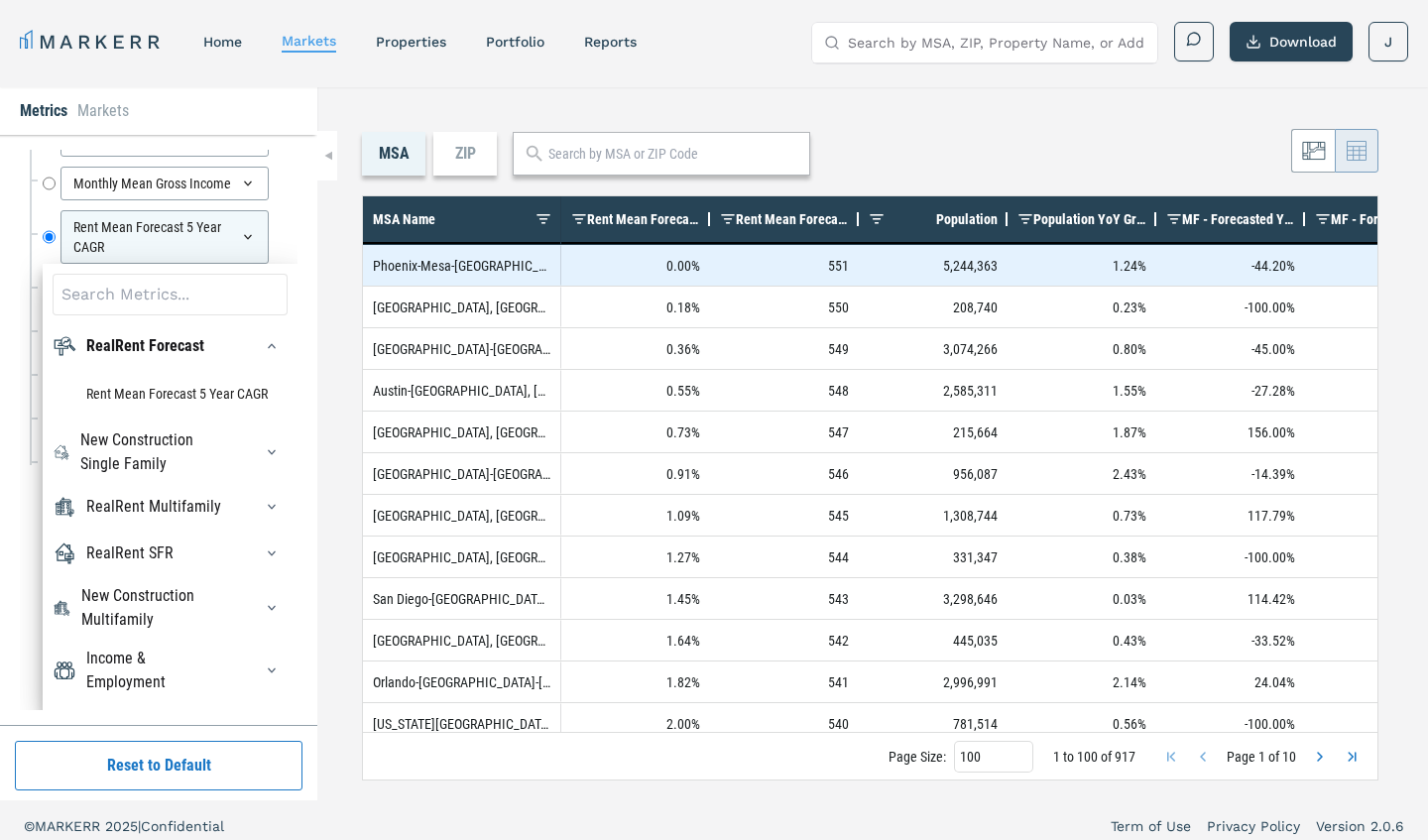 click on "research Rent Mean Forecast 5 Year Percentile Rent Mean Forecast 5 Year Percentile Rent Mean Forecast 5 Year Rank Rent Mean Forecast 5 Year Rank Population Population Population YoY Growth Population YoY Growth MF - Forecasted YoY Units Change - Completed MF - Forecasted YoY Units Change - Completed MF - Forecasted YoY Units Change - Planning MF - Forecasted YoY Units Change - Planning Age [DEMOGRAPHIC_DATA] Mean Gross Annual Income Age [DEMOGRAPHIC_DATA] Mean Gross Annual Income Age [DEMOGRAPHIC_DATA] % Age [DEMOGRAPHIC_DATA] % Bachelors Degree % Bachelors Degree % Employees Employees Millennial Tenure Millennial Tenure Monthly Mean Gross Income Monthly Mean Gross Income Rent Mean Forecast 5 Year CAGR Rent Mean Forecast 5 Year CAGR RealRent Forecast Rent Mean Forecast 5 Year CAGR New Construction Single Family SF - Forecasted YoY Units Change - Completed SF - Forecasted 12M Units - Completed SF - Forecasted 12M Units - Planning SF - Forecasted 12M Units - Under Construction SF - Forecasted YoY Units Change - Planning SF - Total Units - Planning RealRent SFR" at bounding box center [159, 429] 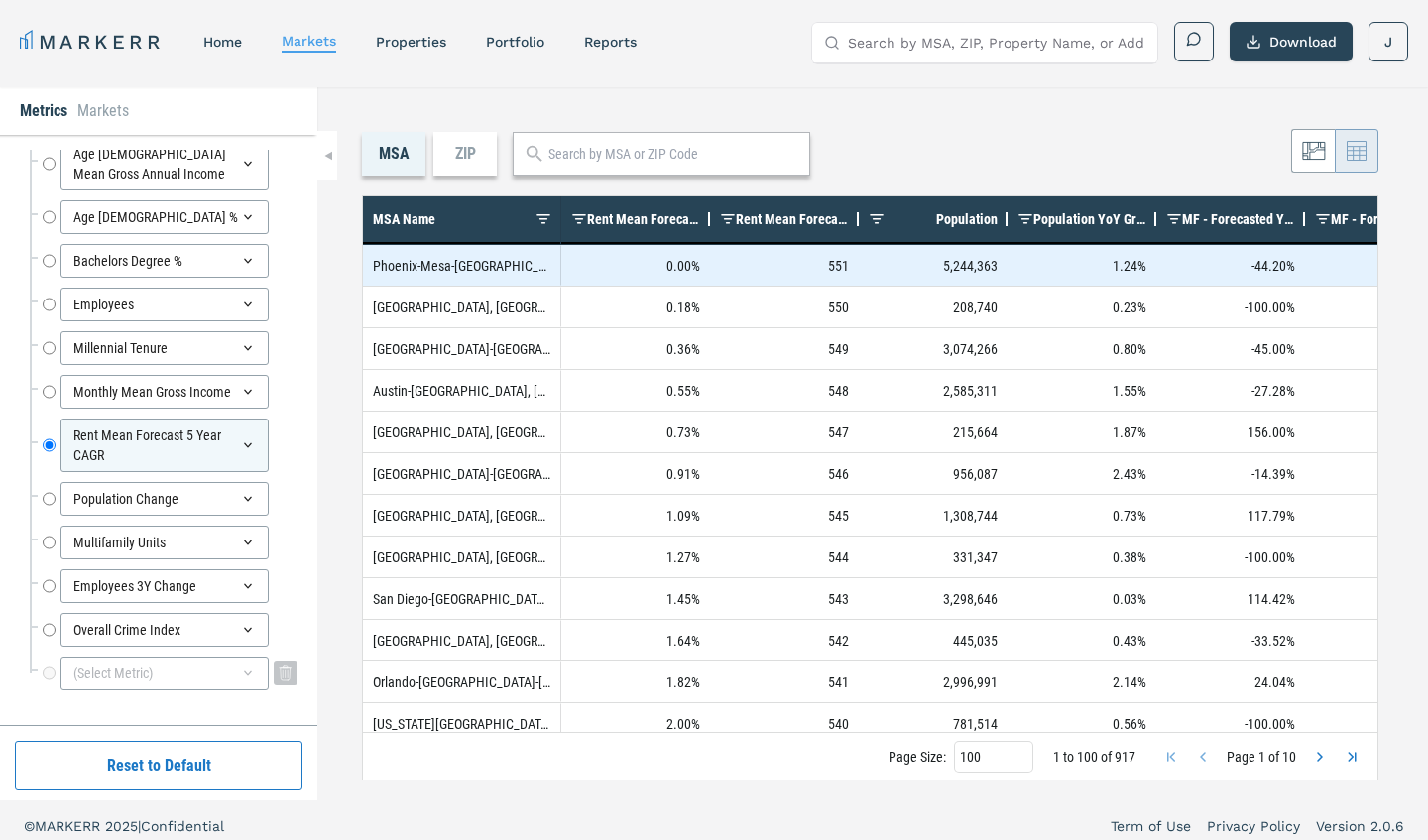 click on "(Select Metric)" at bounding box center (165, 673) 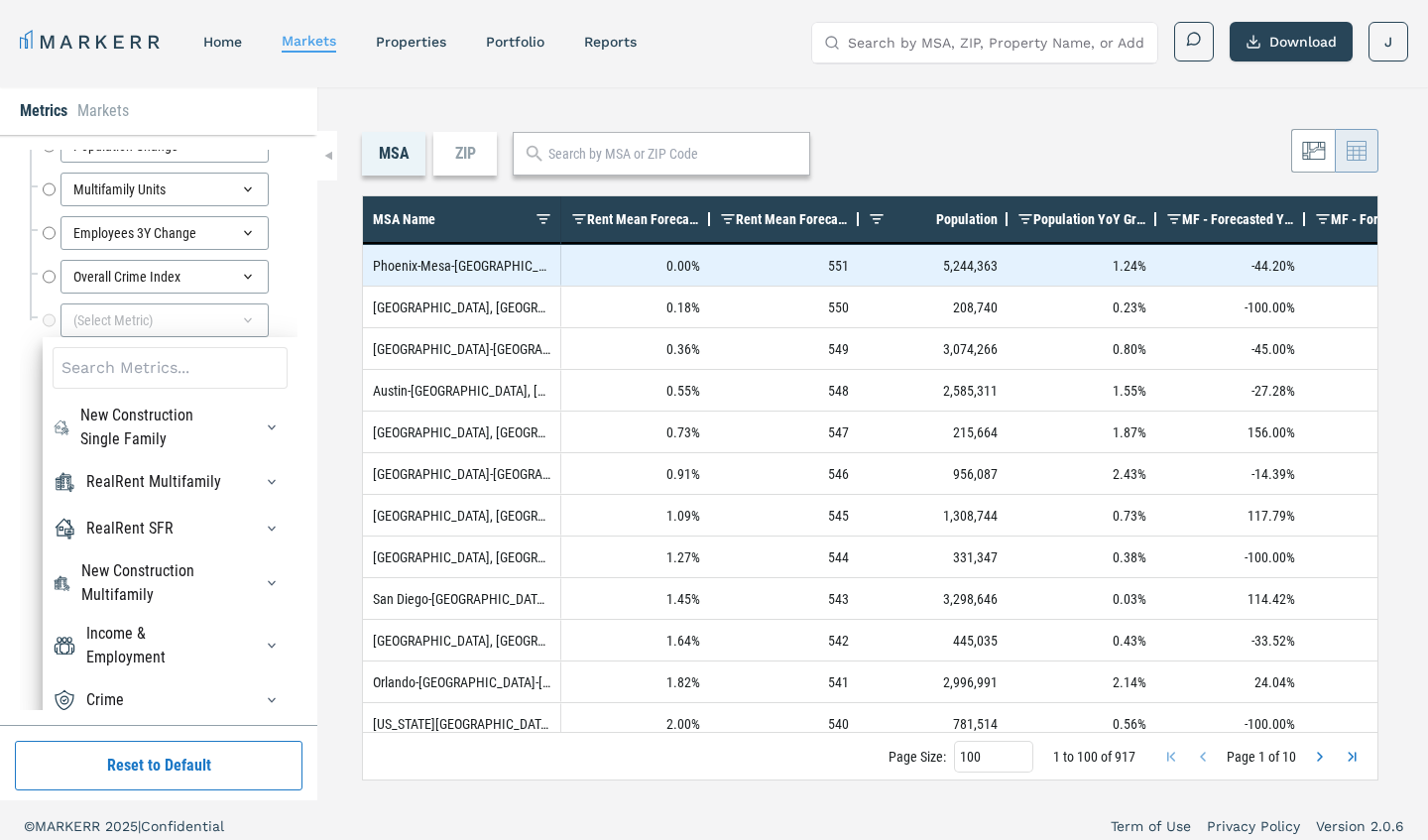 click at bounding box center (170, 368) 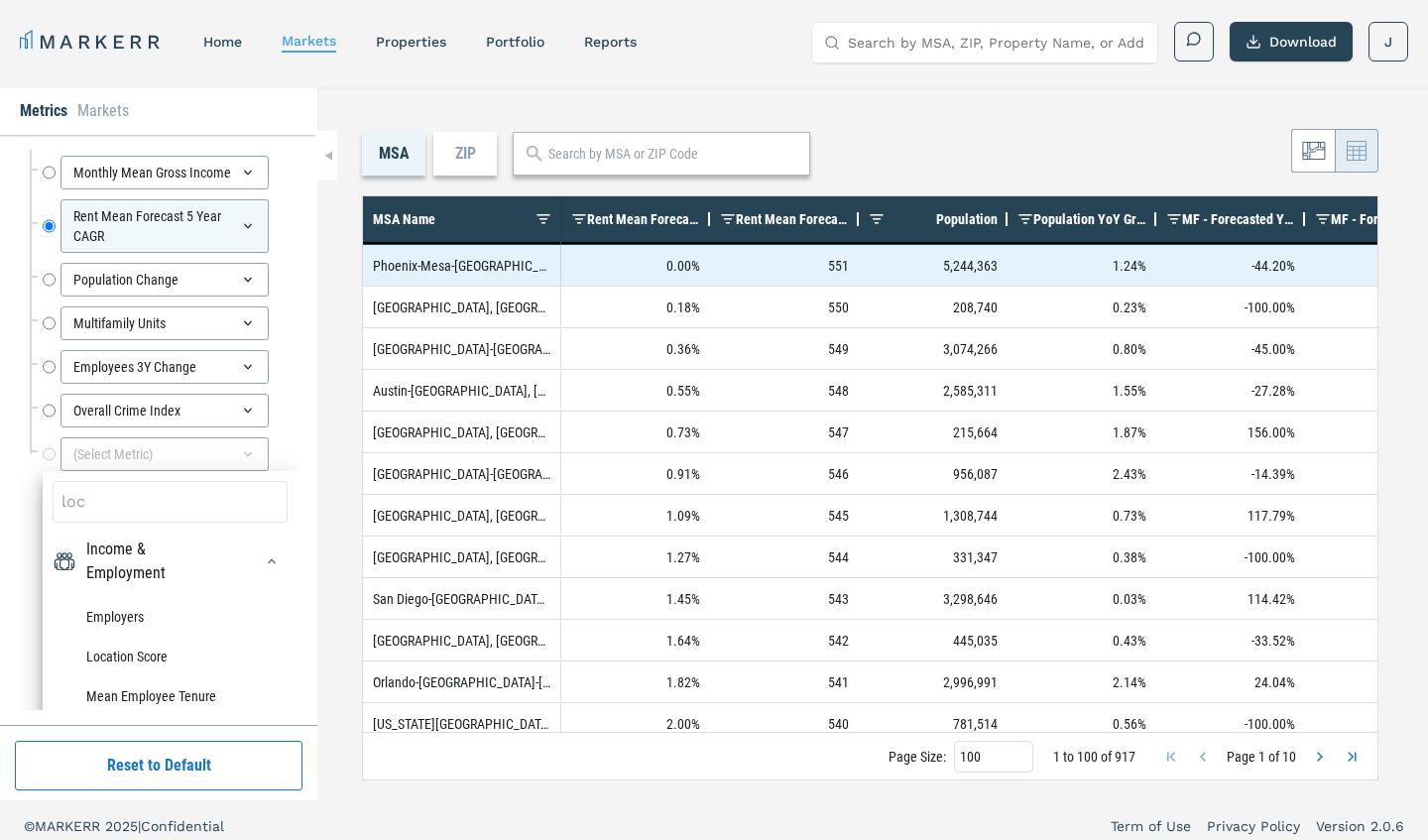 scroll, scrollTop: 522, scrollLeft: 0, axis: vertical 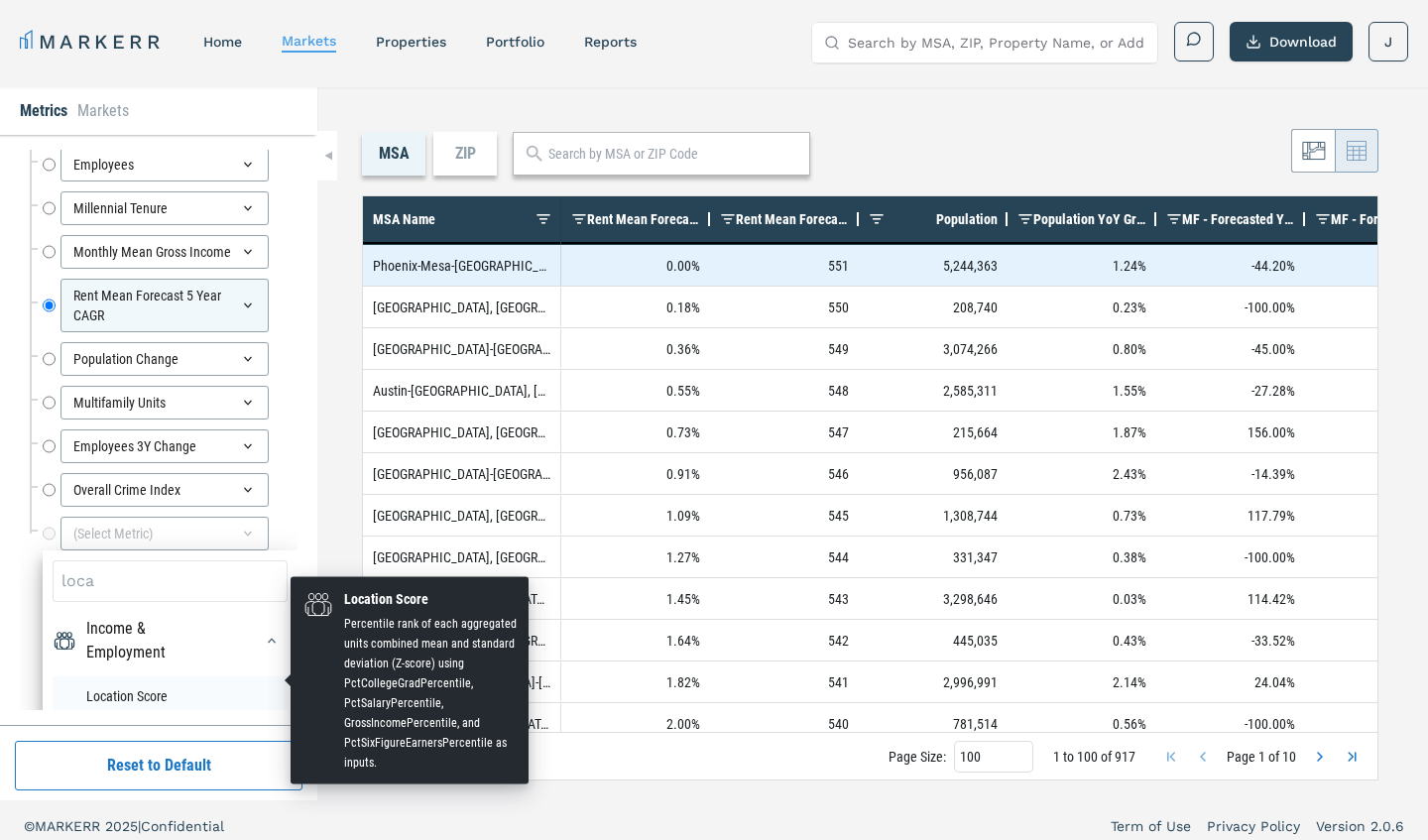 type on "loca" 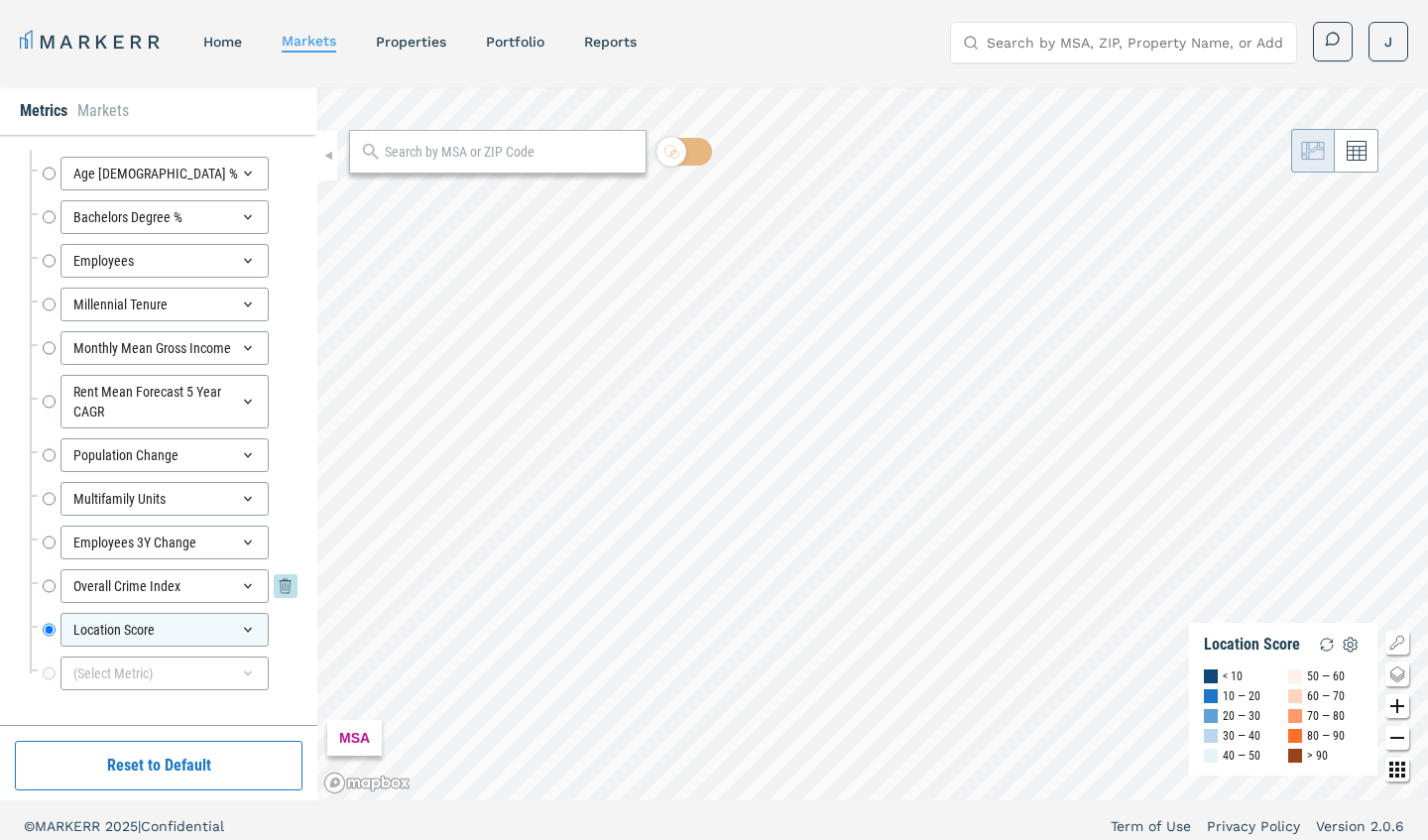 scroll, scrollTop: 425, scrollLeft: 0, axis: vertical 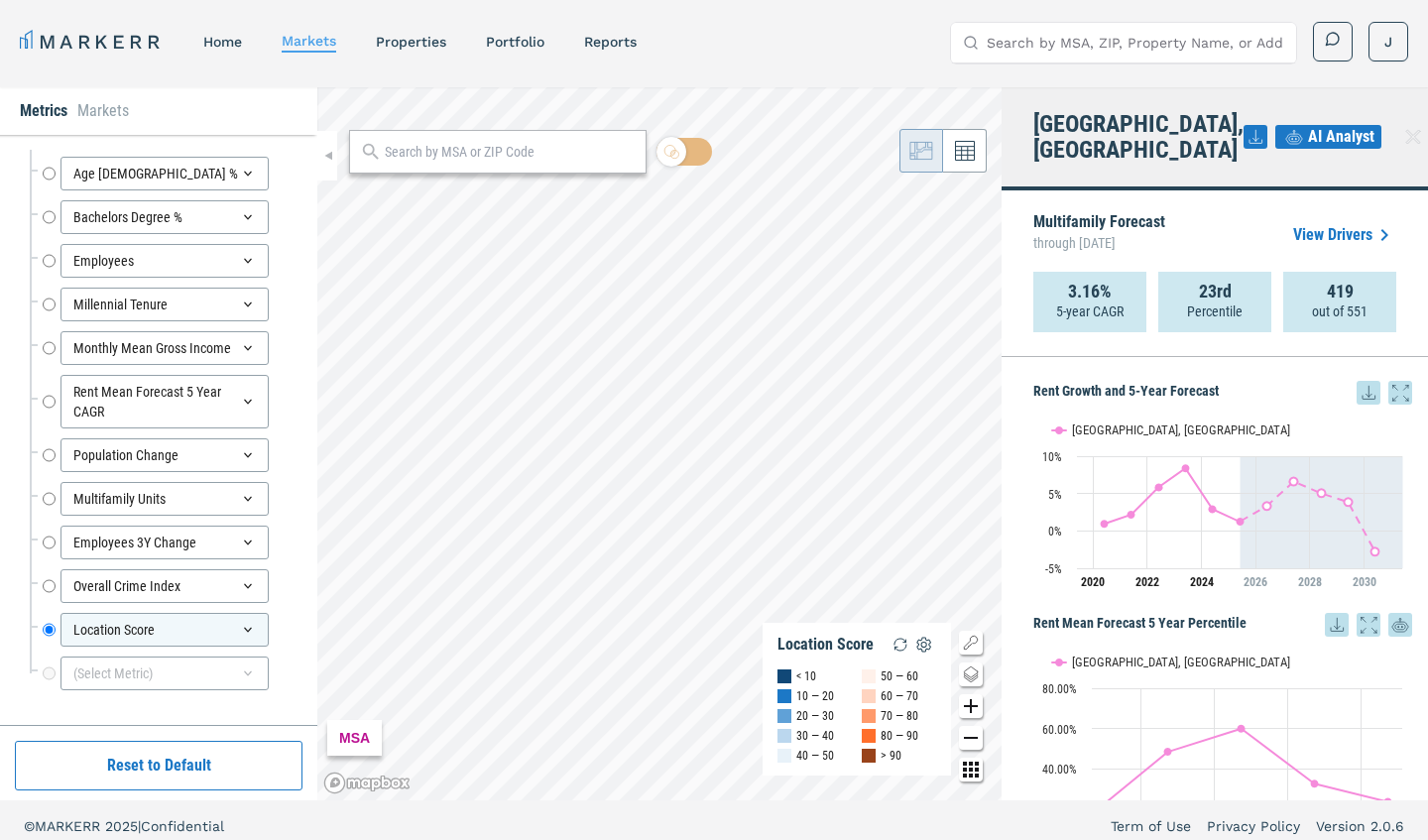 click on "AI Analyst" at bounding box center (1341, 137) 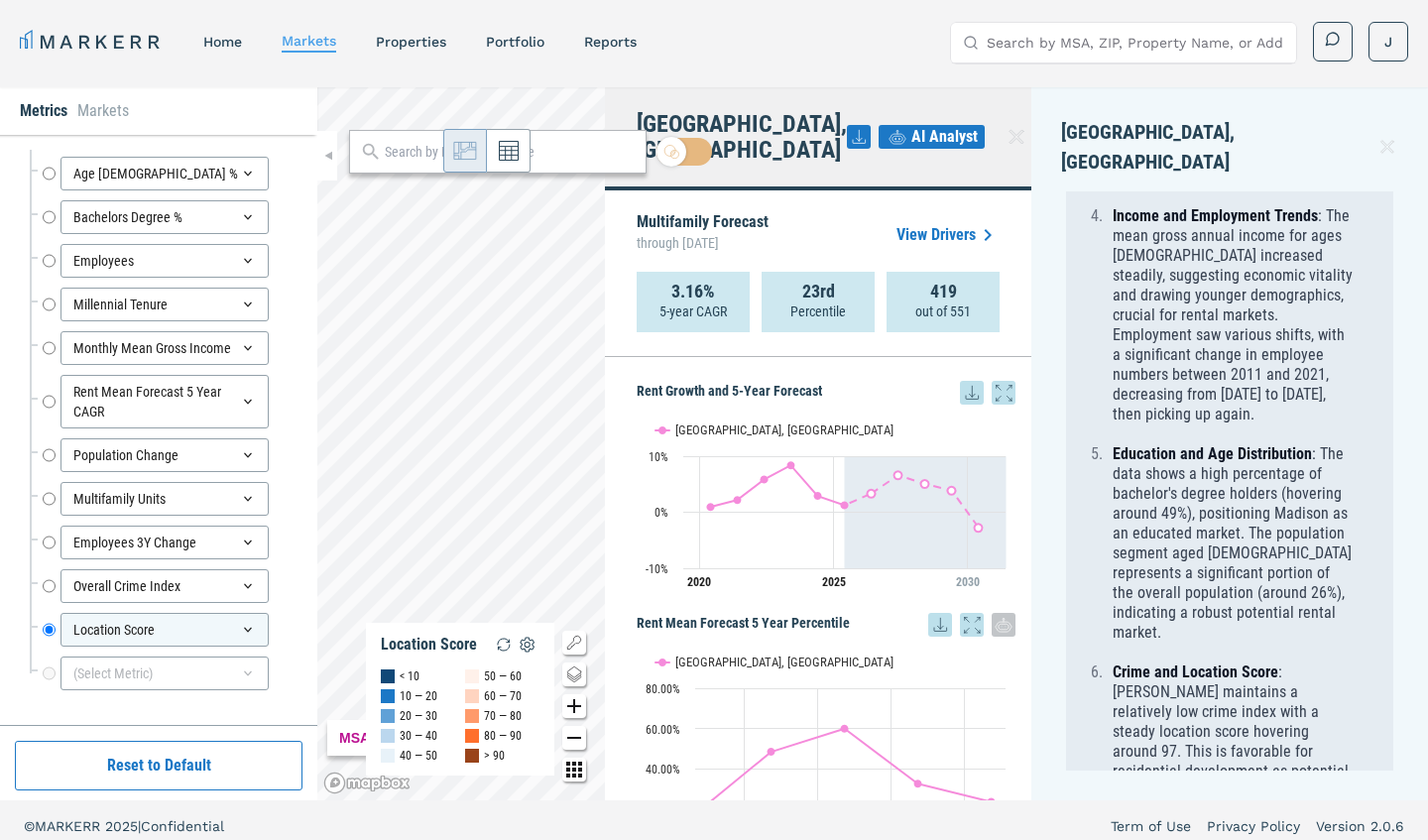 scroll, scrollTop: 780, scrollLeft: 0, axis: vertical 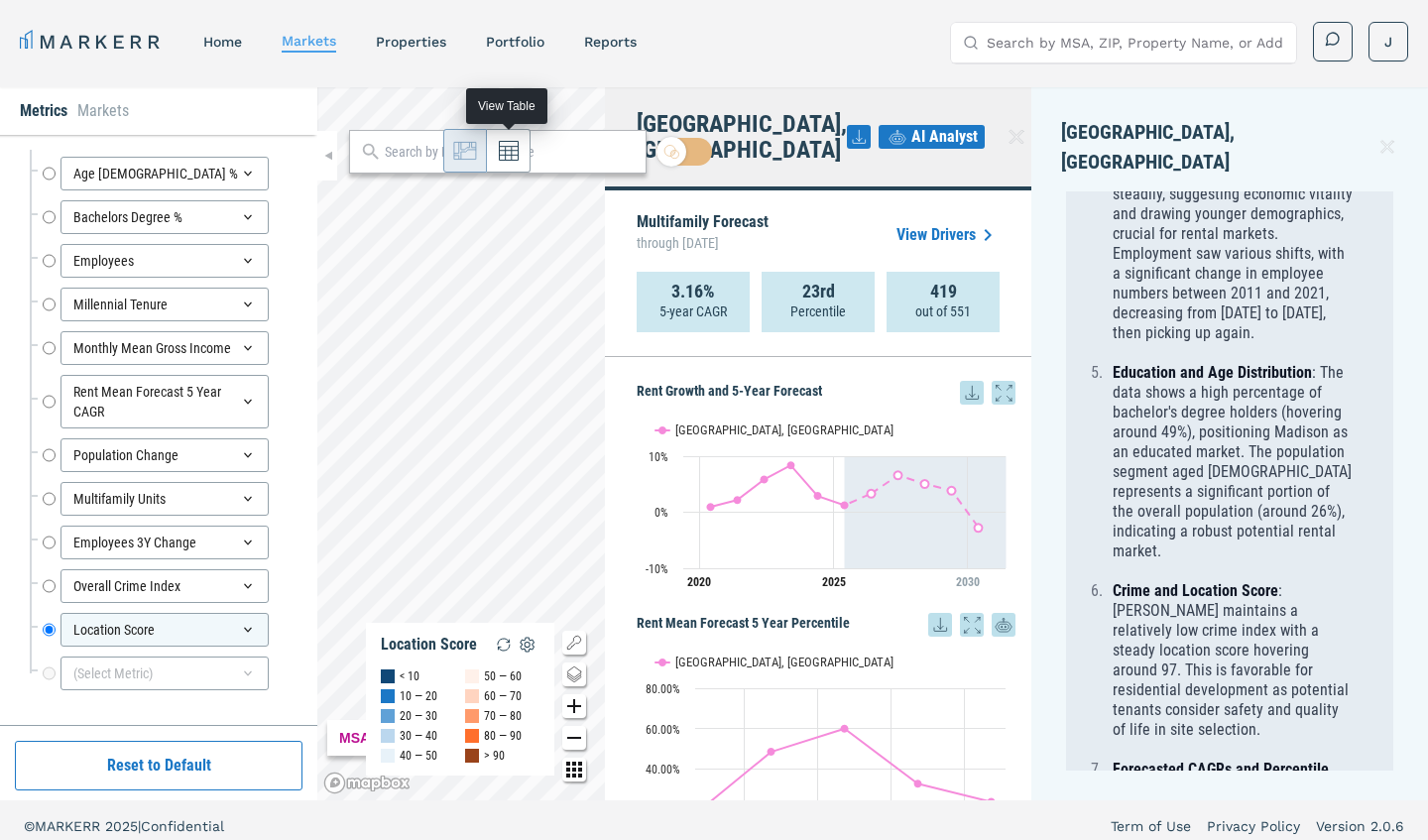 click 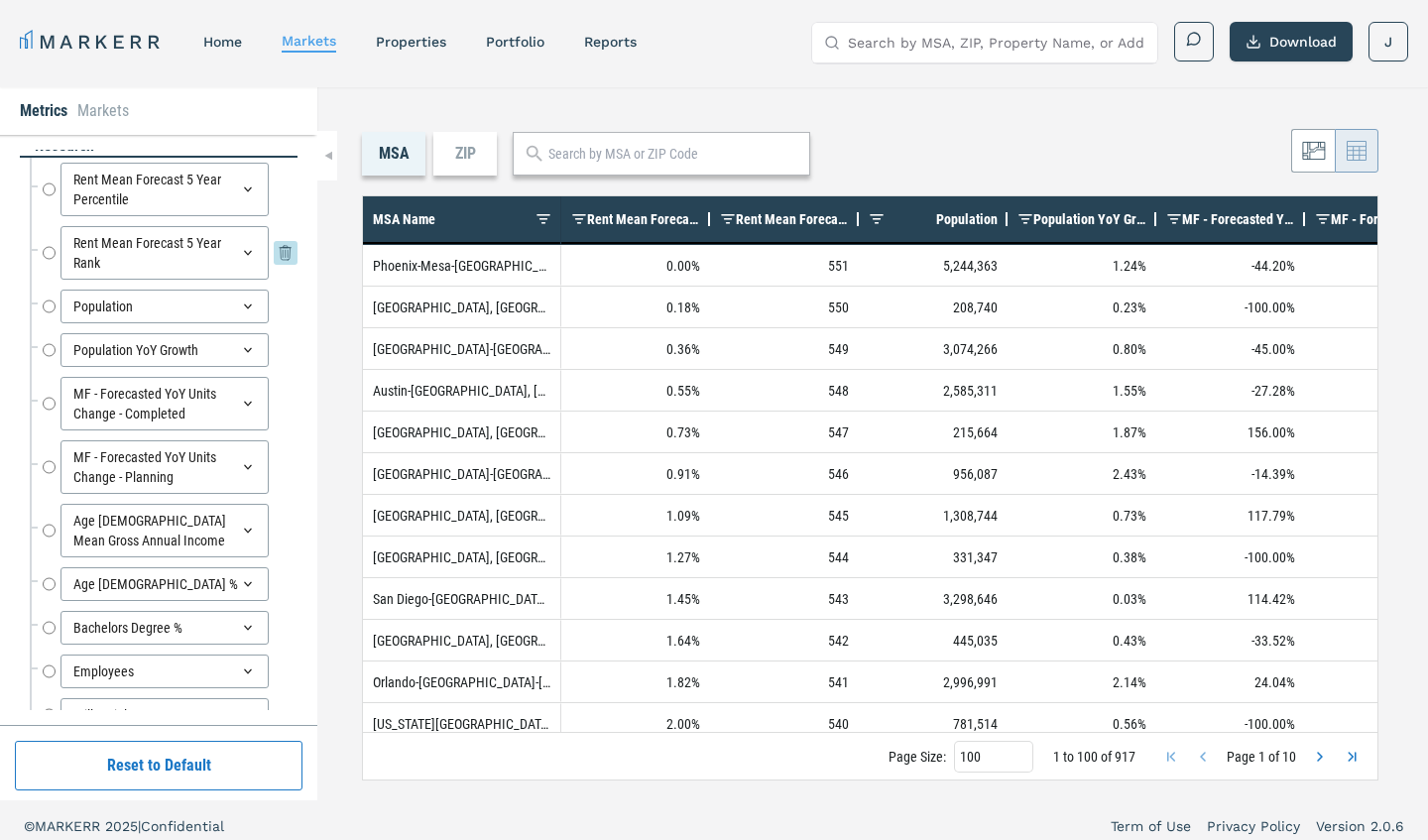 scroll, scrollTop: 0, scrollLeft: 0, axis: both 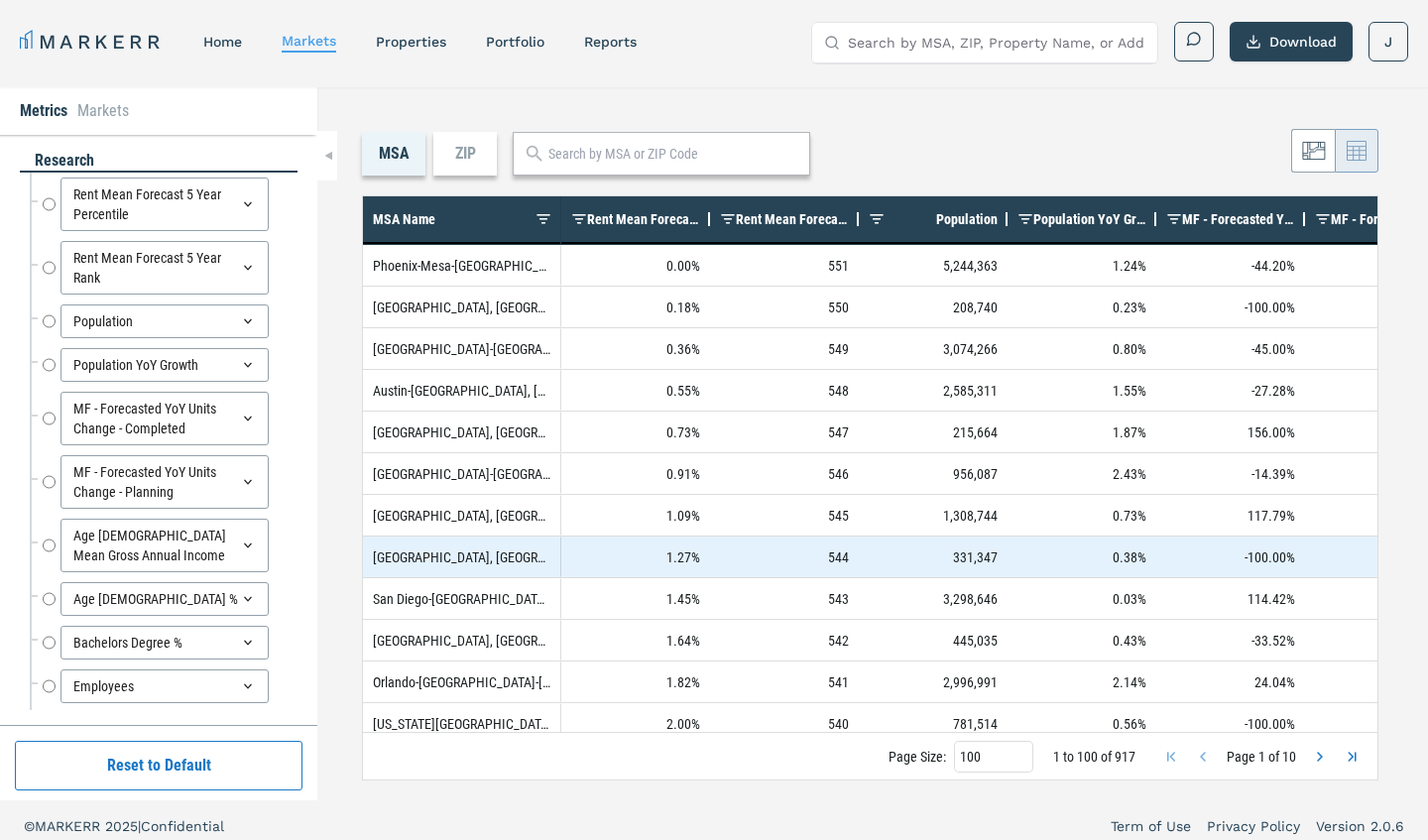 drag, startPoint x: 833, startPoint y: 564, endPoint x: 848, endPoint y: 217, distance: 347.3241 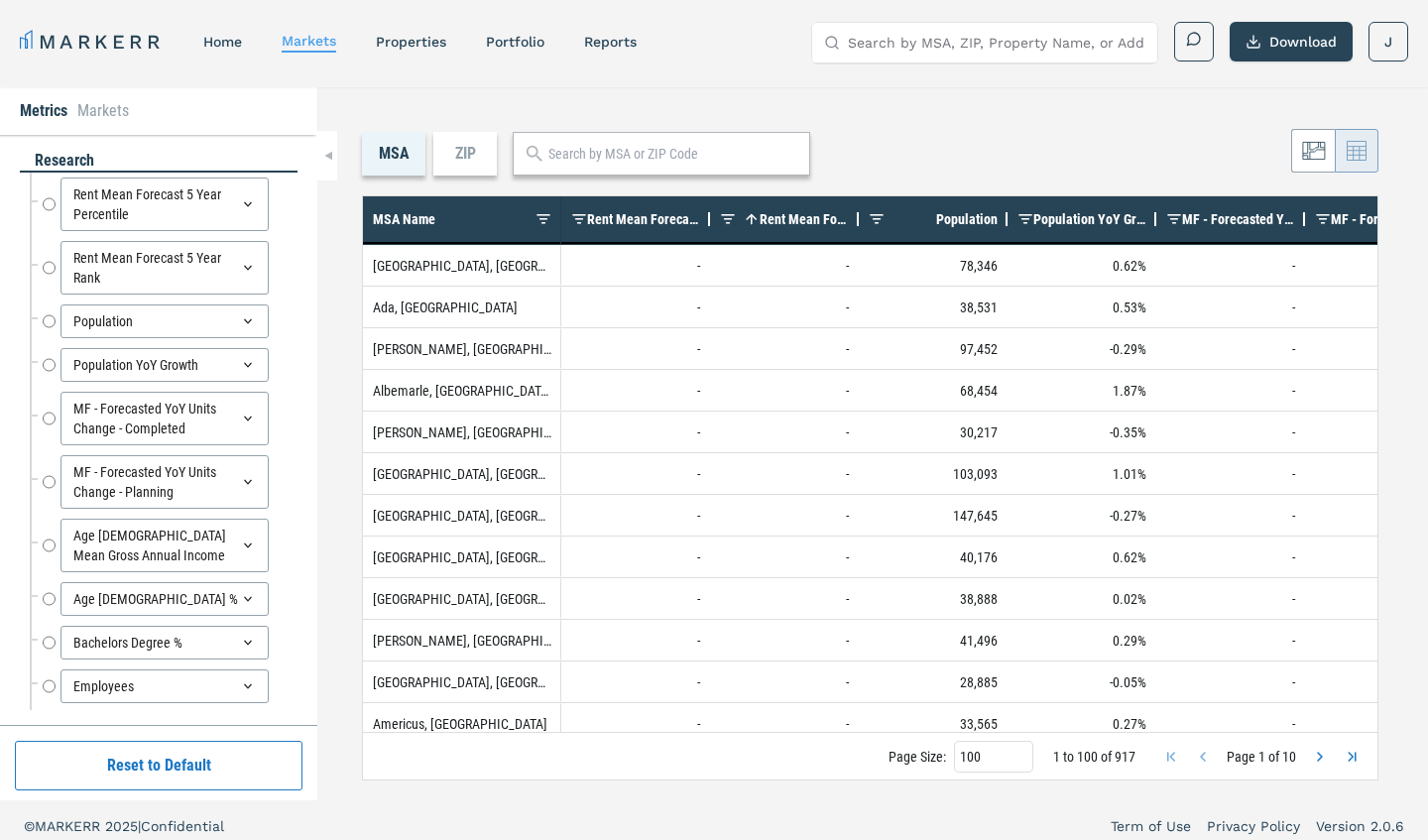 click on "Rent Mean Forecast 5 Year Rank" at bounding box center (804, 219) 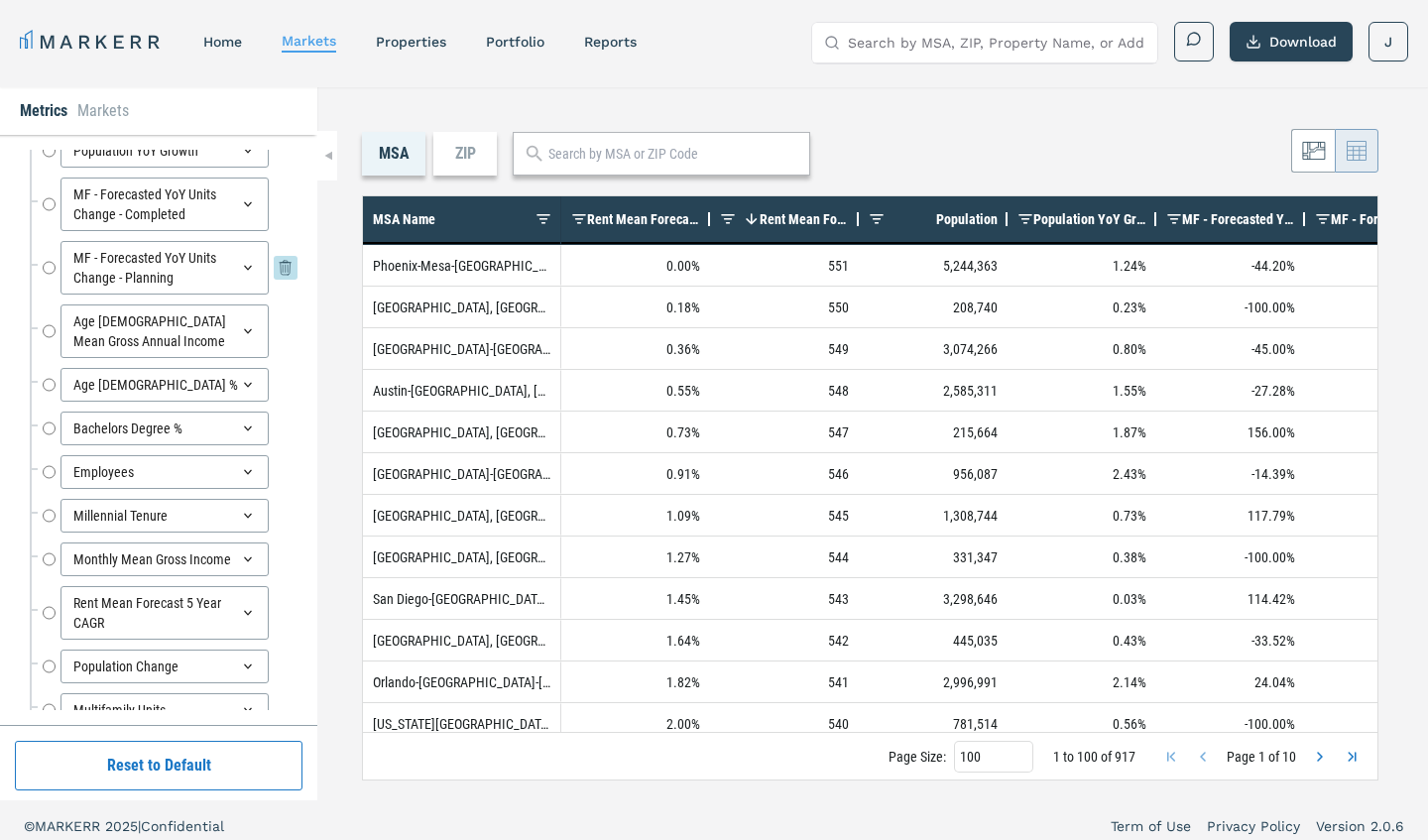 scroll, scrollTop: 241, scrollLeft: 0, axis: vertical 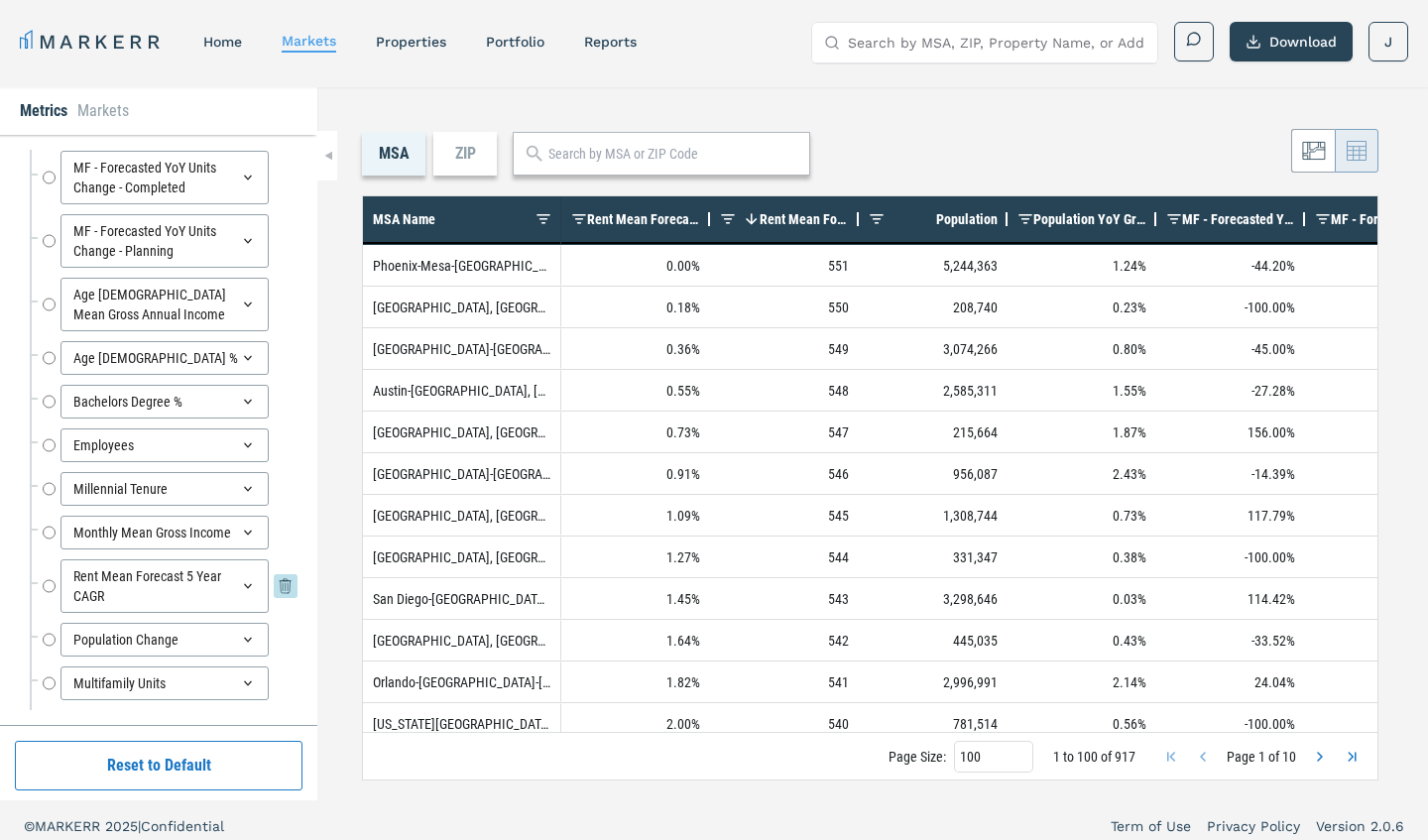 click on "Rent Mean Forecast 5 Year CAGR" at bounding box center (49, 586) 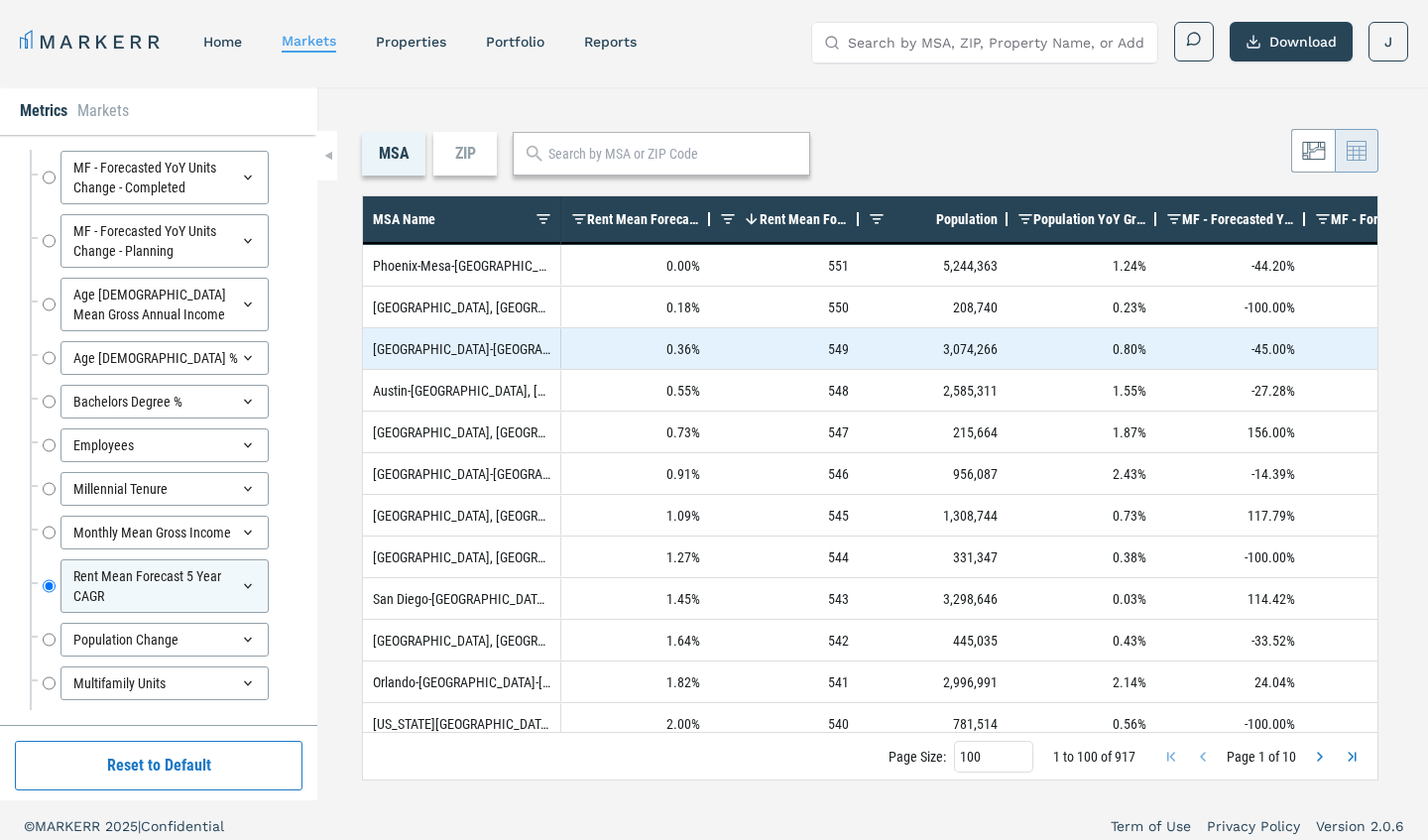 scroll, scrollTop: 0, scrollLeft: 38, axis: horizontal 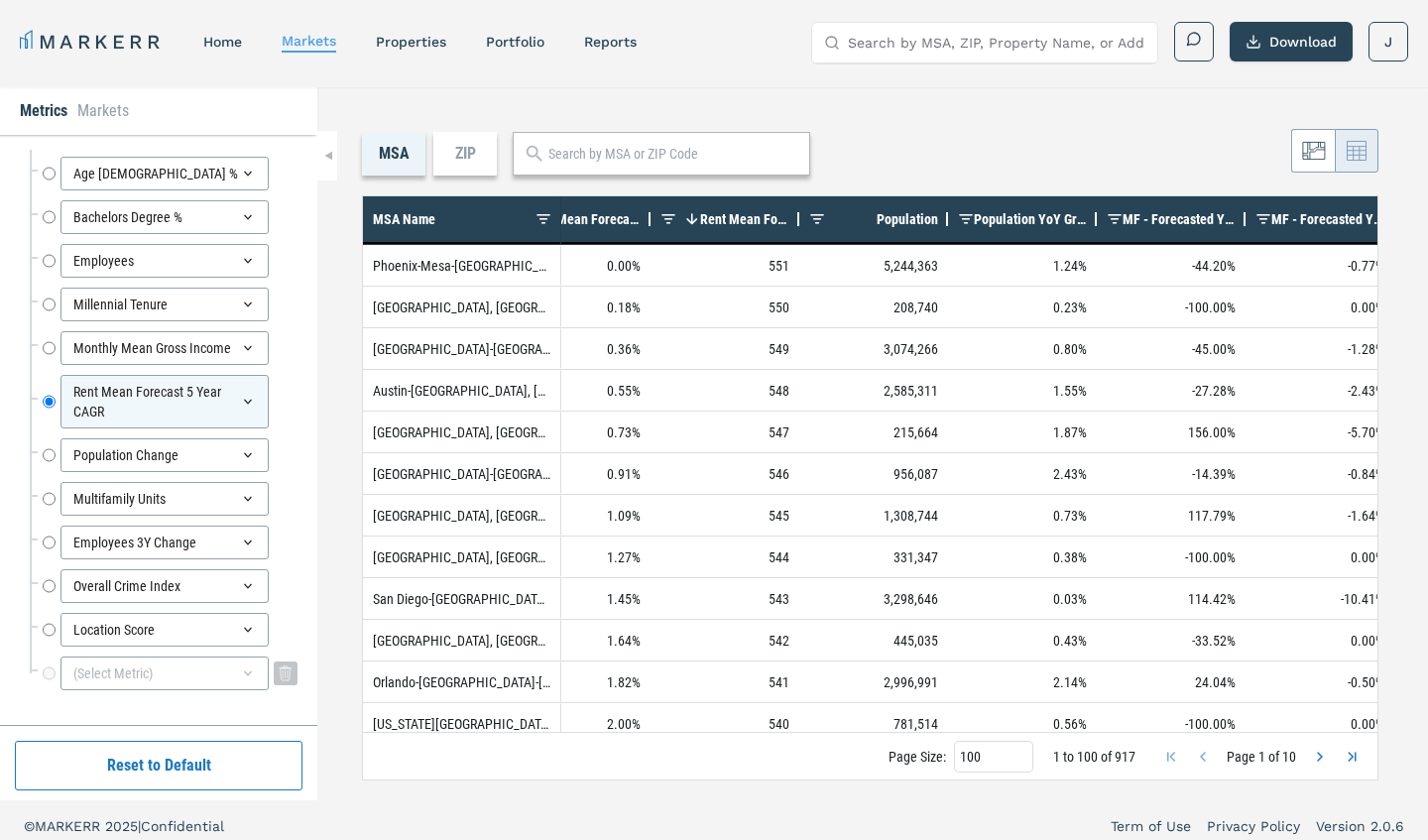click on "(Select Metric)" at bounding box center (165, 673) 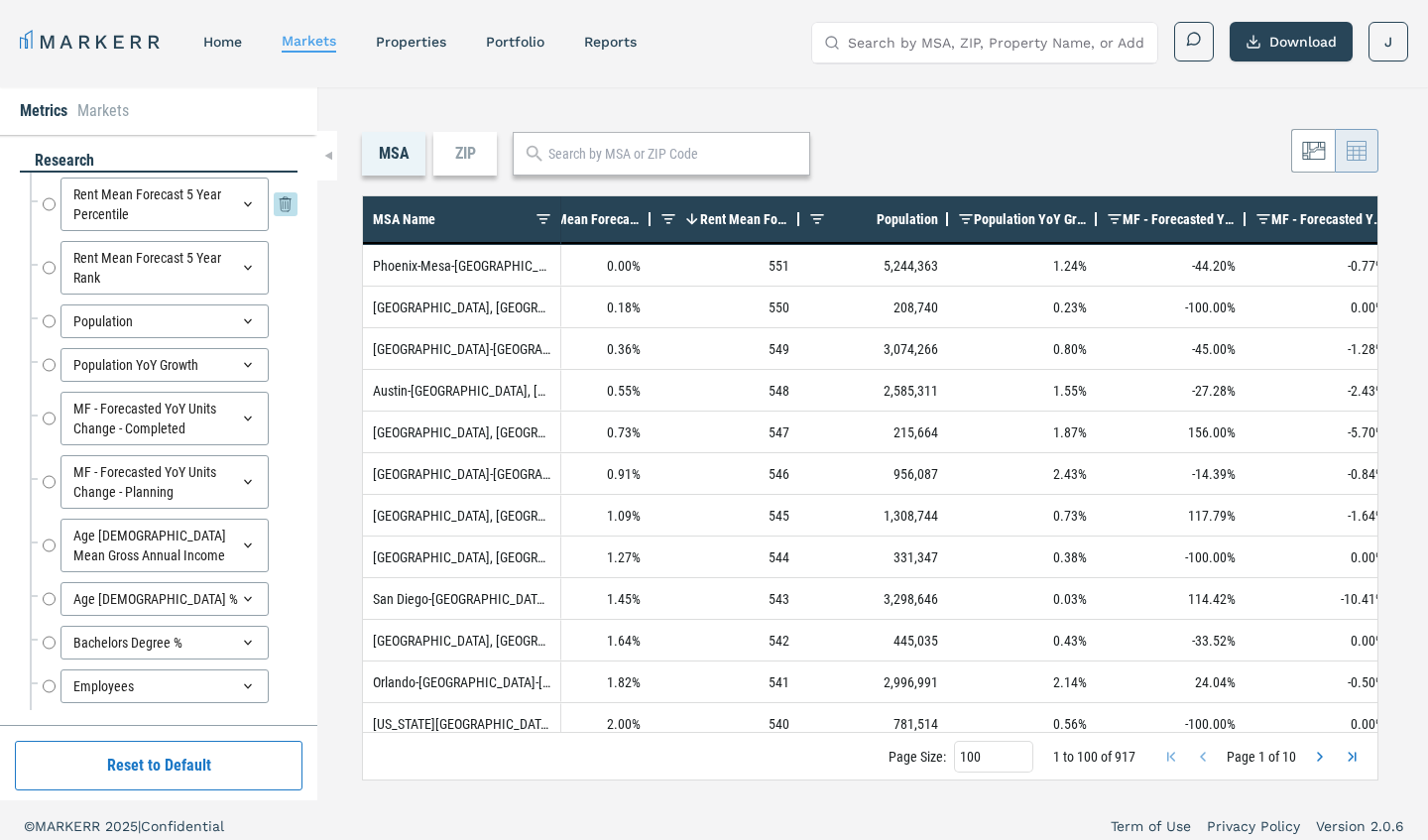 click 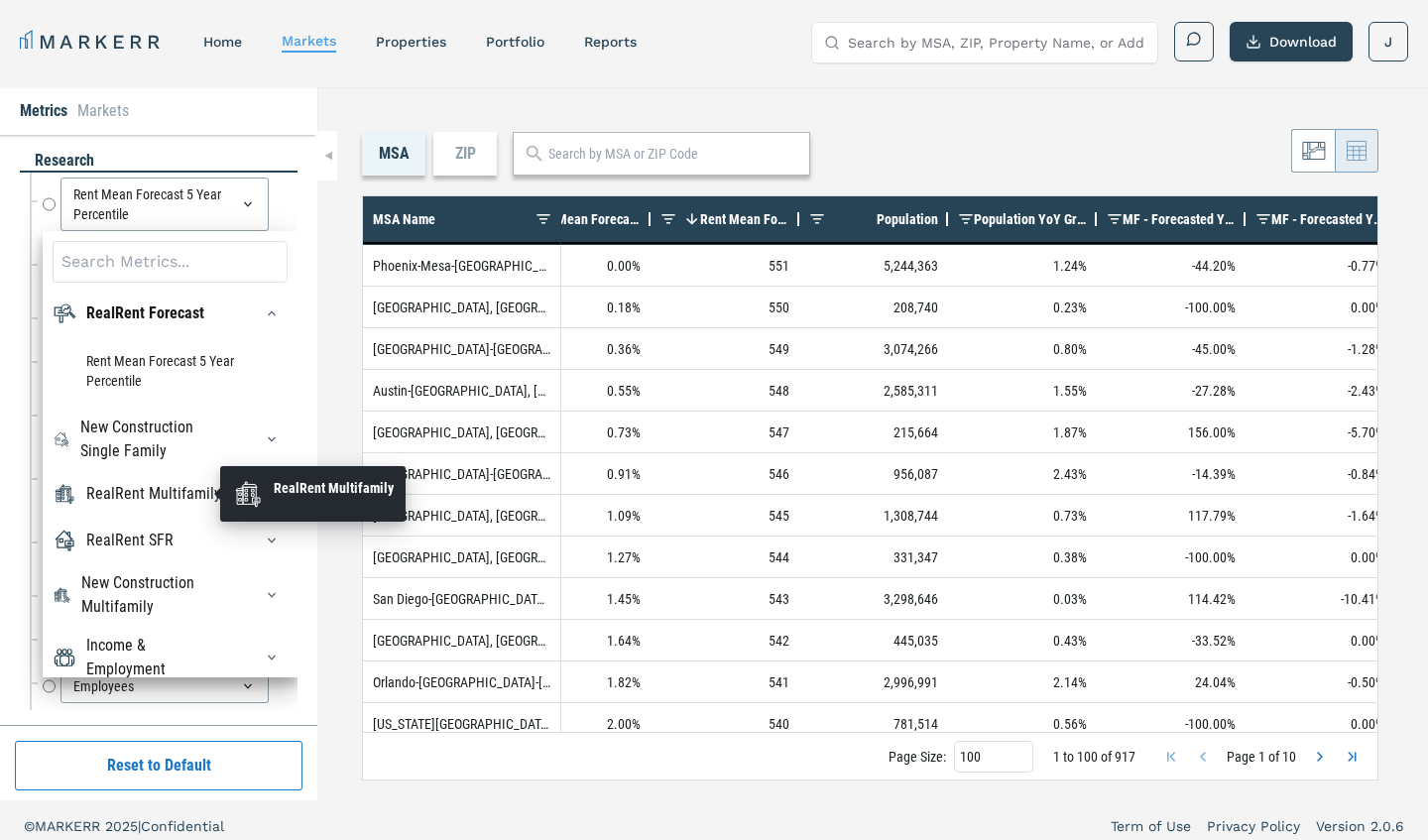 click on "RealRent Multifamily" at bounding box center [154, 494] 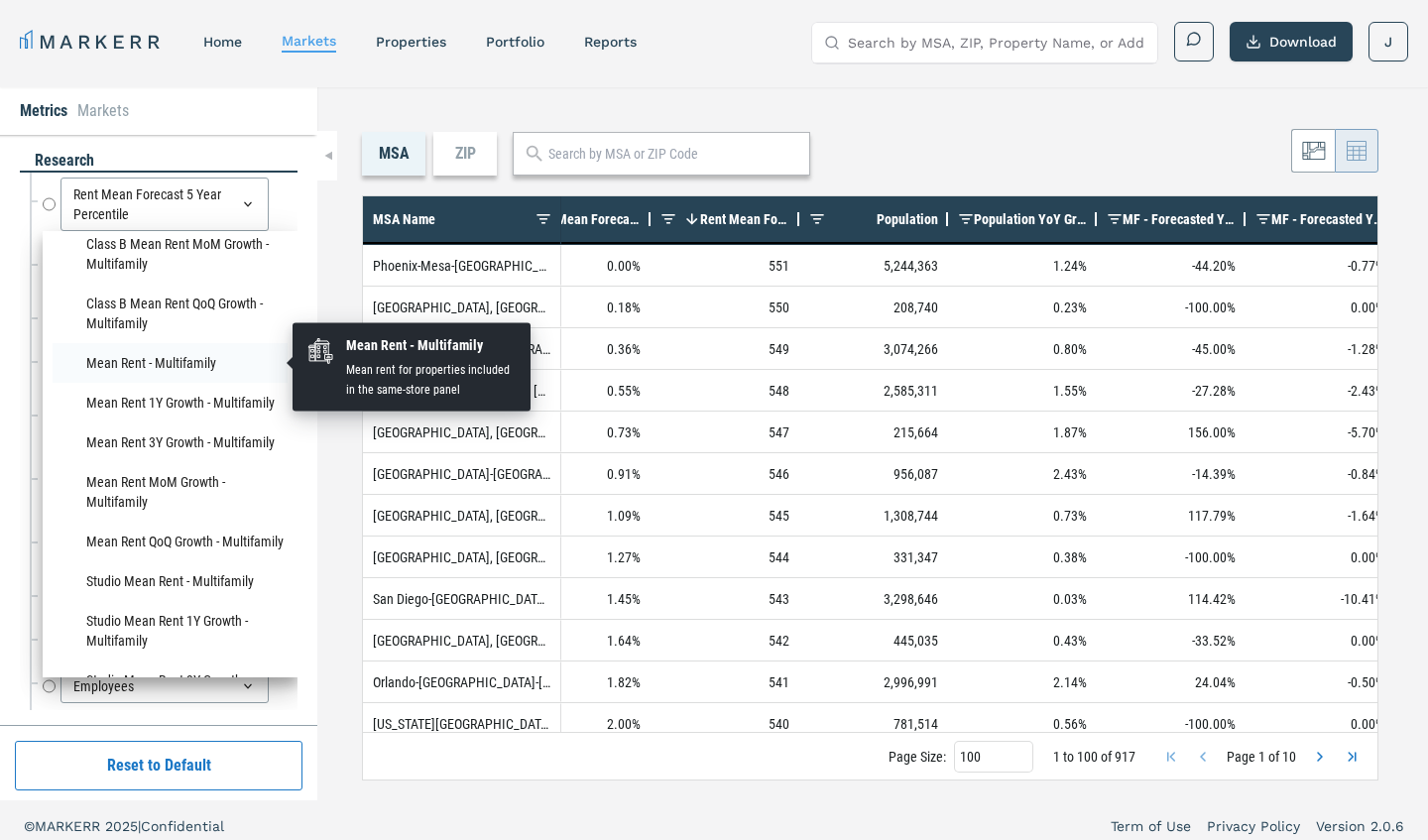 click on "Mean Rent - Multifamily" at bounding box center (170, 363) 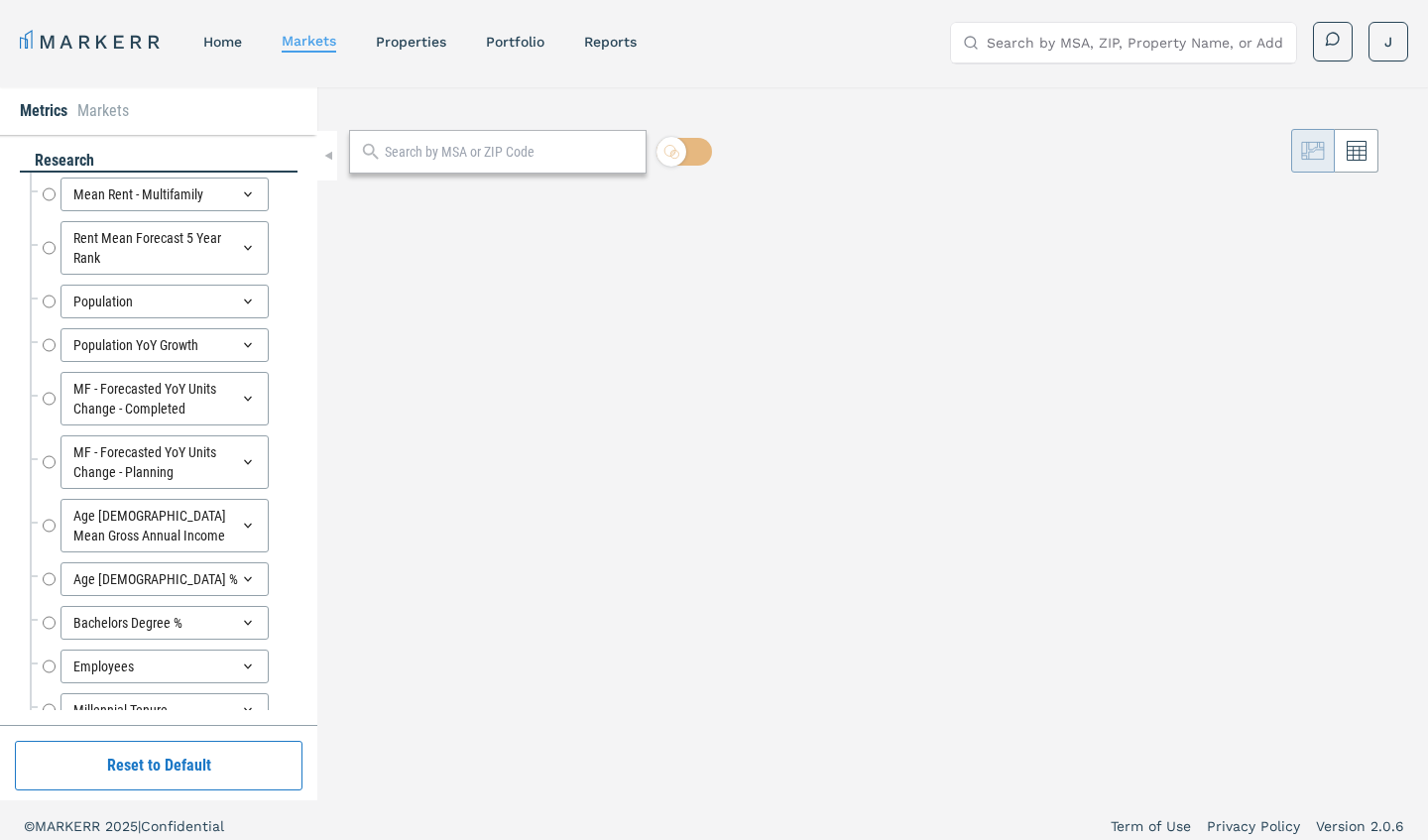 radio on "true" 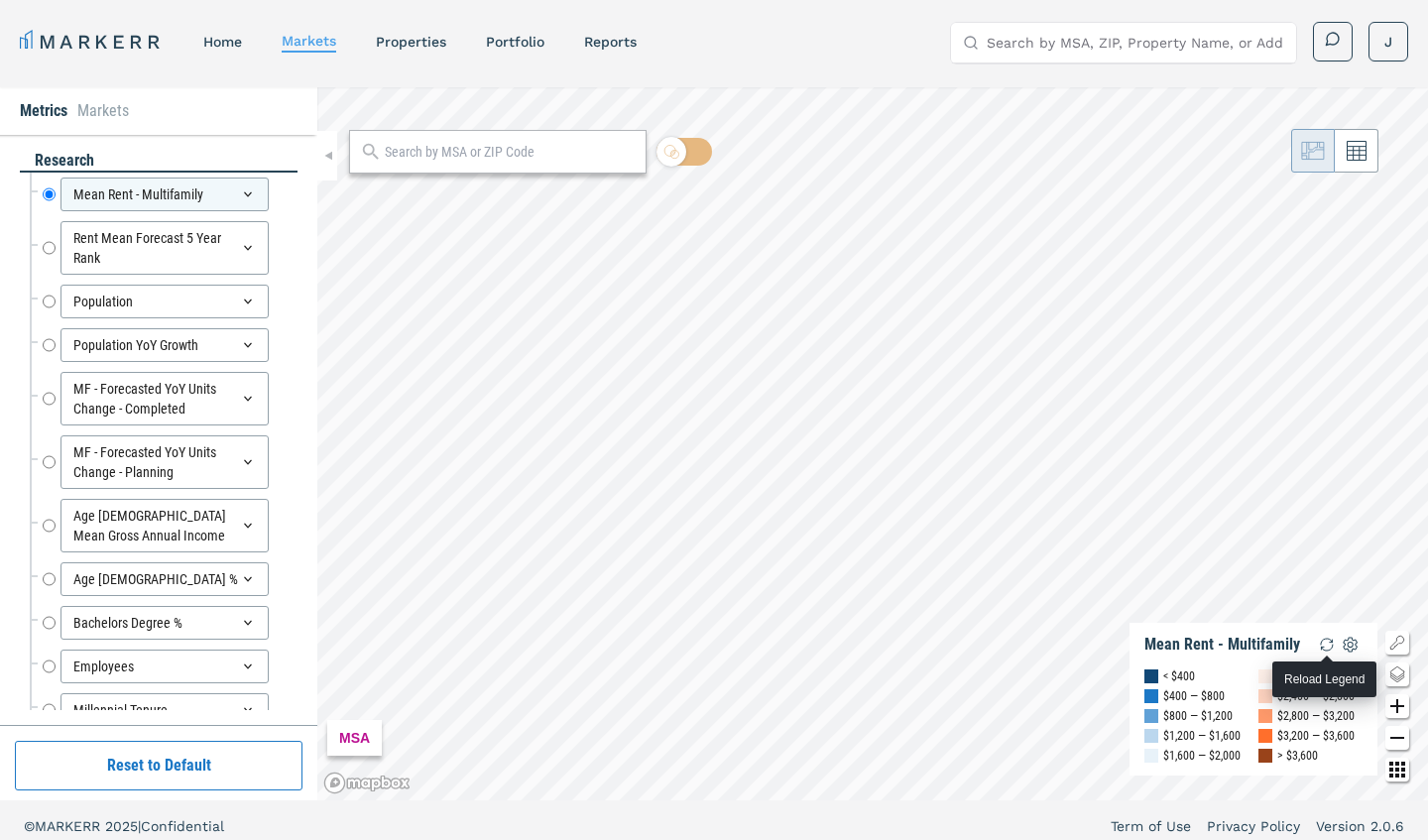 click at bounding box center (1327, 645) 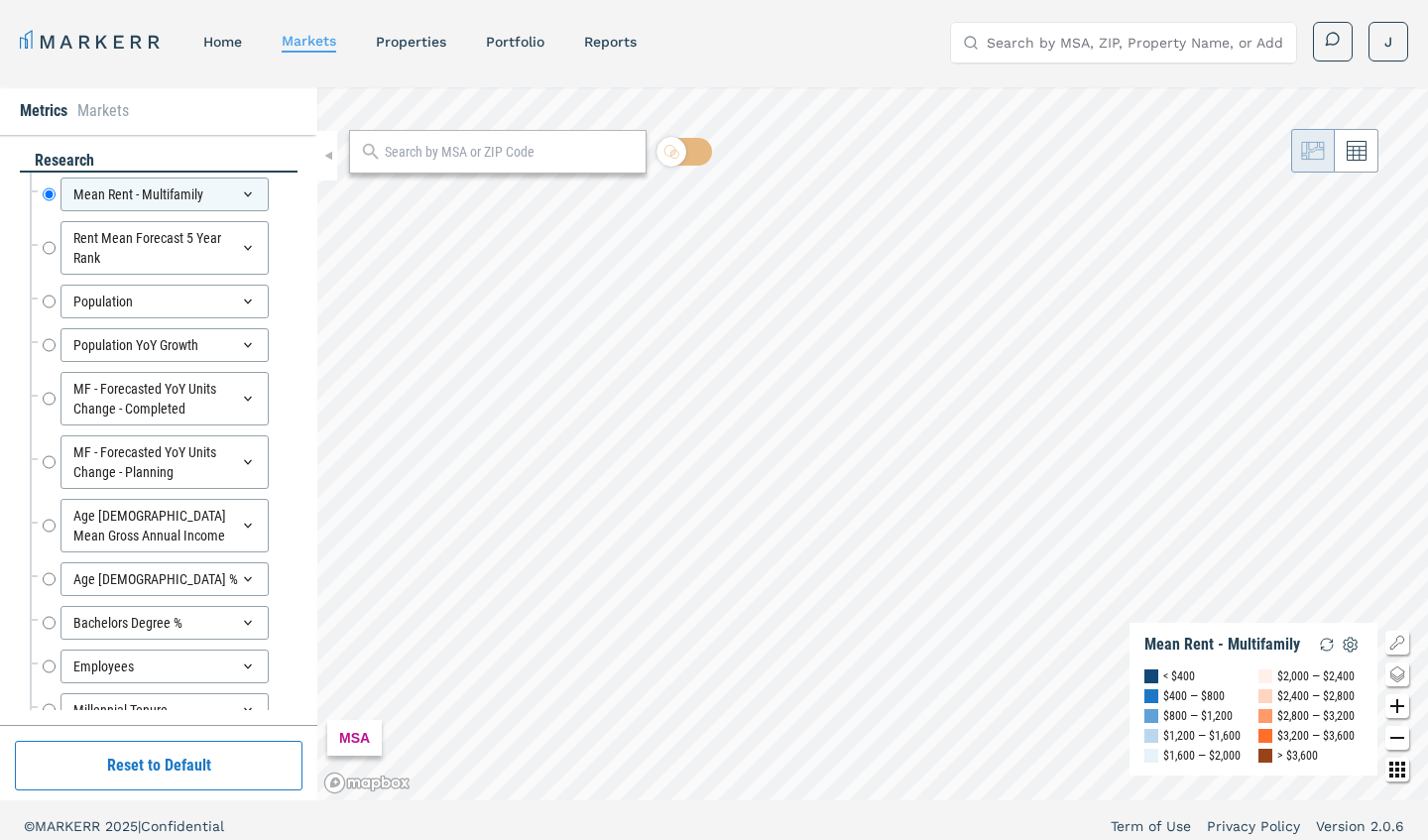 click 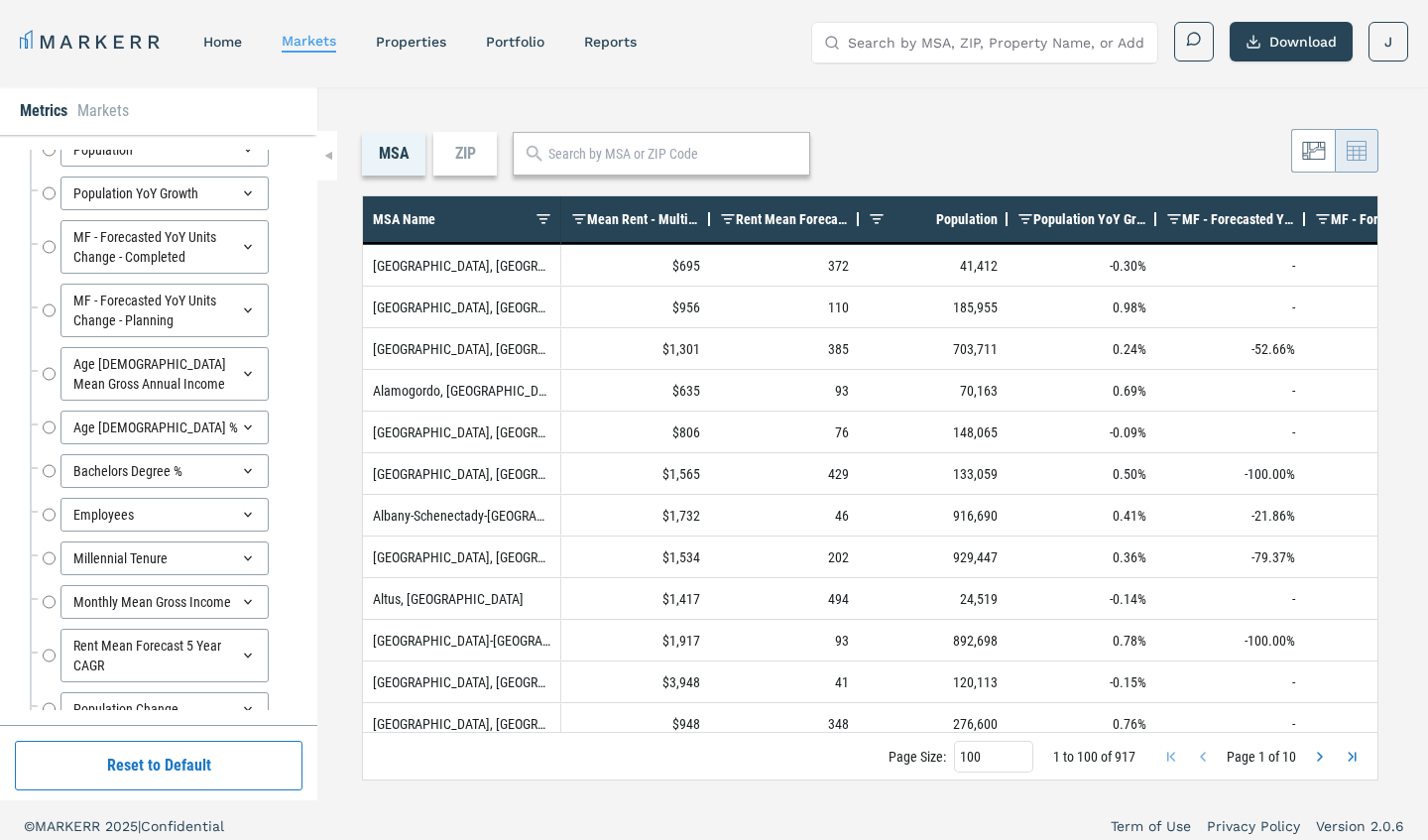 scroll, scrollTop: 153, scrollLeft: 0, axis: vertical 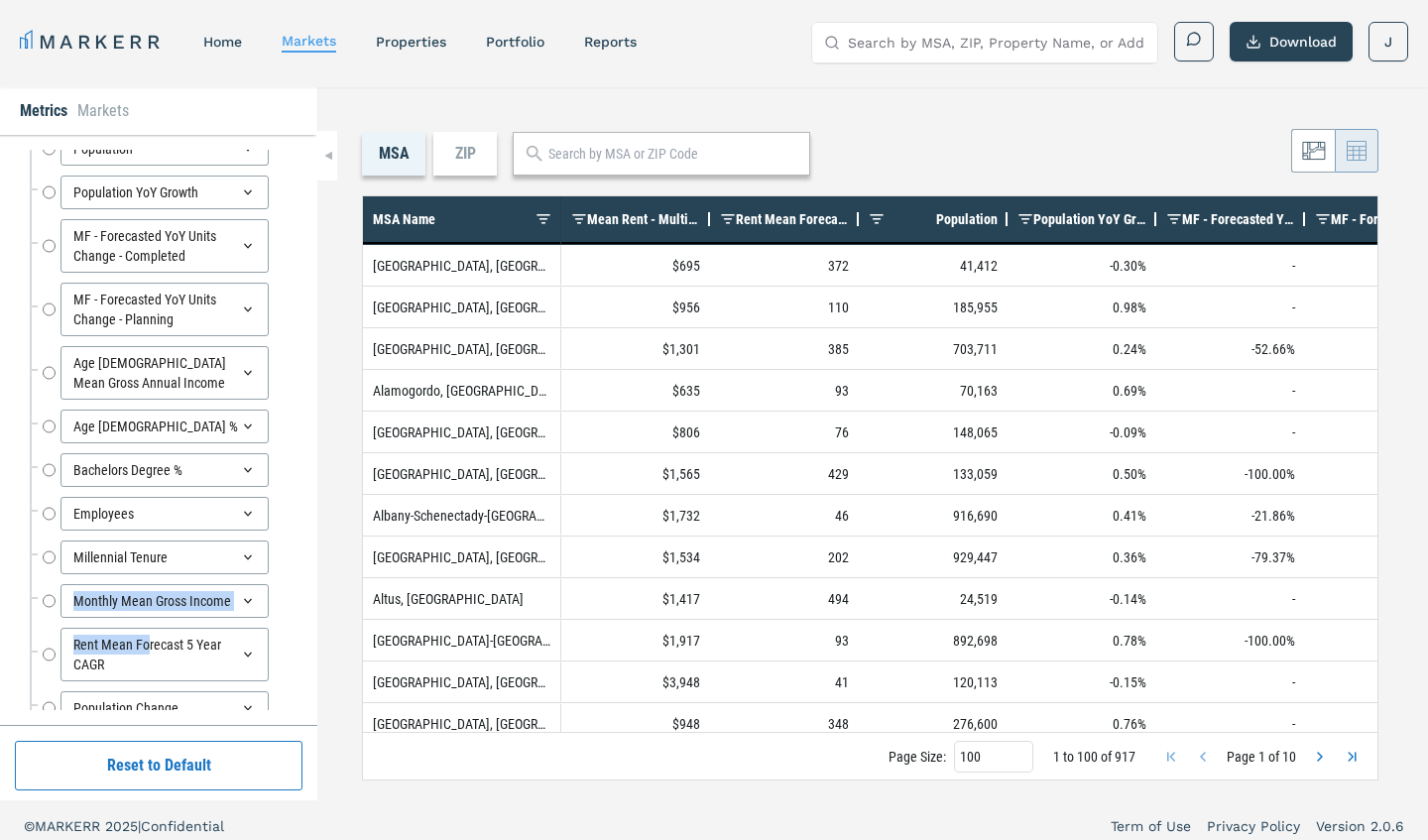 drag, startPoint x: 173, startPoint y: 588, endPoint x: 158, endPoint y: 582, distance: 16.155494 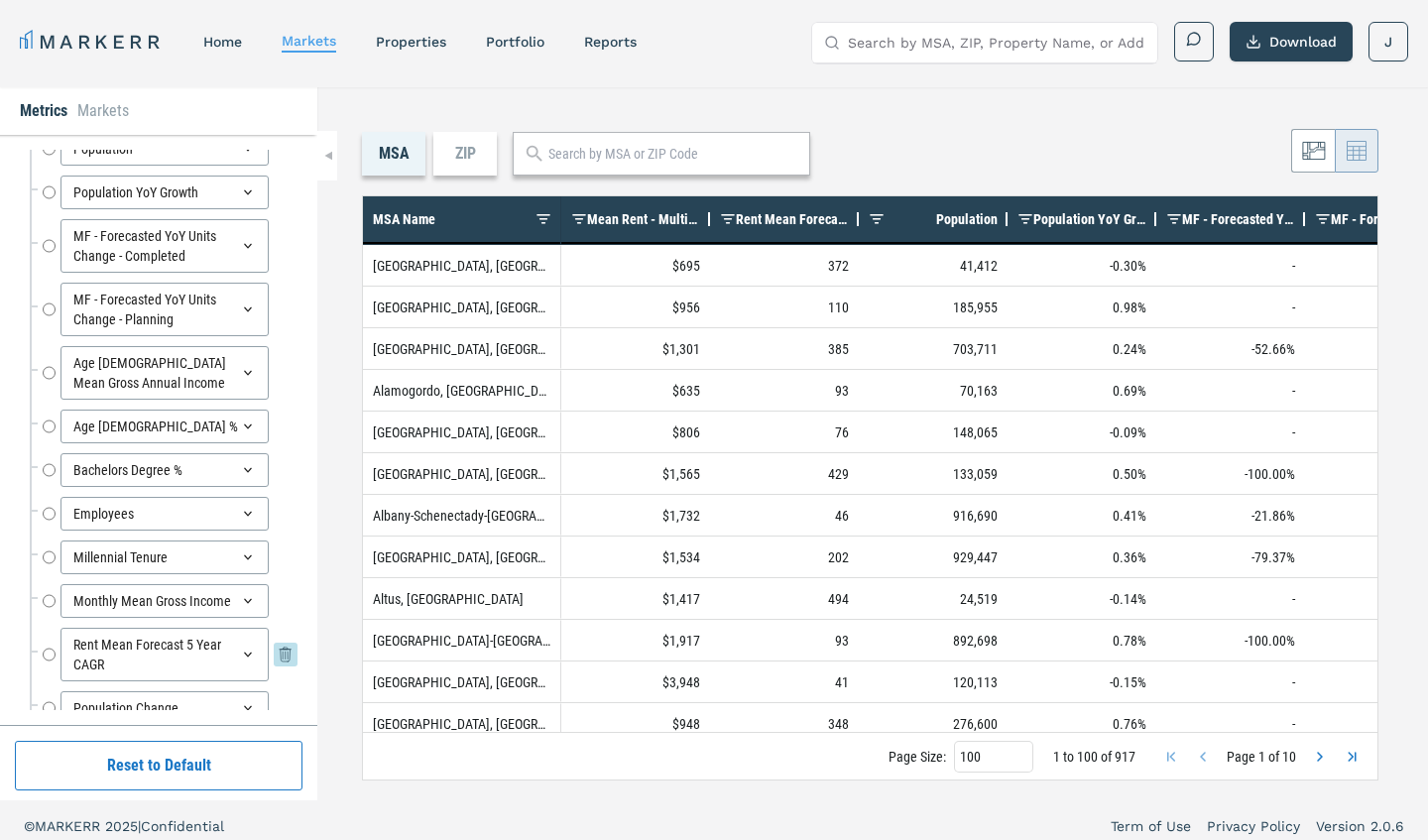 click on "Rent Mean Forecast 5 Year CAGR" at bounding box center (165, 655) 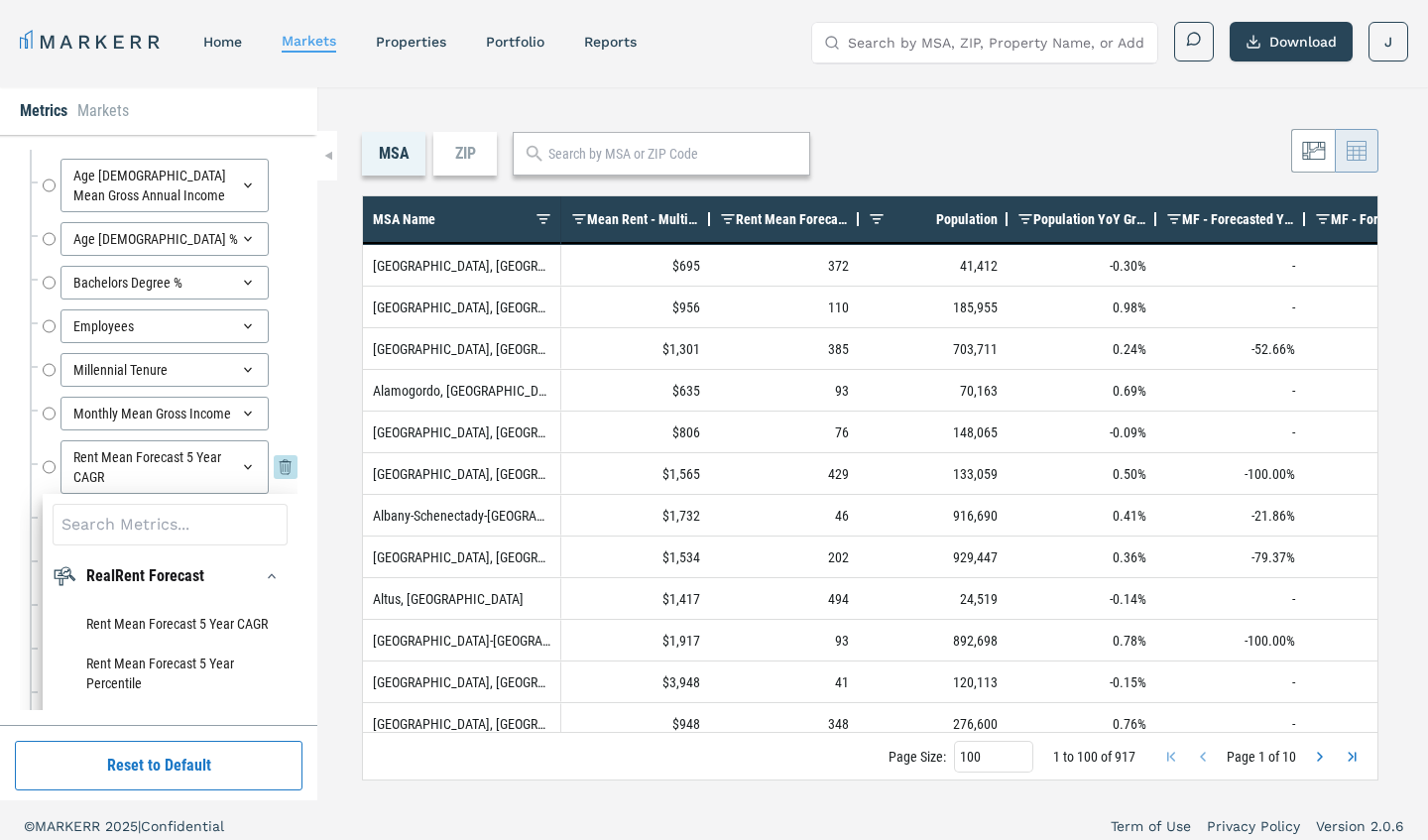 scroll, scrollTop: 371, scrollLeft: 0, axis: vertical 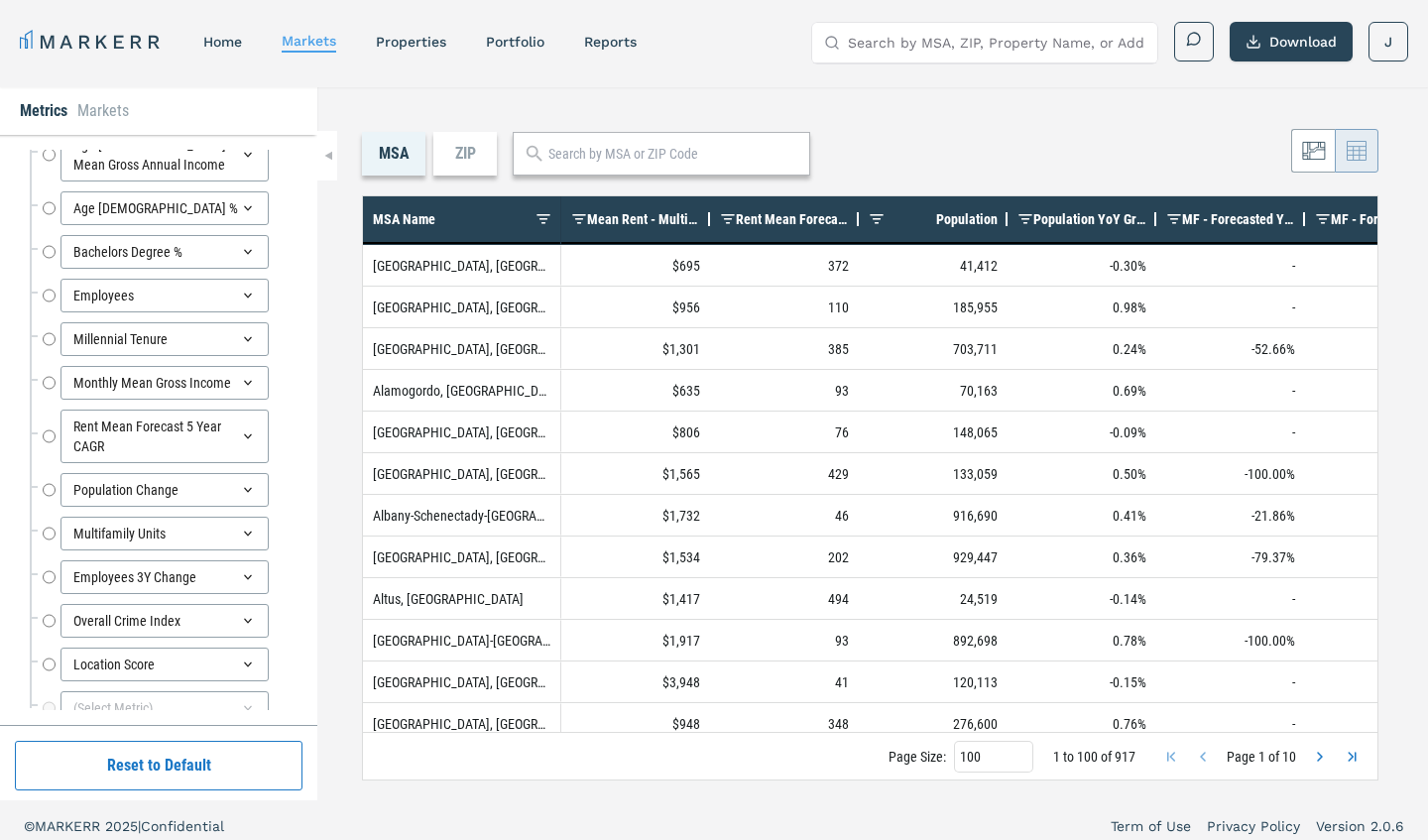 click on "MSA ZIP 1 to 100 of 917. Page 1 of 10 Drag here to set row groups Drag here to set column labels
MSA Name
Mean Rent - Multifamily
Rent Mean Forecast 5 Year Rank
Population
-" at bounding box center (873, 443) 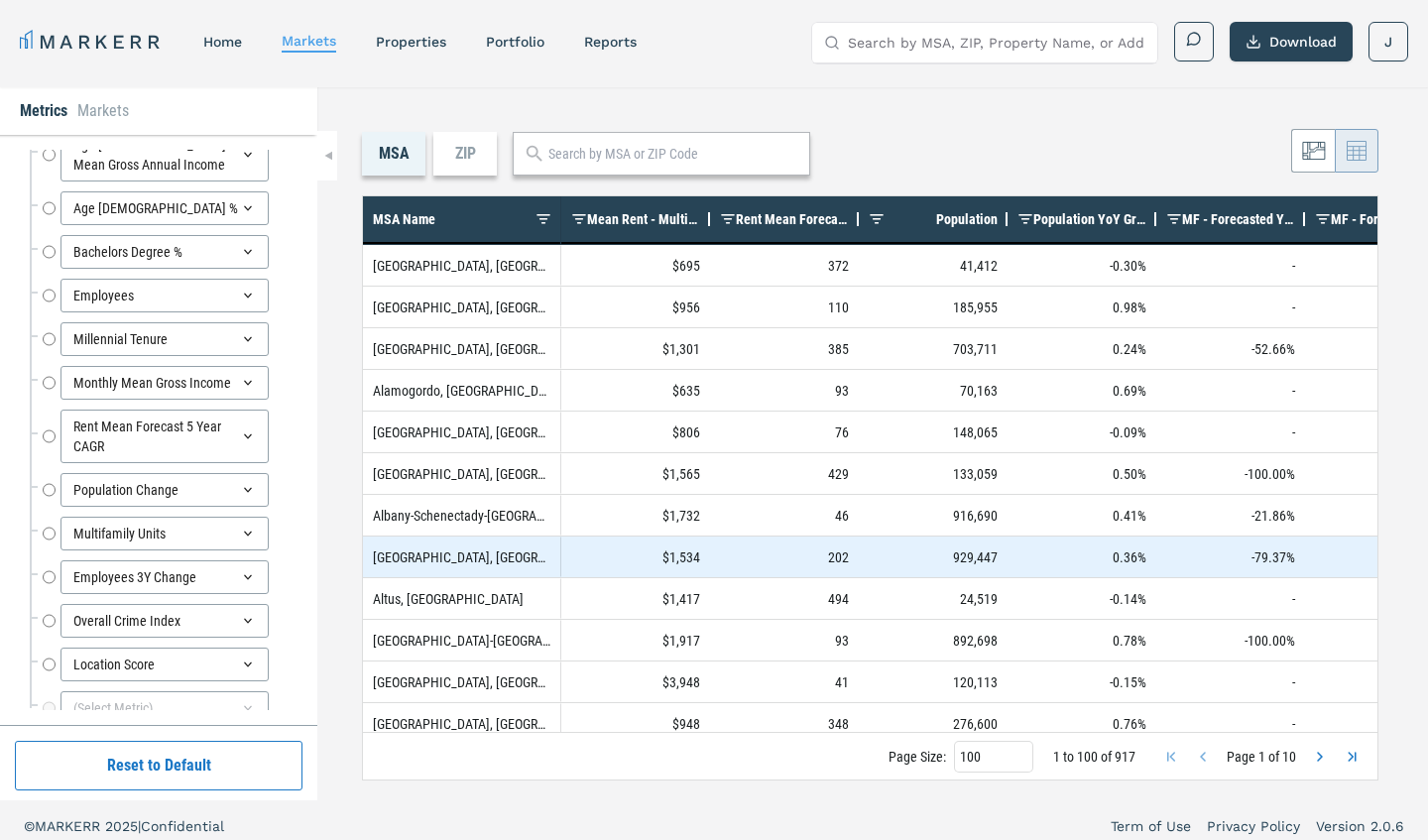scroll, scrollTop: 0, scrollLeft: 90, axis: horizontal 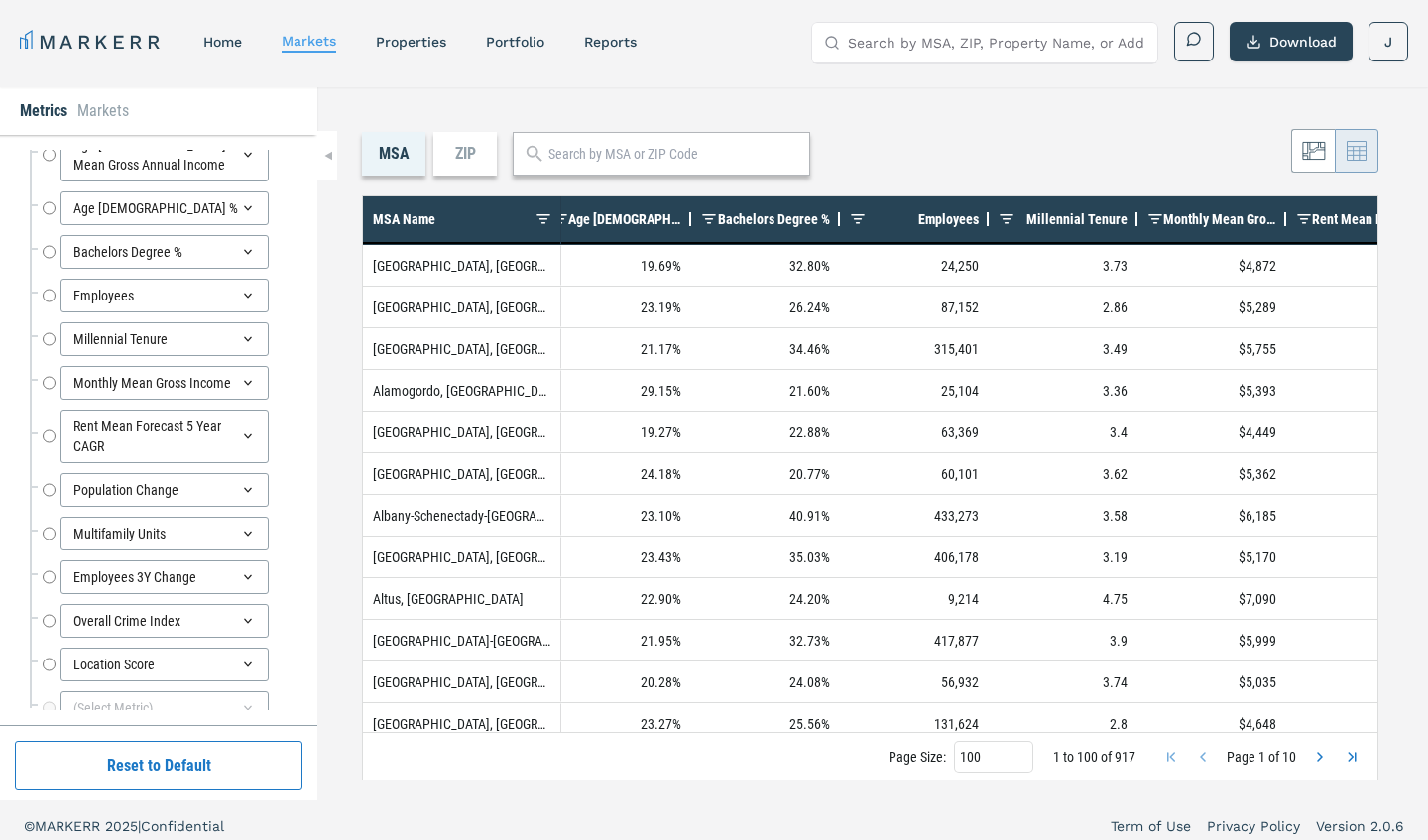drag, startPoint x: 664, startPoint y: 216, endPoint x: 694, endPoint y: 224, distance: 31.04835 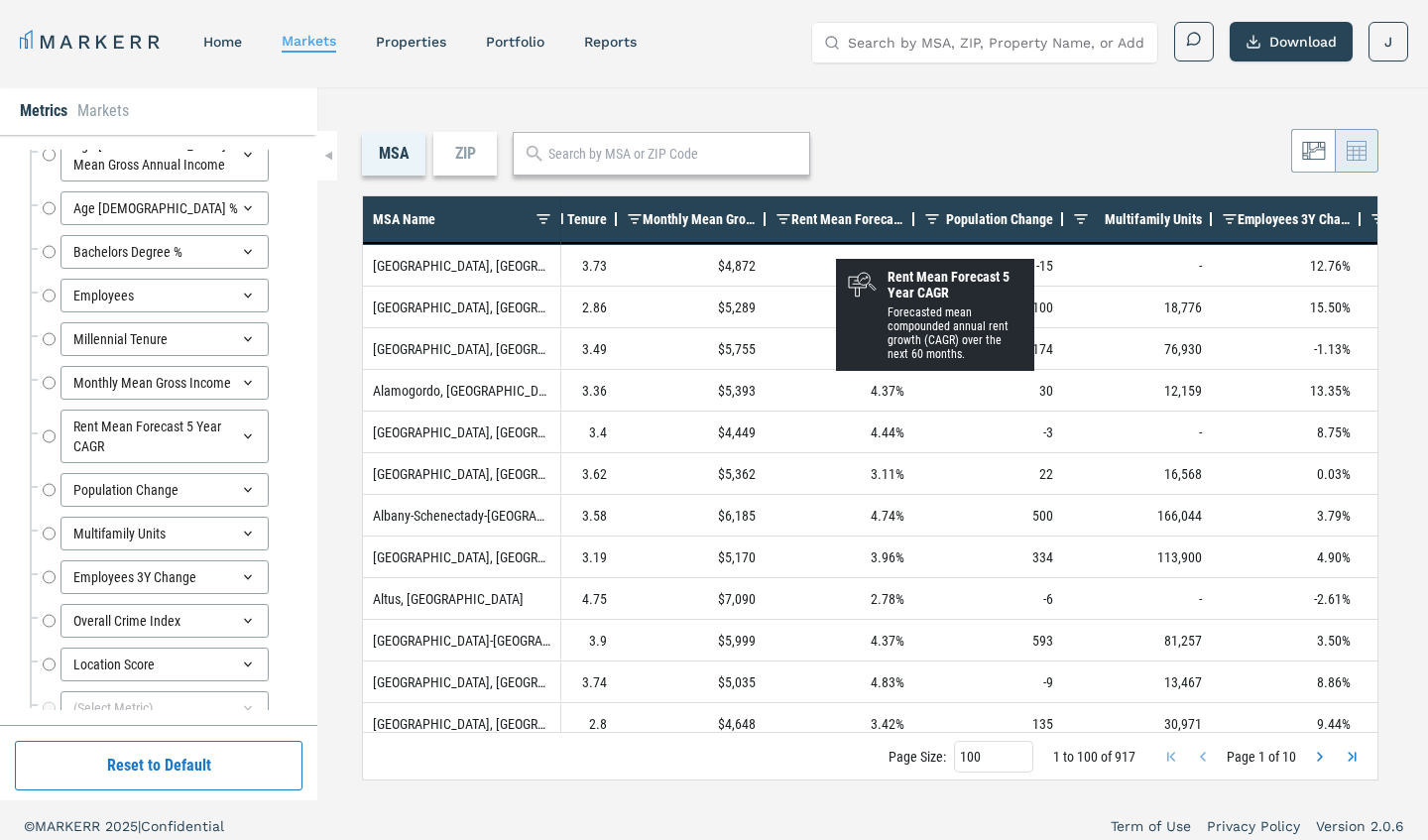 click on "Rent Mean Forecast 5 Year CAGR" at bounding box center [848, 219] 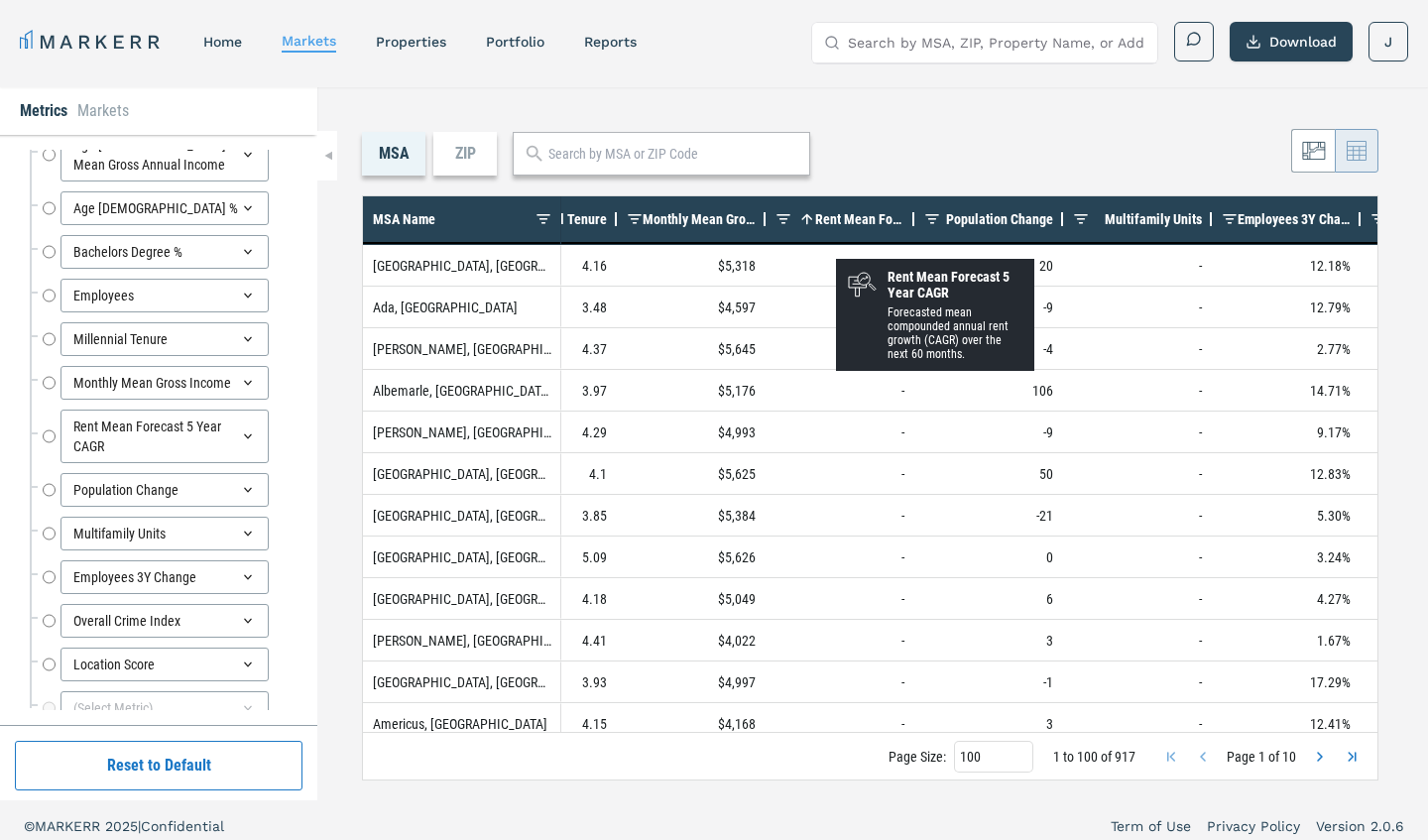 click on "Rent Mean Forecast 5 Year CAGR" at bounding box center (860, 219) 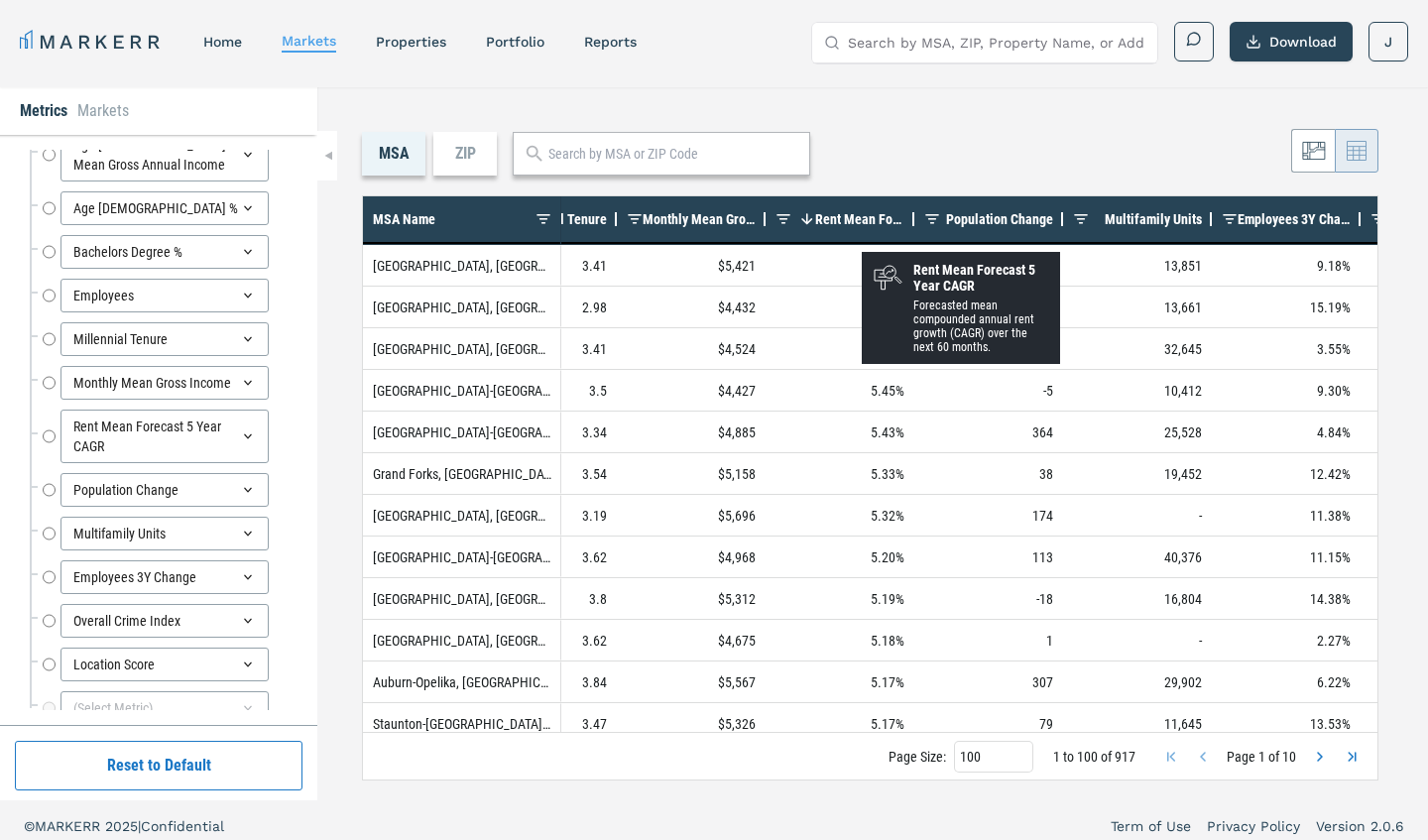 click on "Rent Mean Forecast 5 Year CAGR
1" at bounding box center (848, 219) 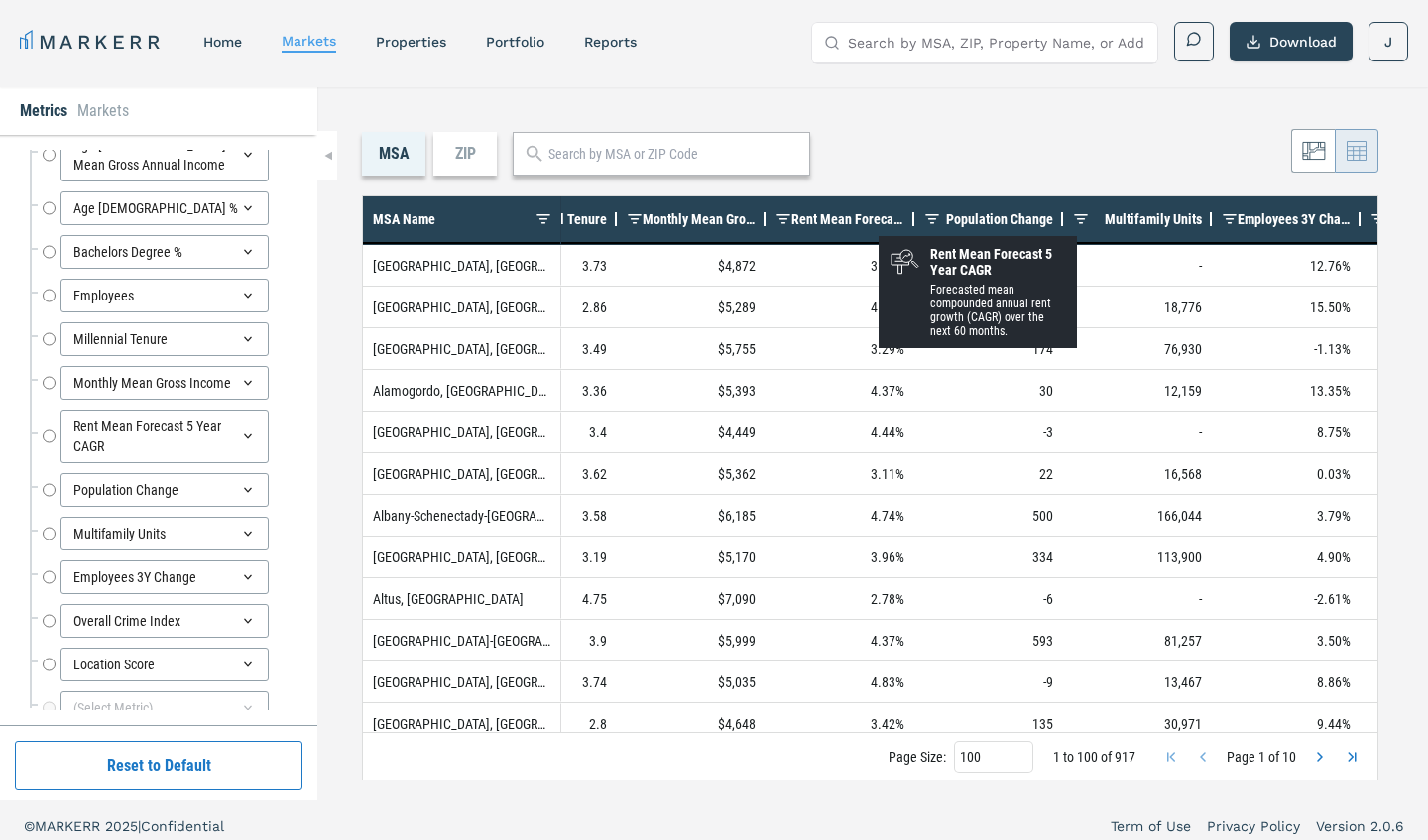 click on "Rent Mean Forecast 5 Year CAGR" at bounding box center (848, 219) 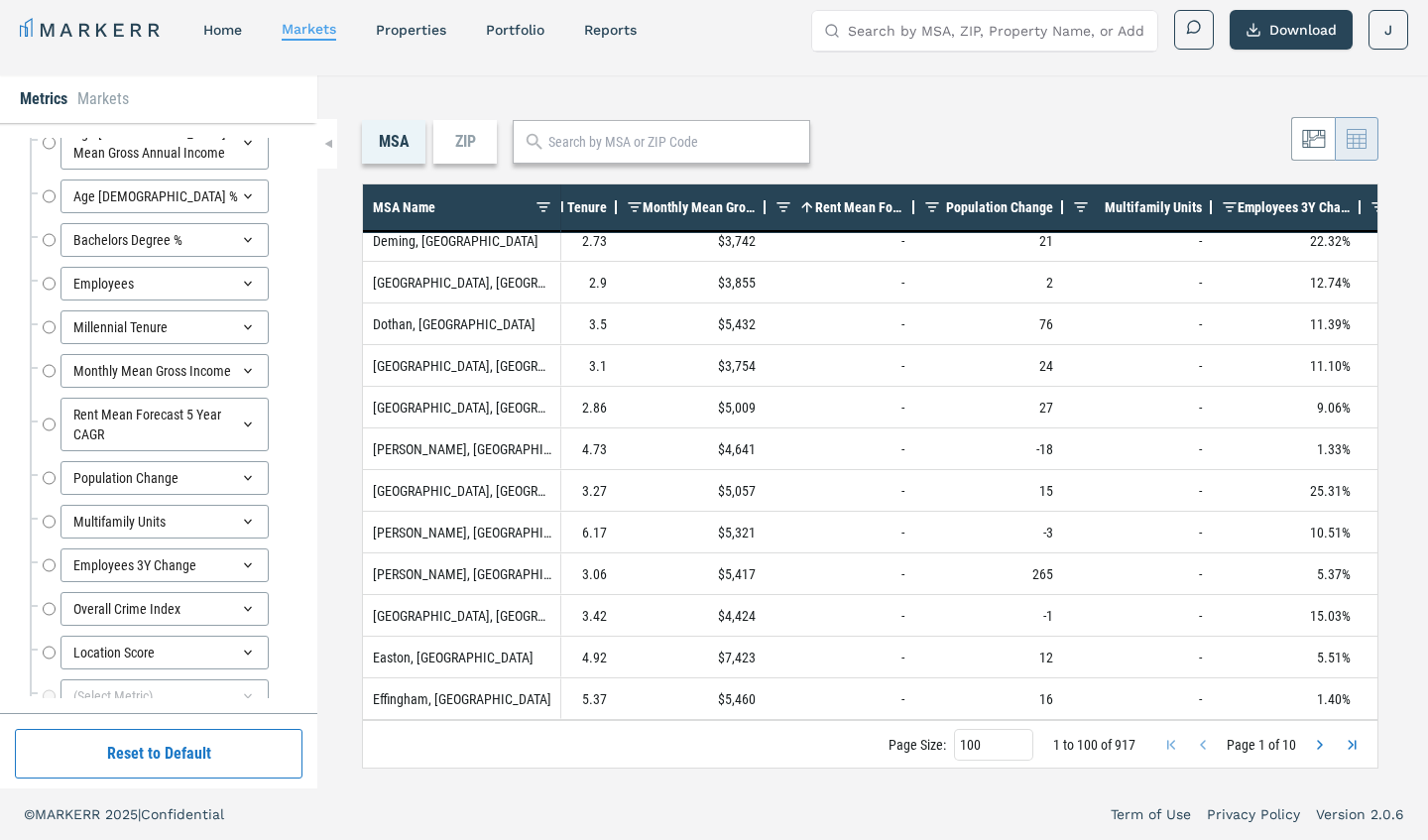 click at bounding box center (1320, 745) 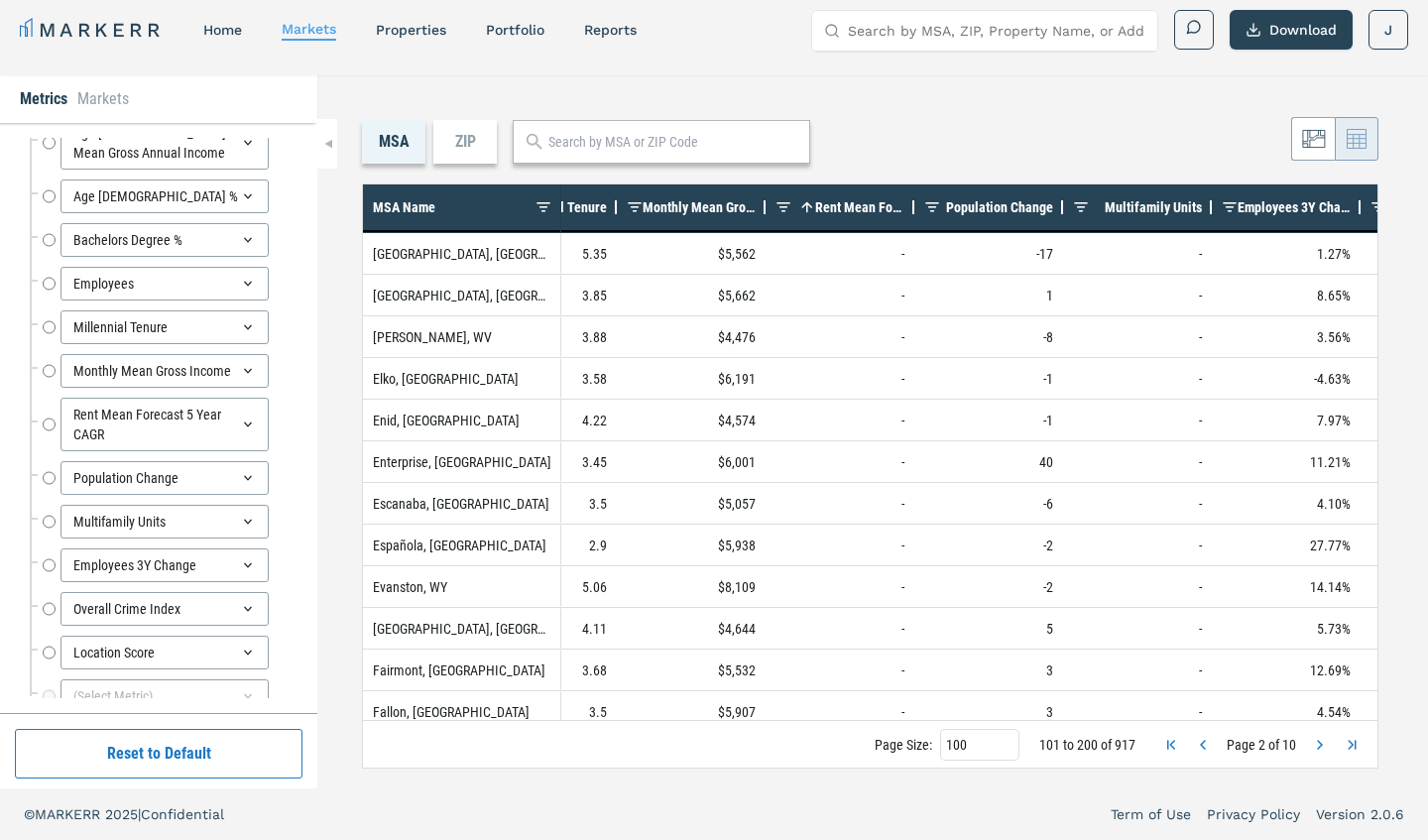 click on "Page
2
of
10" at bounding box center (1261, 745) 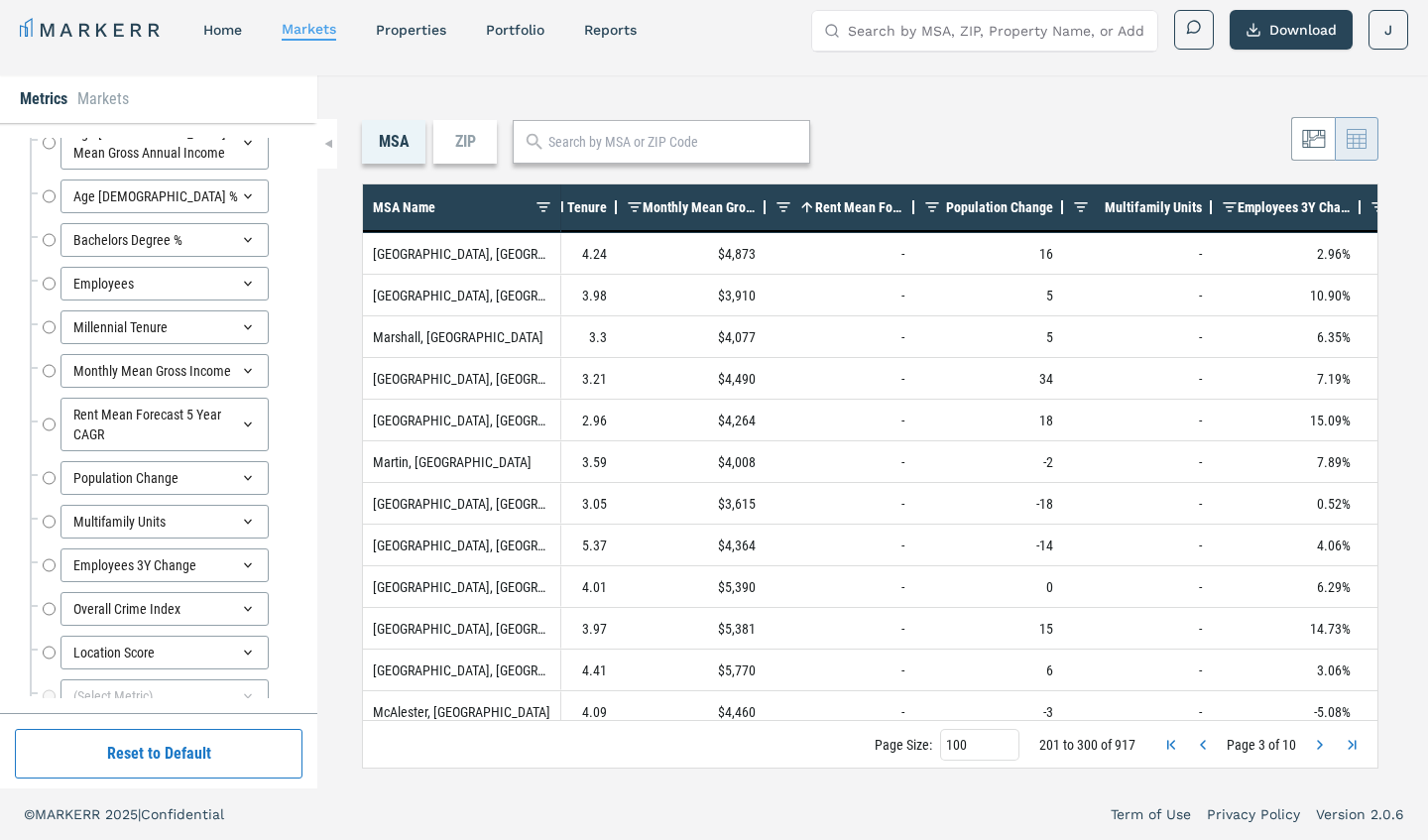 click at bounding box center [1320, 745] 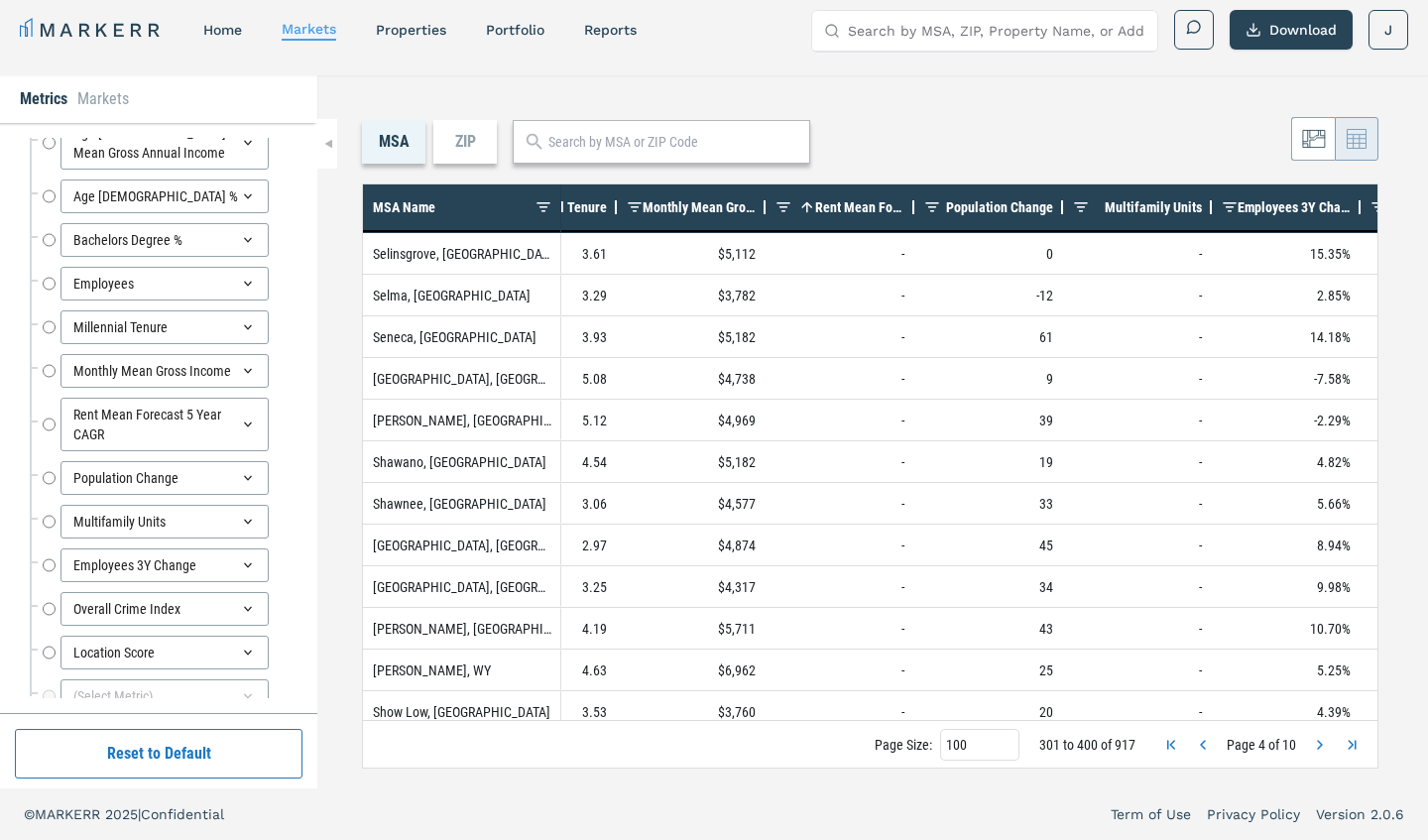 click at bounding box center (1320, 745) 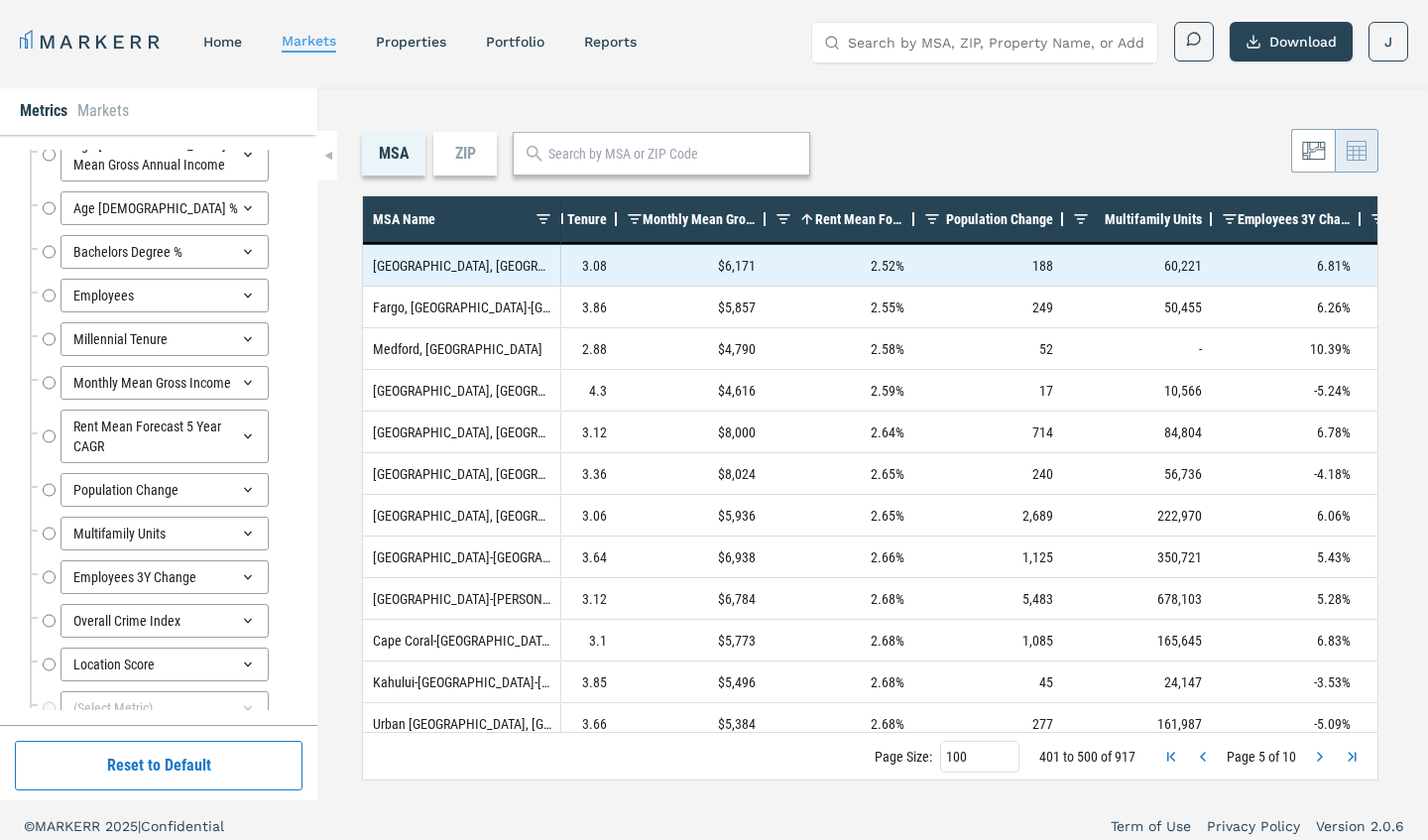 click on "2.52%" at bounding box center [840, 265] 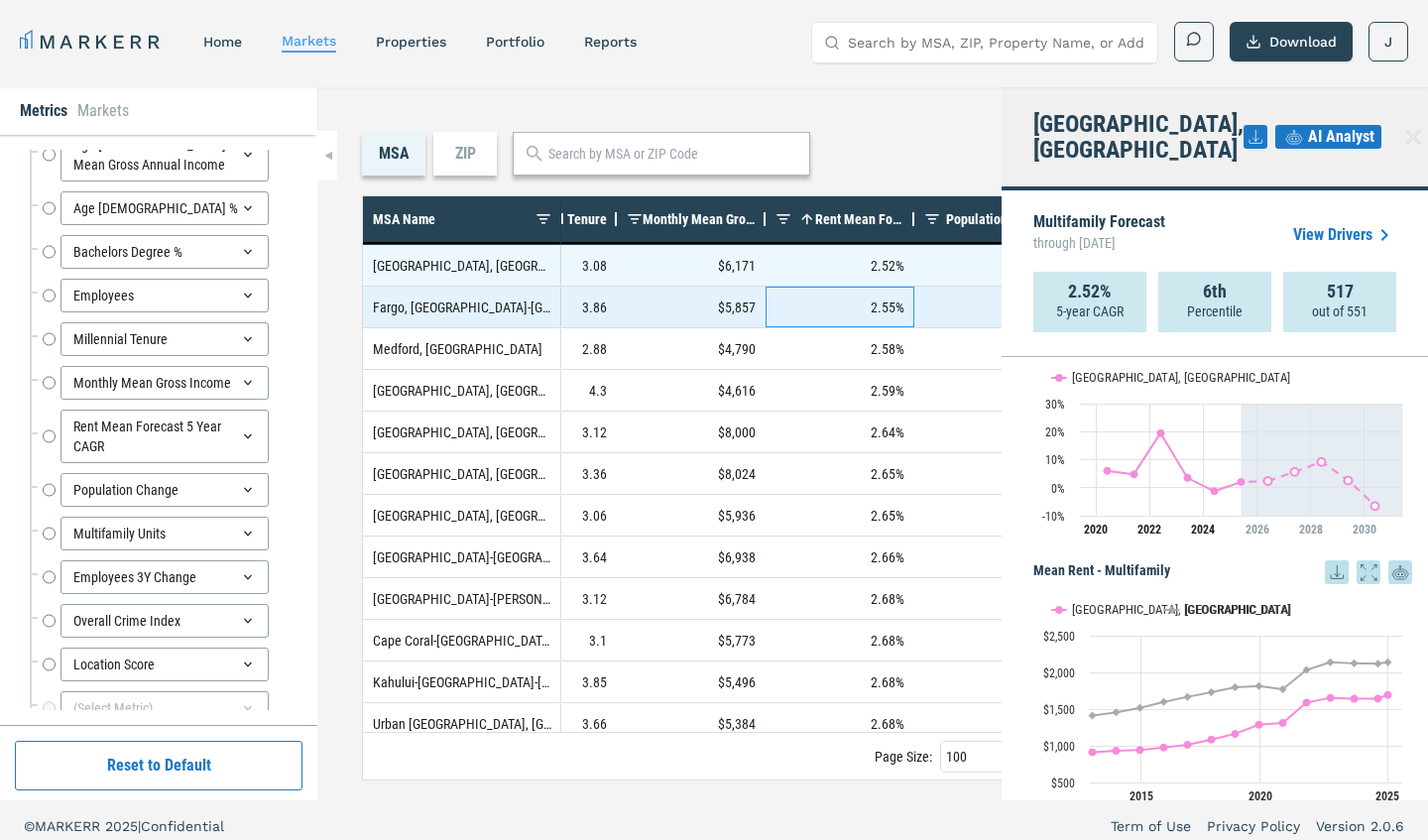 click on "2.55%" at bounding box center (840, 306) 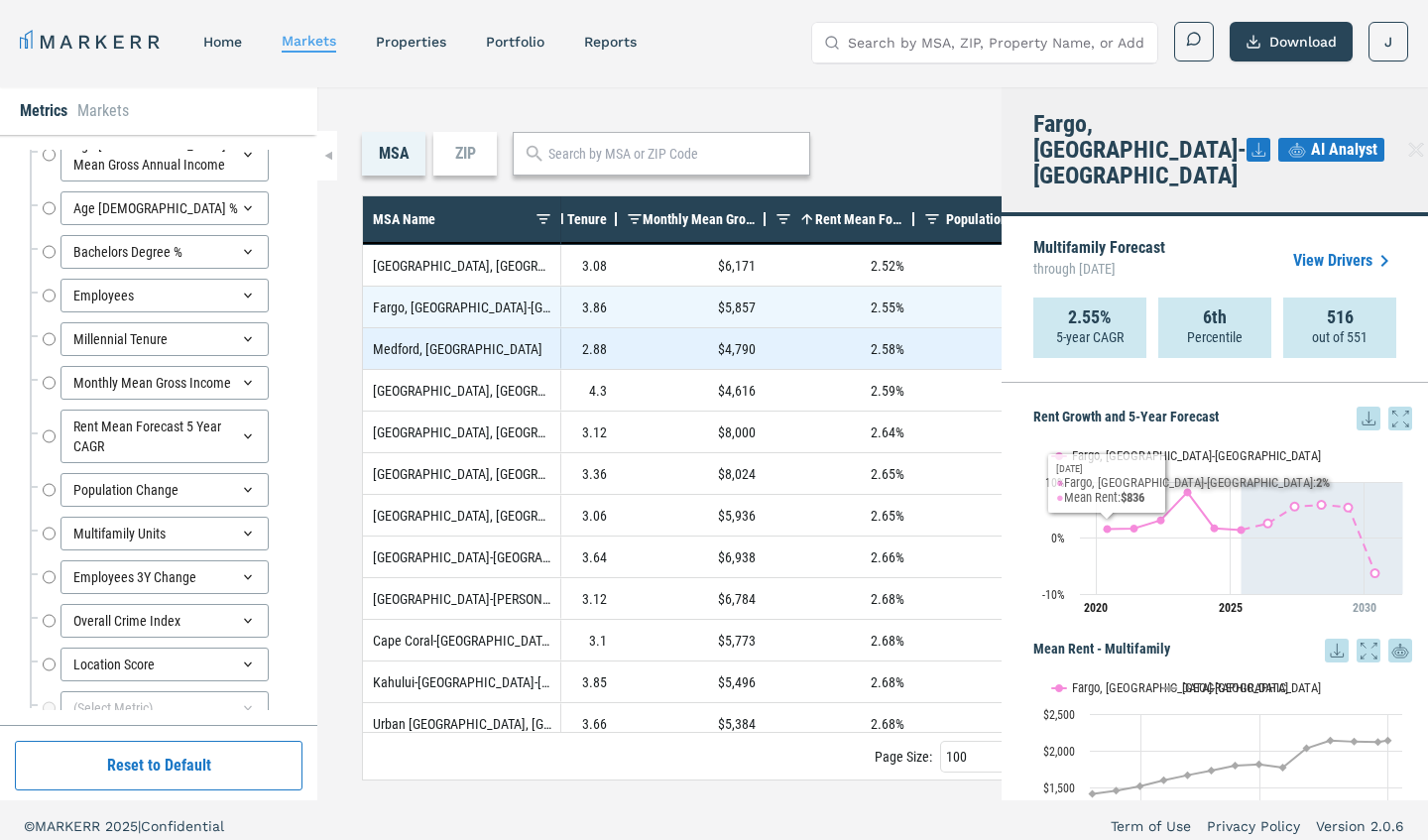 click on "2.58%" at bounding box center [840, 348] 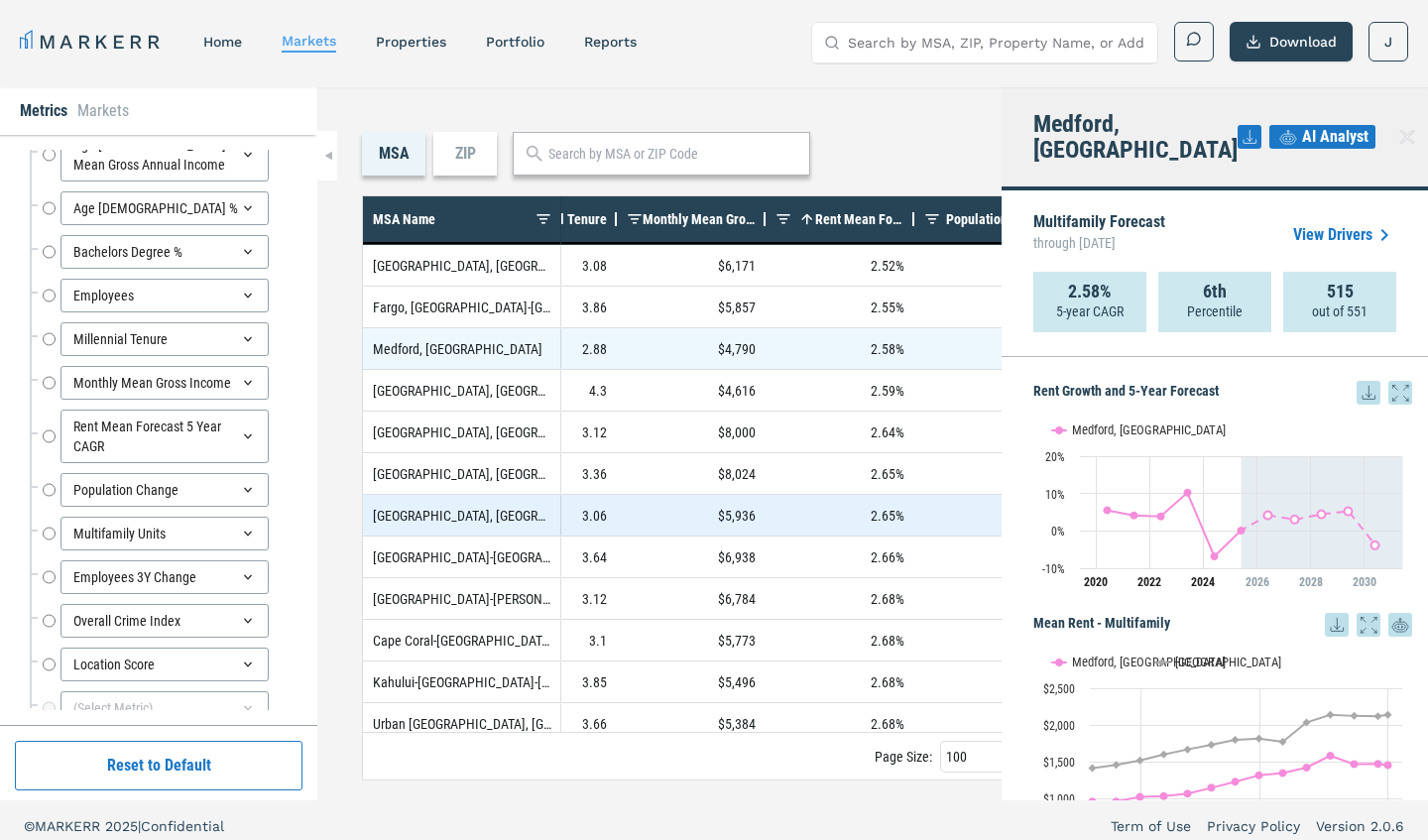 click on "2.65%" at bounding box center (840, 515) 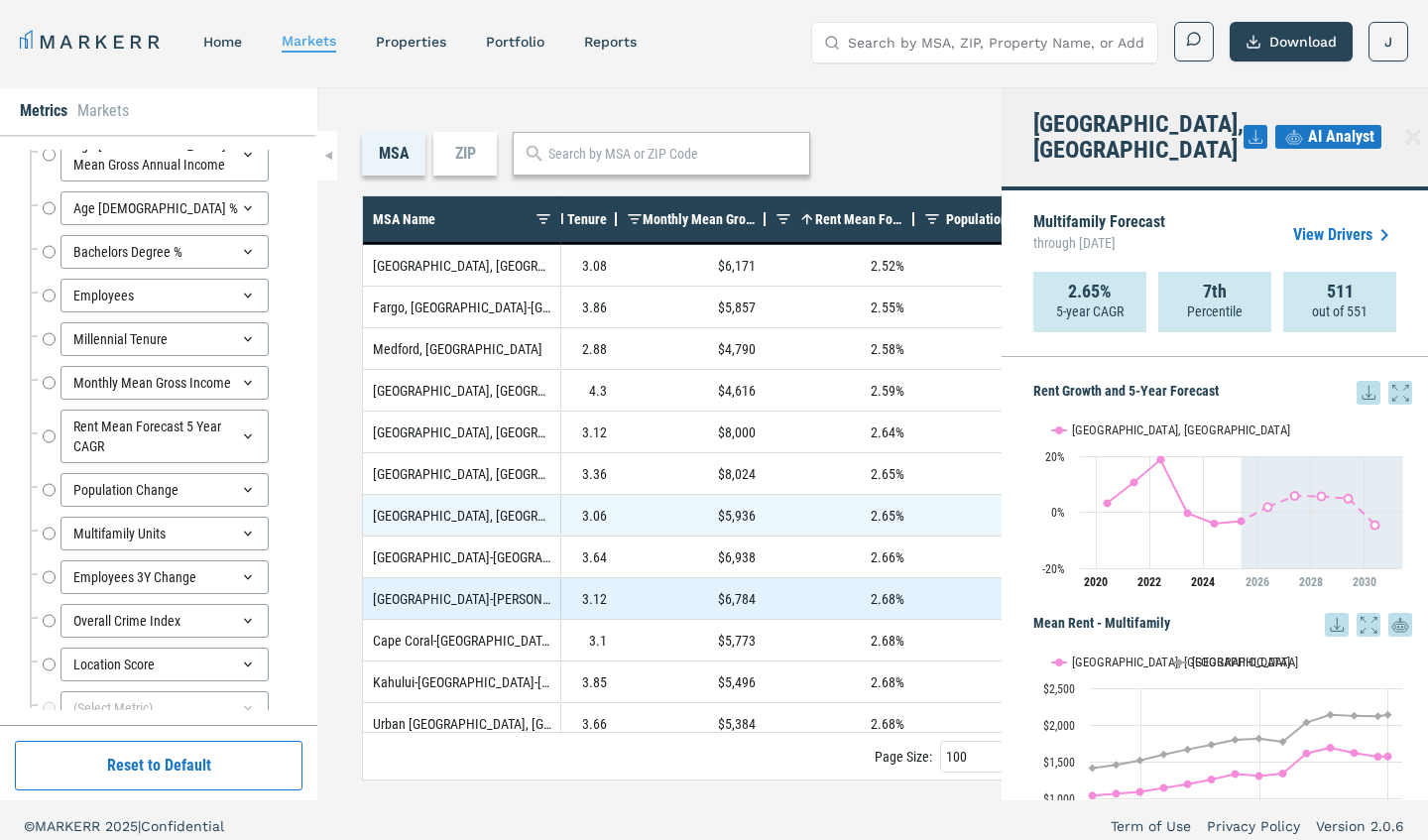click on "2.68%" at bounding box center [840, 598] 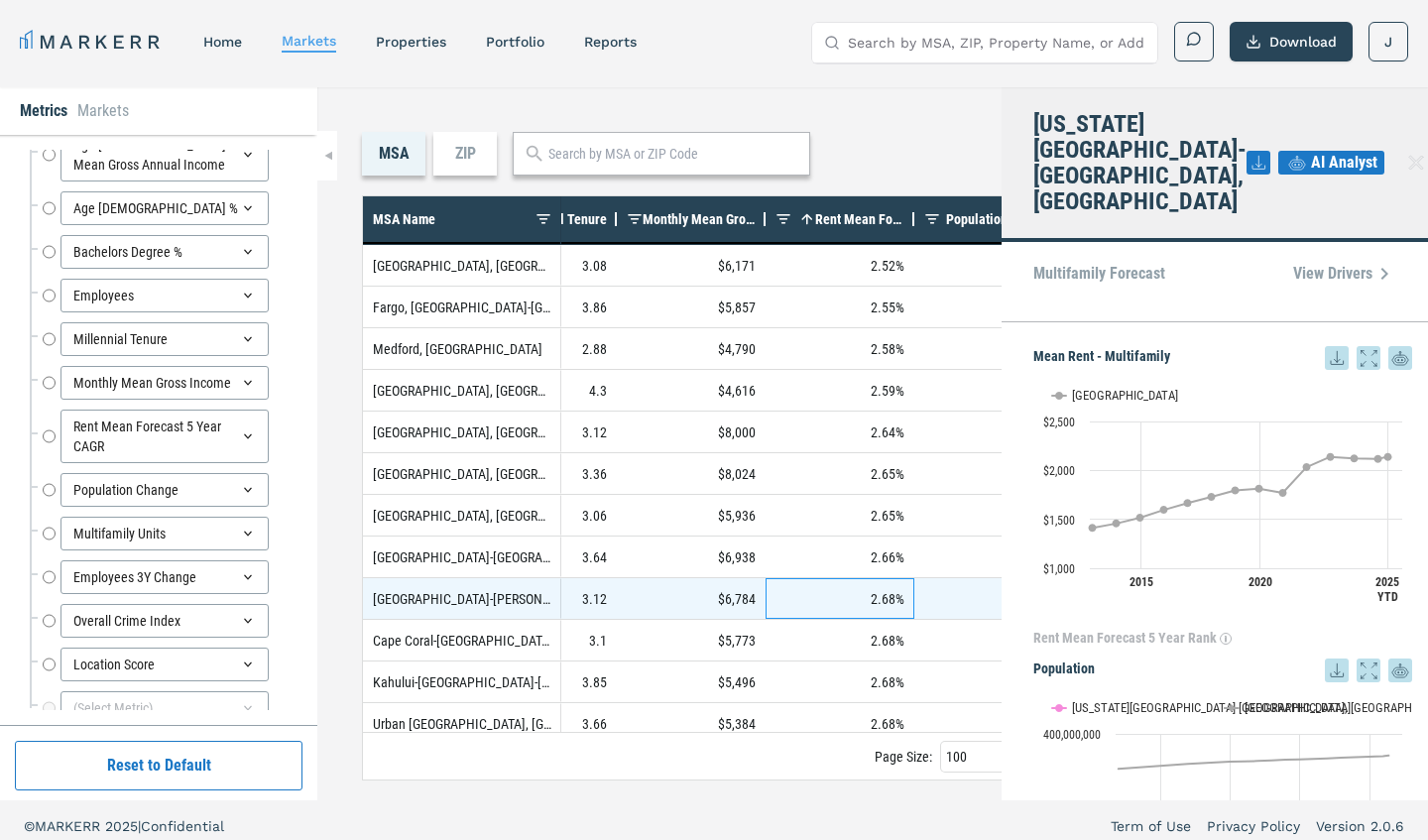 scroll, scrollTop: 0, scrollLeft: 0, axis: both 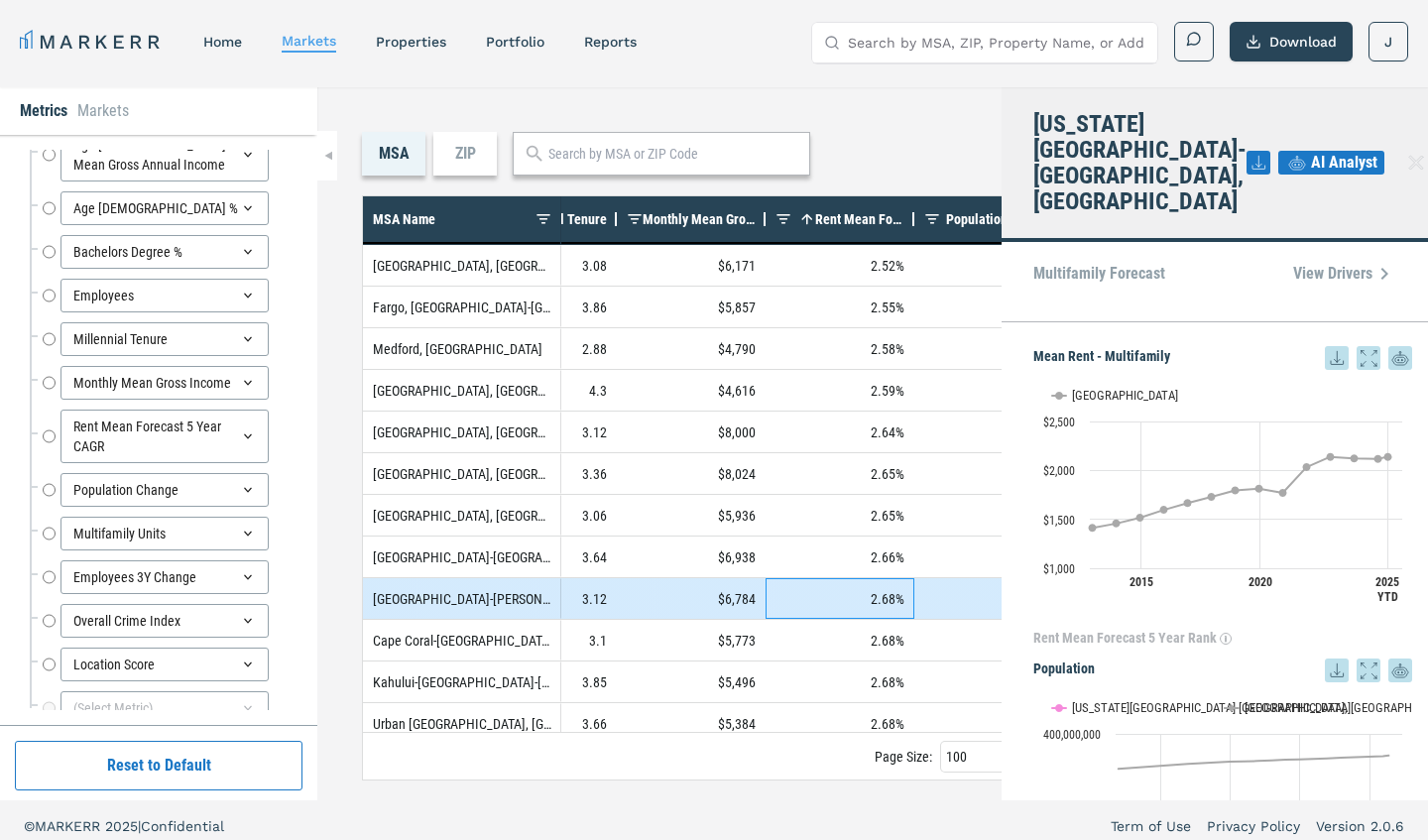 click on "2.68%" at bounding box center (840, 598) 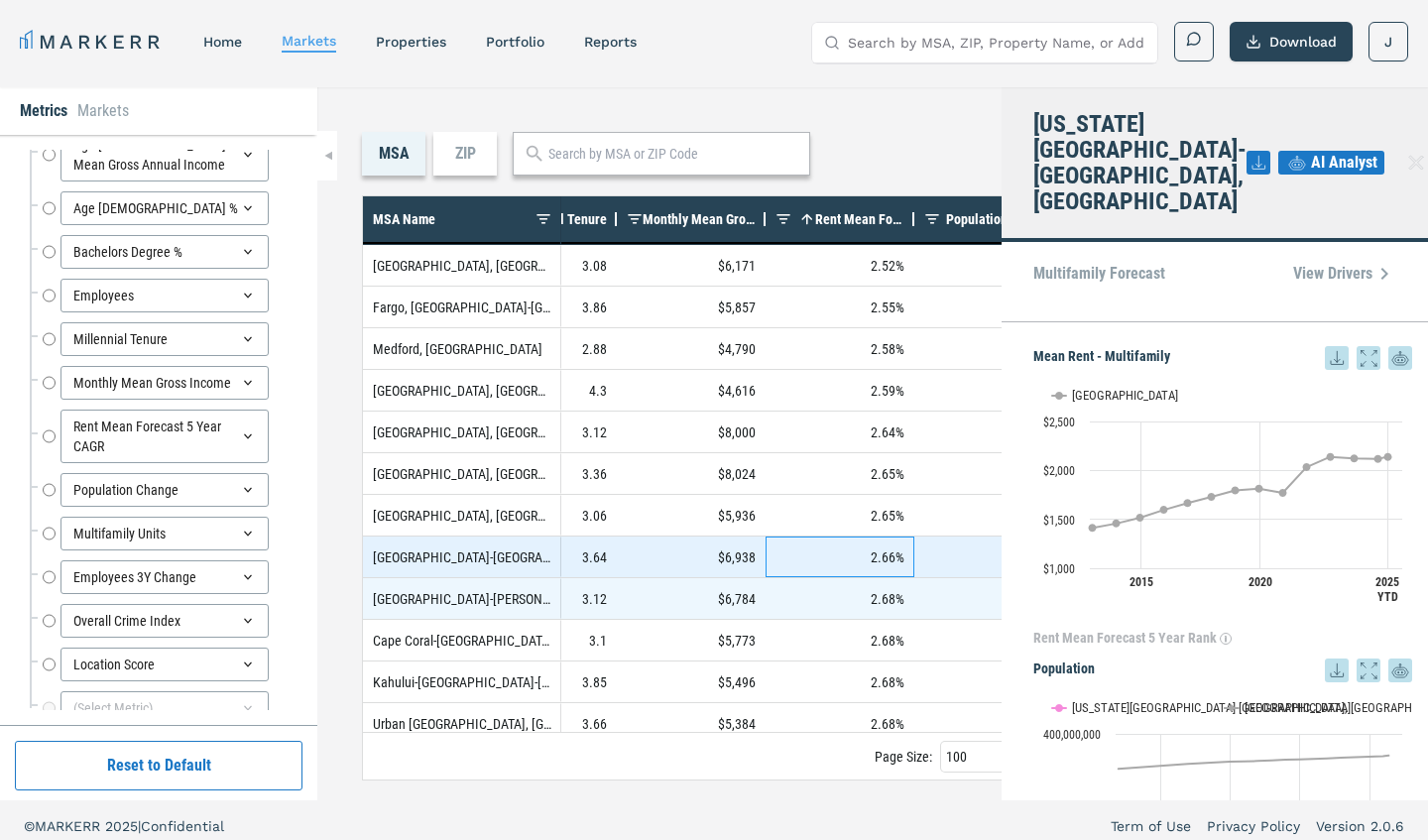 click on "2.66%" at bounding box center (840, 556) 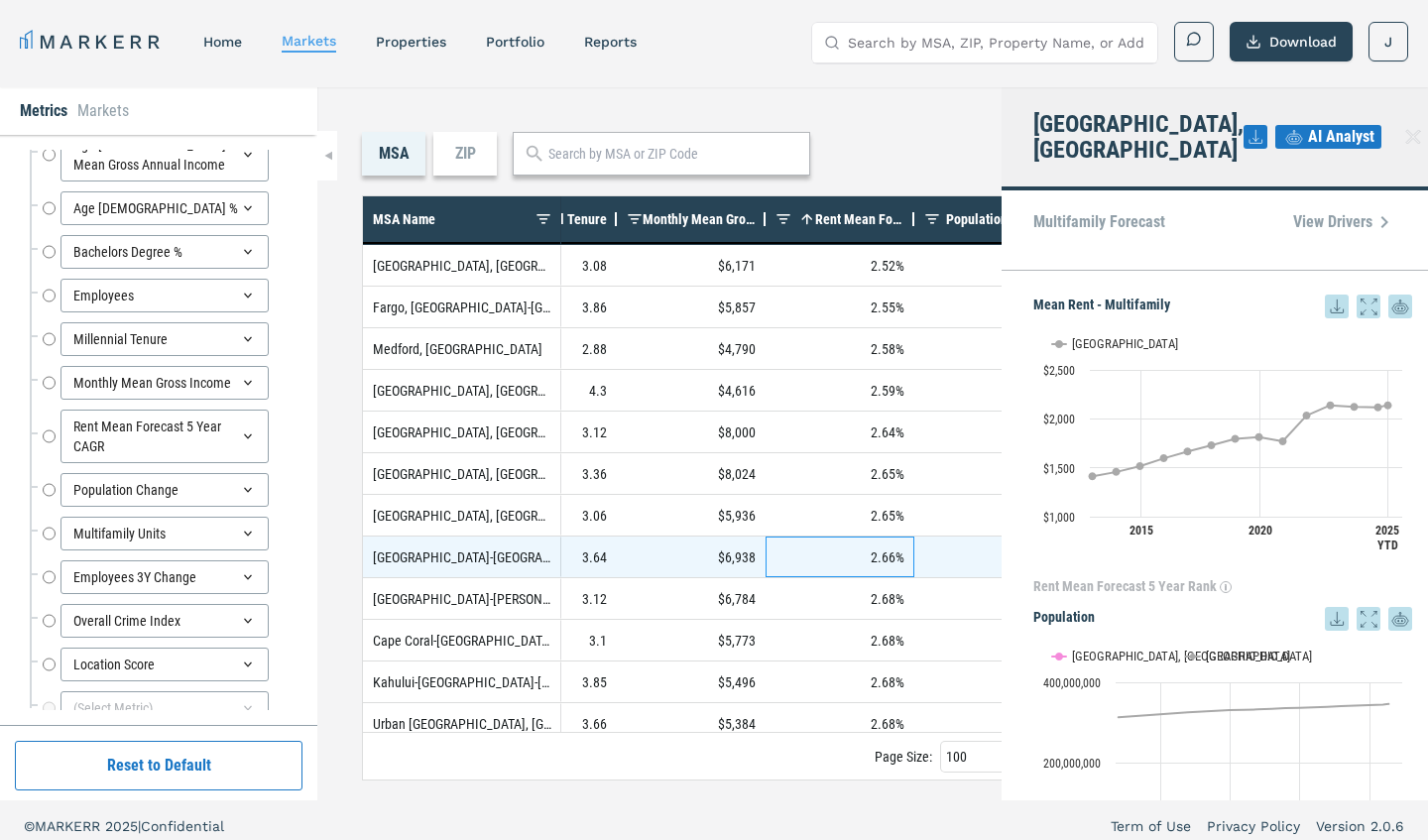 scroll, scrollTop: 0, scrollLeft: 0, axis: both 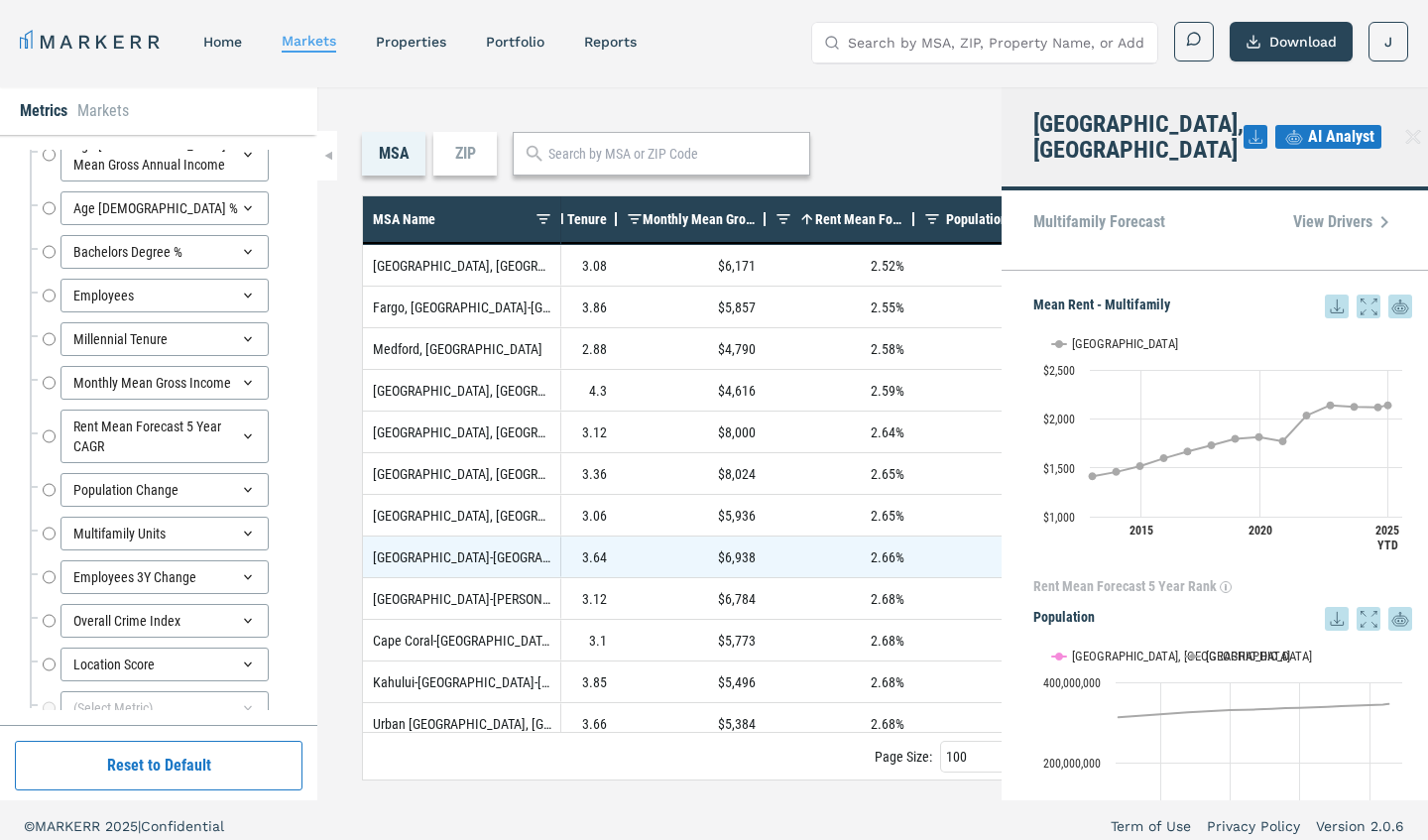 click on "2.59%" at bounding box center (840, 390) 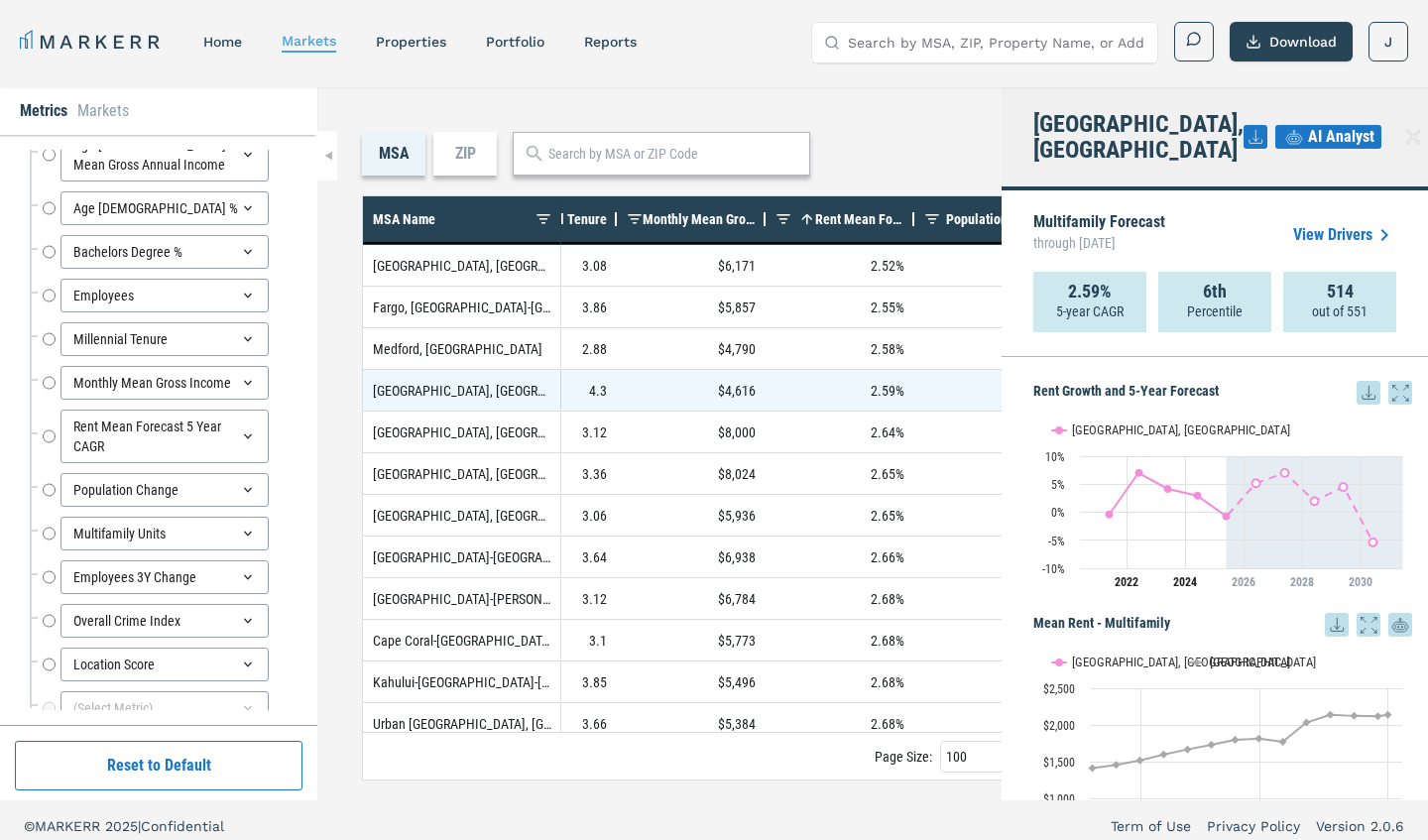 click on "AI Analyst" at bounding box center [1341, 137] 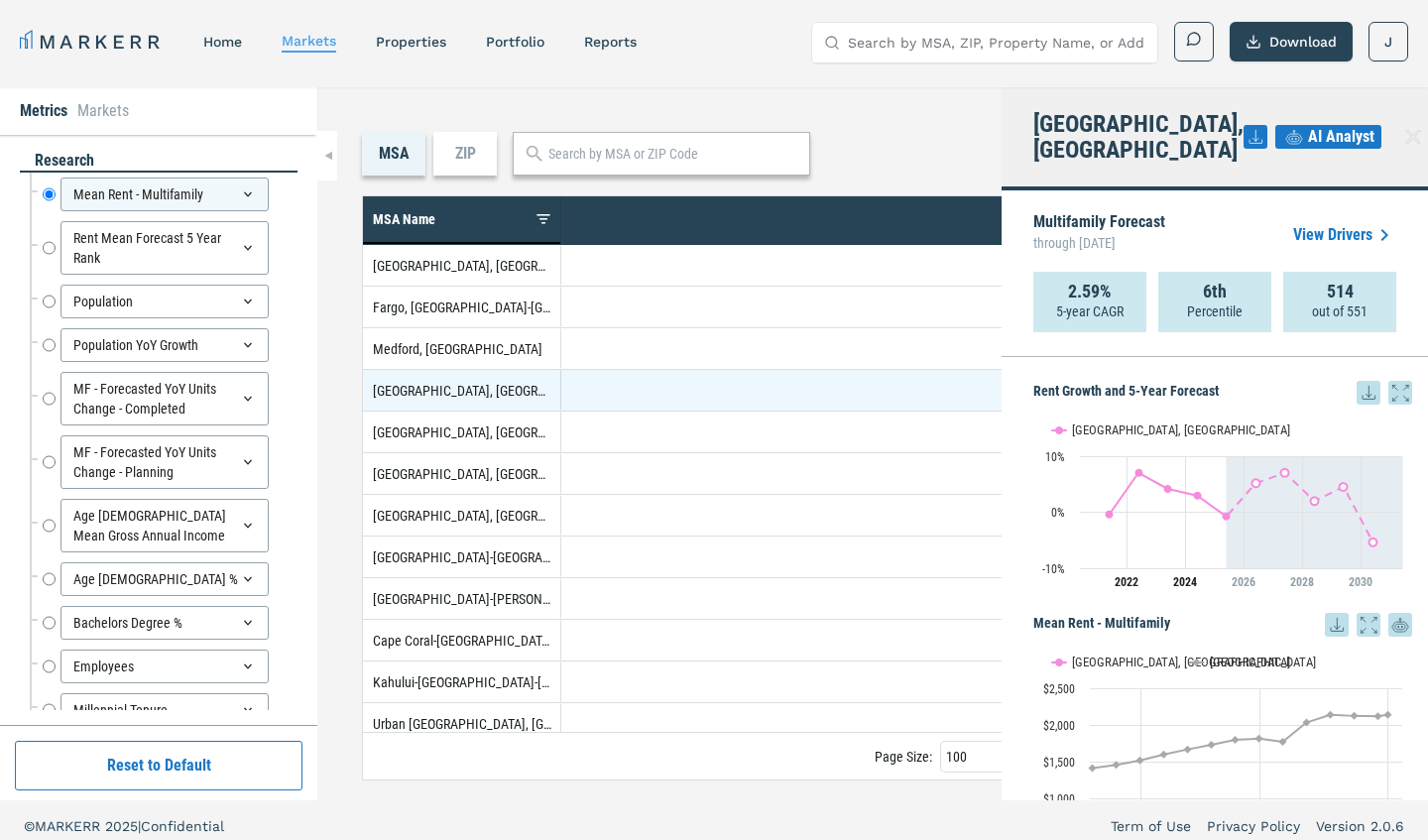 scroll, scrollTop: 0, scrollLeft: 0, axis: both 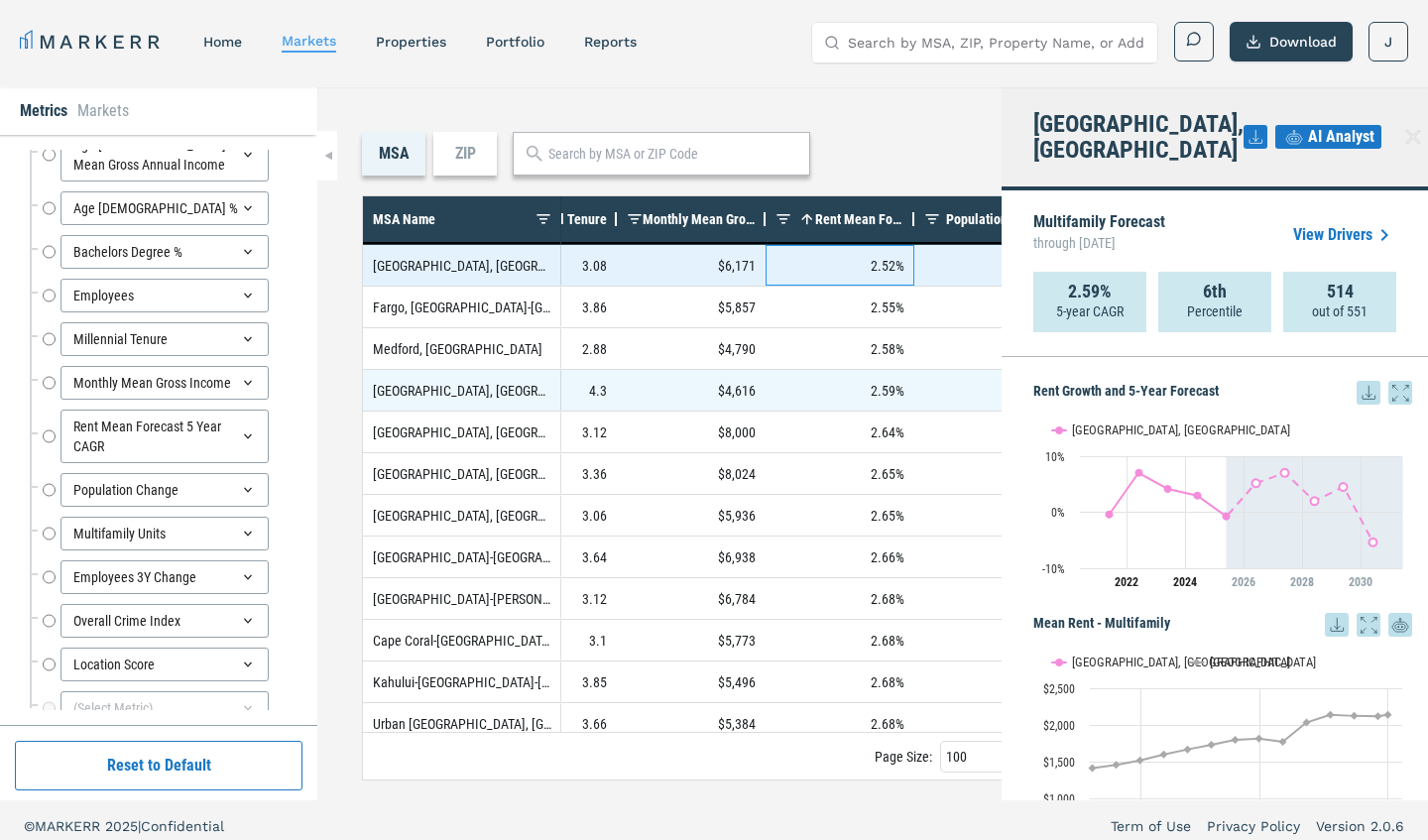 click on "2.52%" at bounding box center (840, 265) 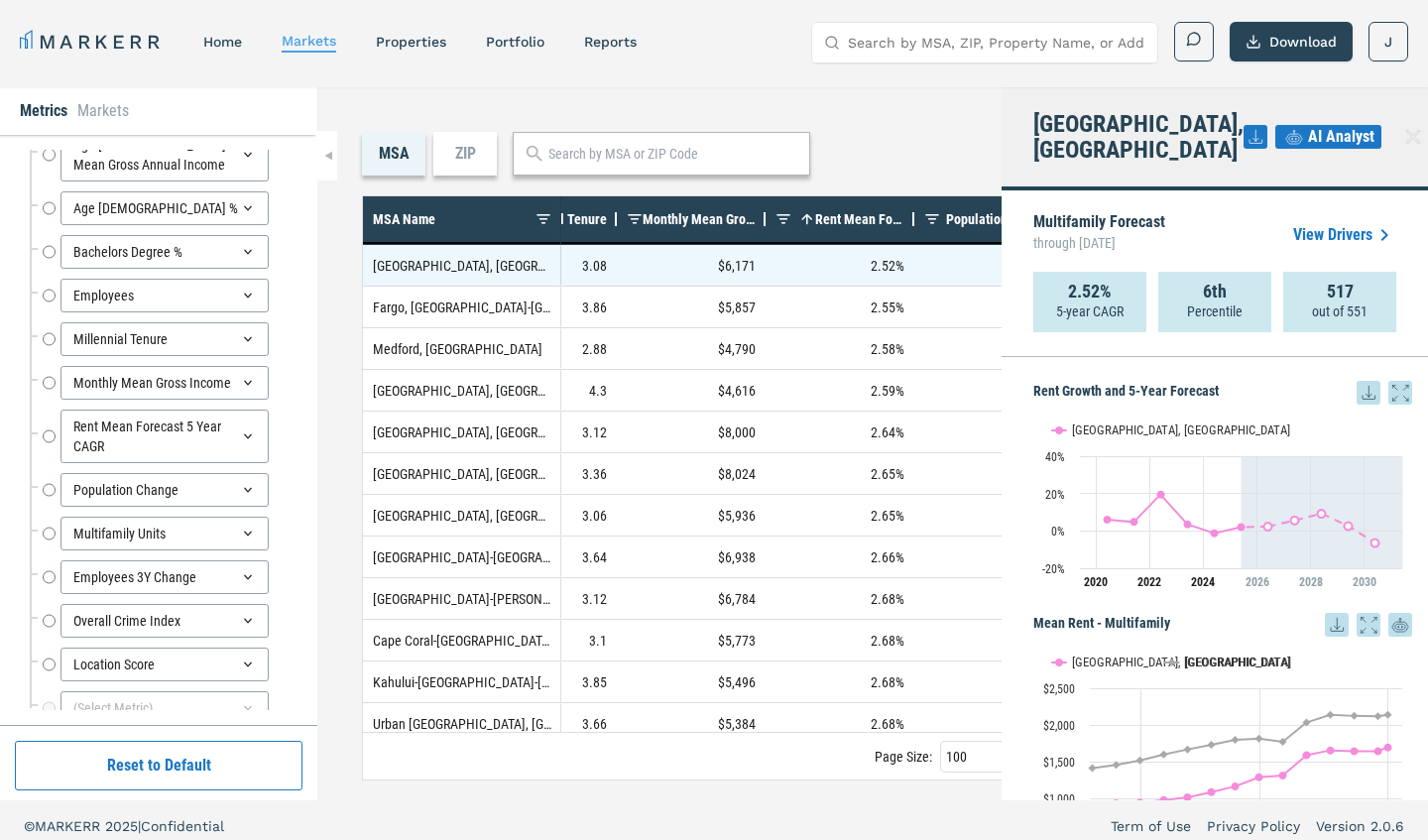 click on "Multifamily Forecast through May 2030 View Drivers" at bounding box center [1215, 235] 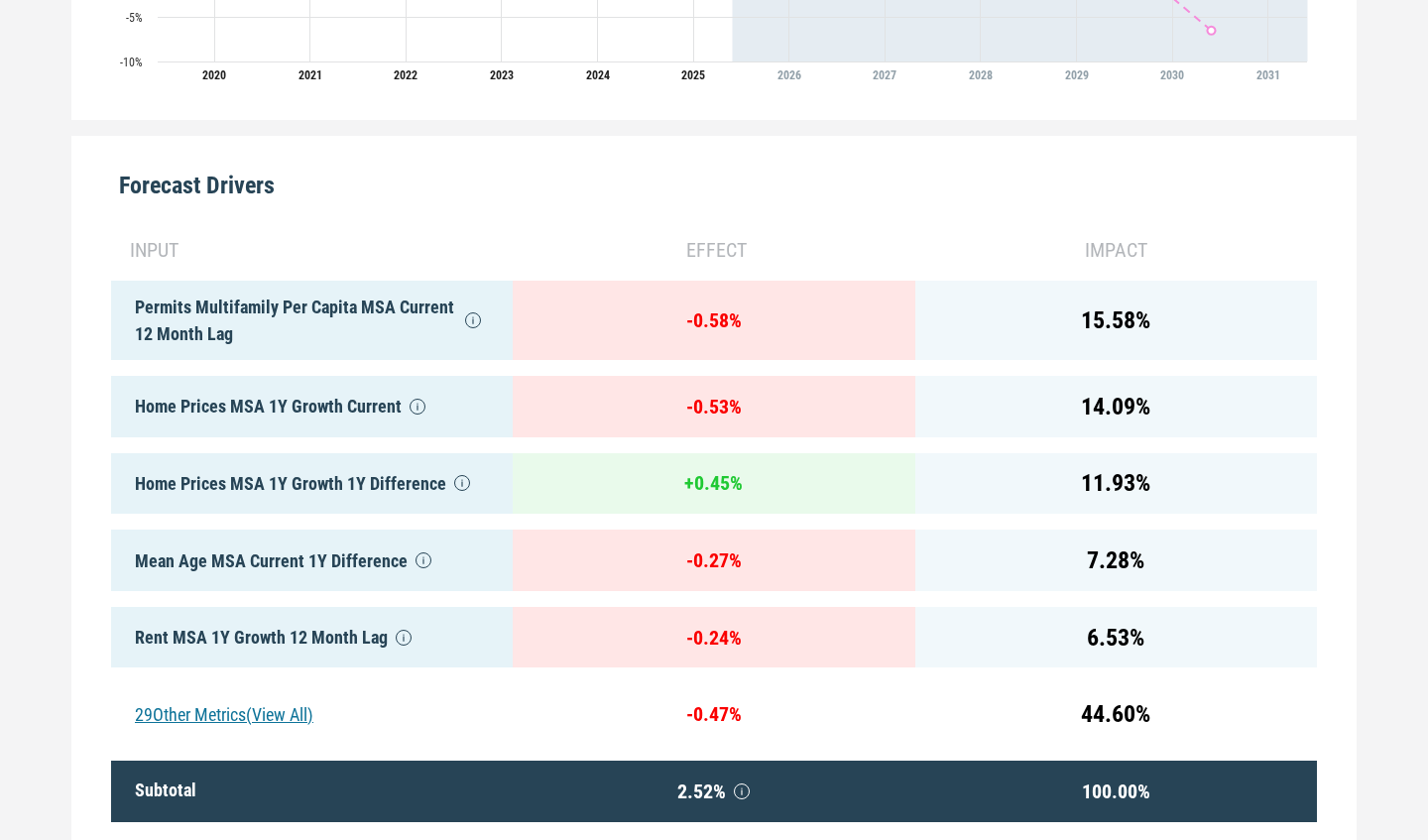 scroll, scrollTop: 855, scrollLeft: 0, axis: vertical 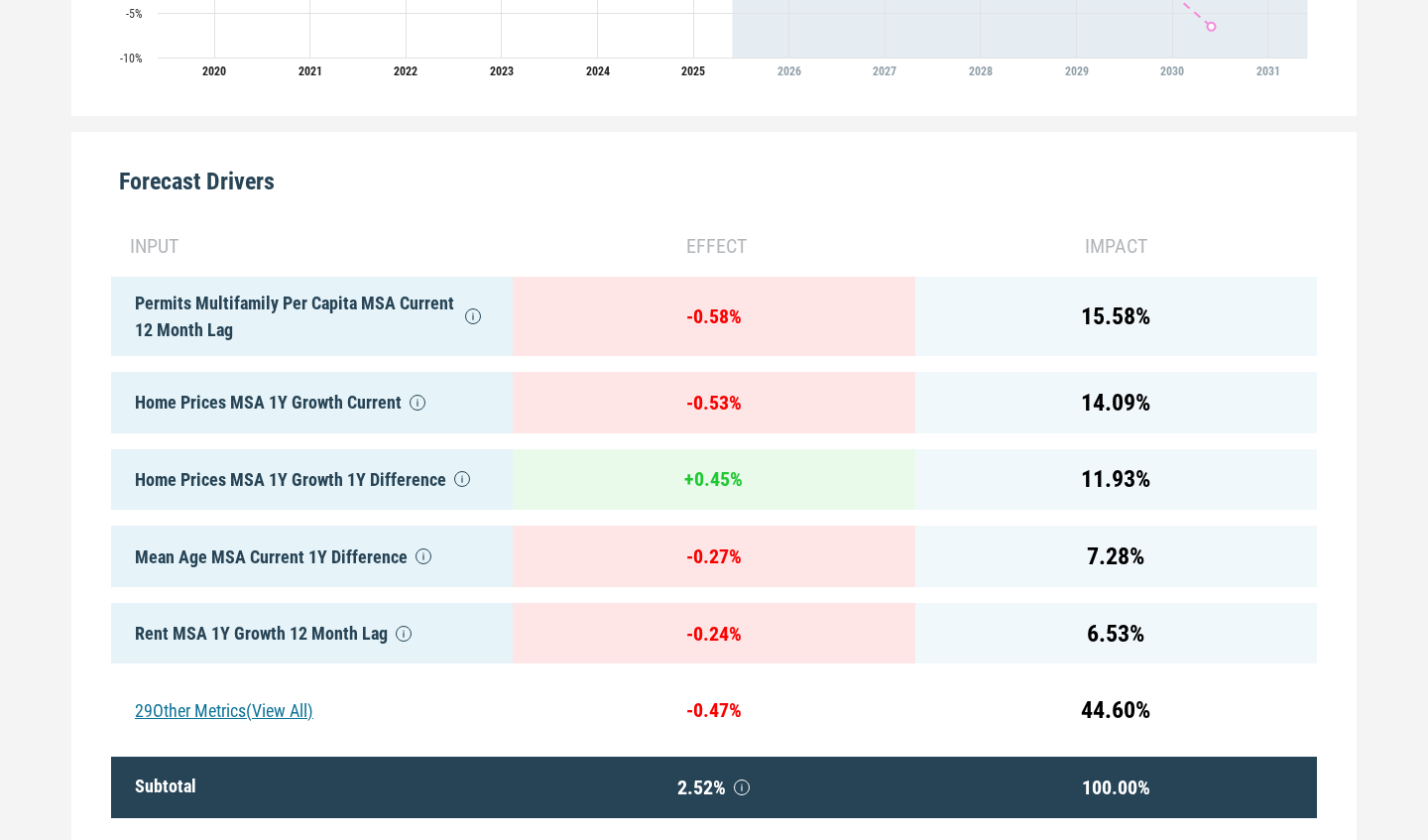 click on "29  Other Metrics  (View All)" at bounding box center (311, 710) 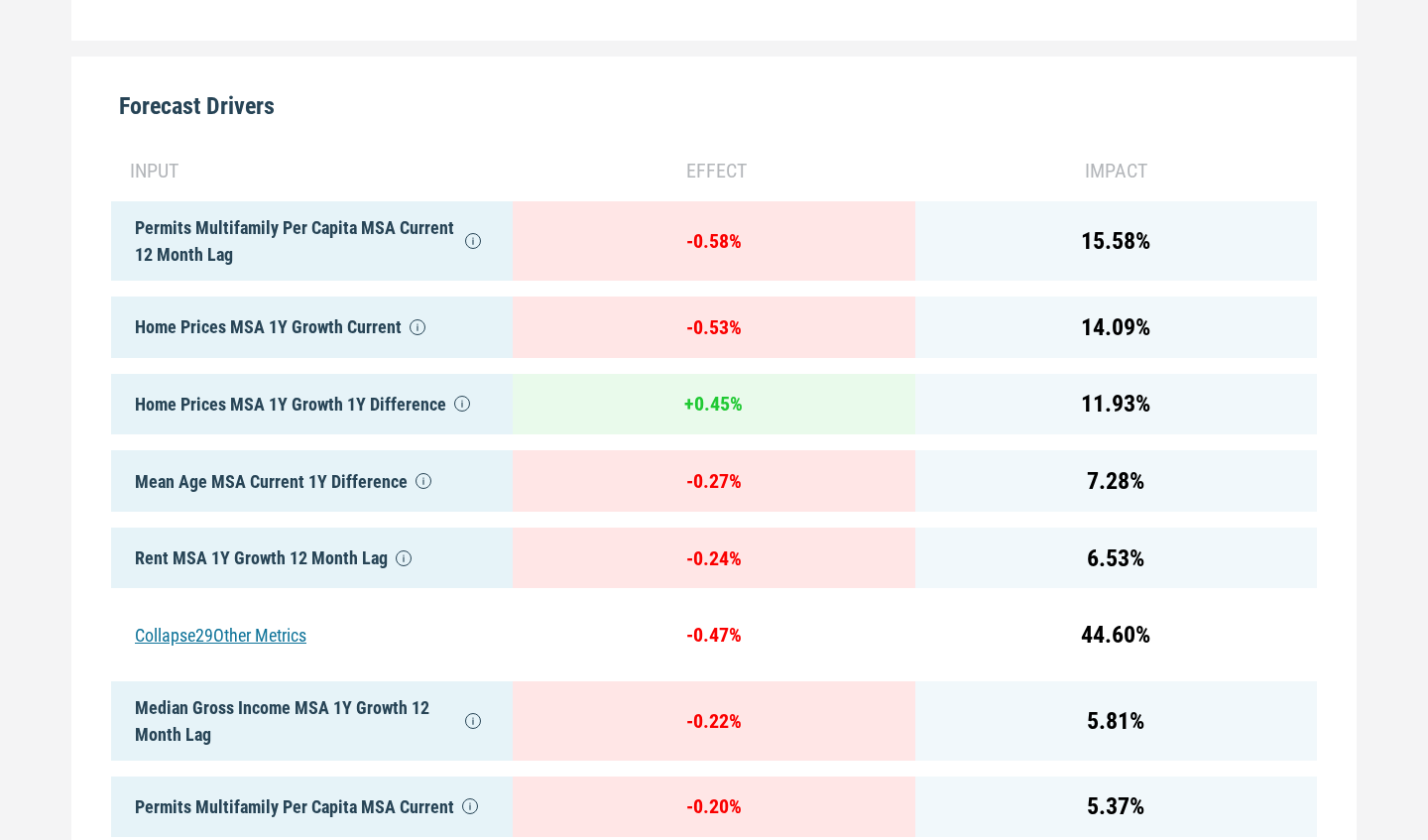 scroll, scrollTop: 929, scrollLeft: 0, axis: vertical 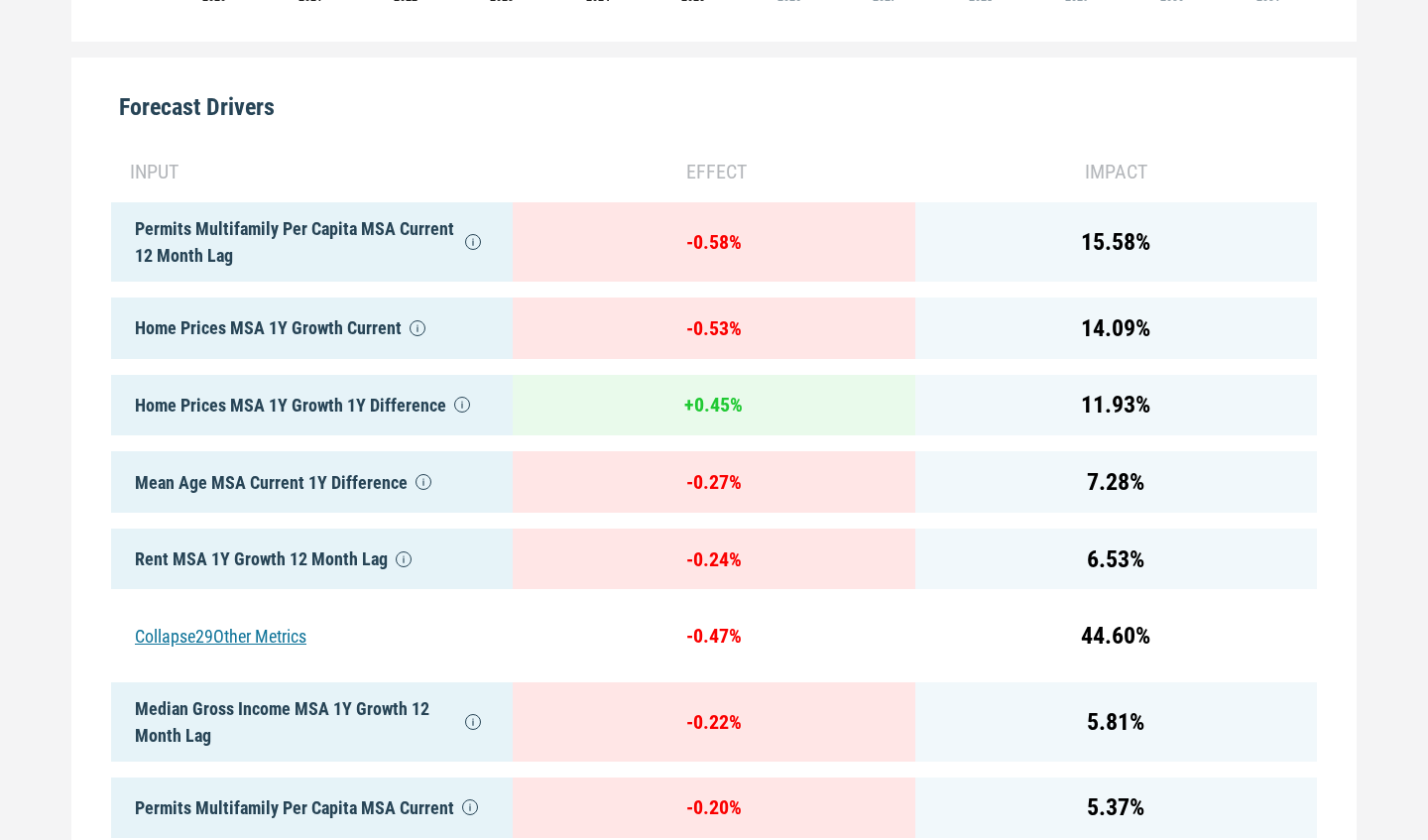click on "Collapse  29  Other Metrics" at bounding box center (311, 636) 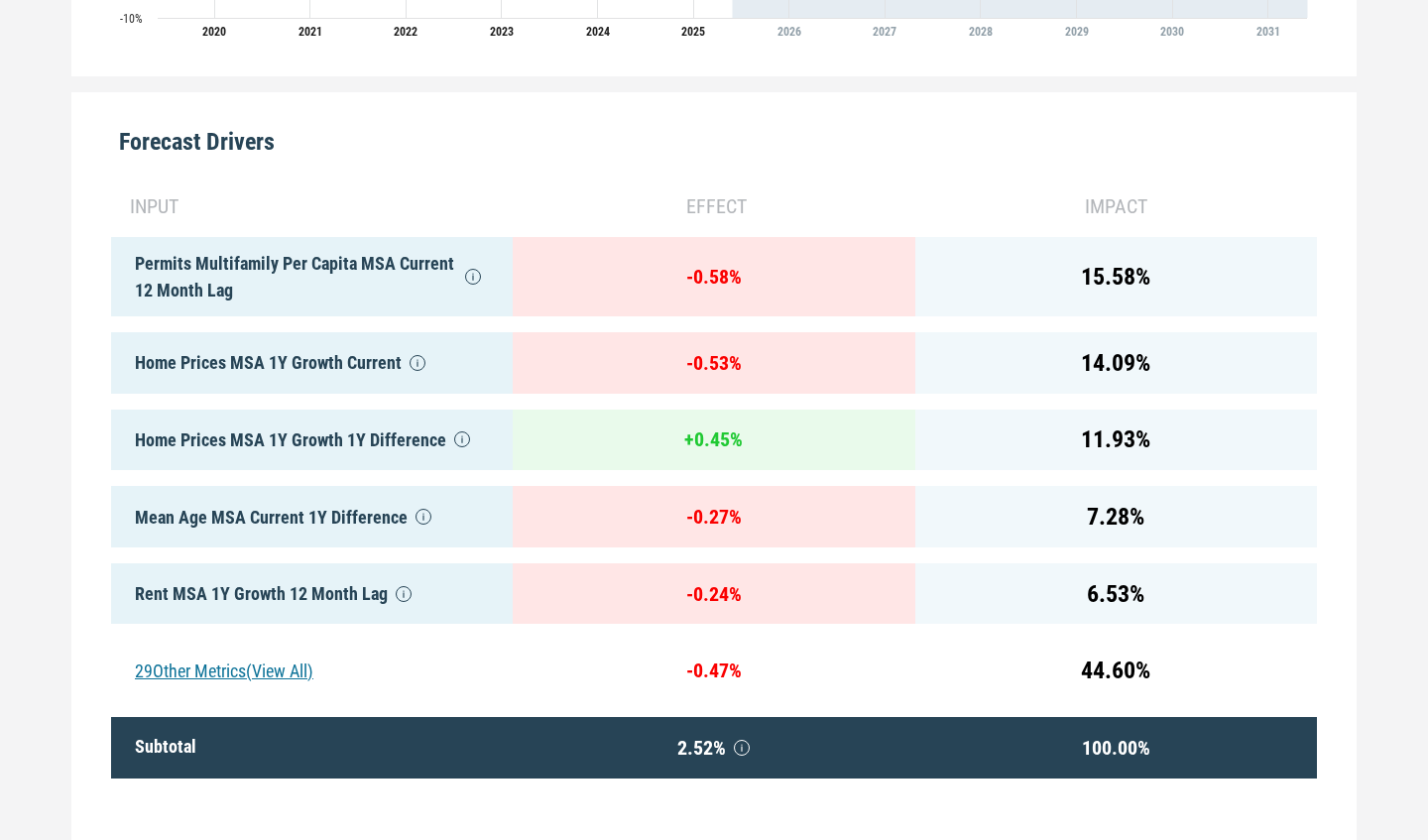 scroll, scrollTop: 892, scrollLeft: 0, axis: vertical 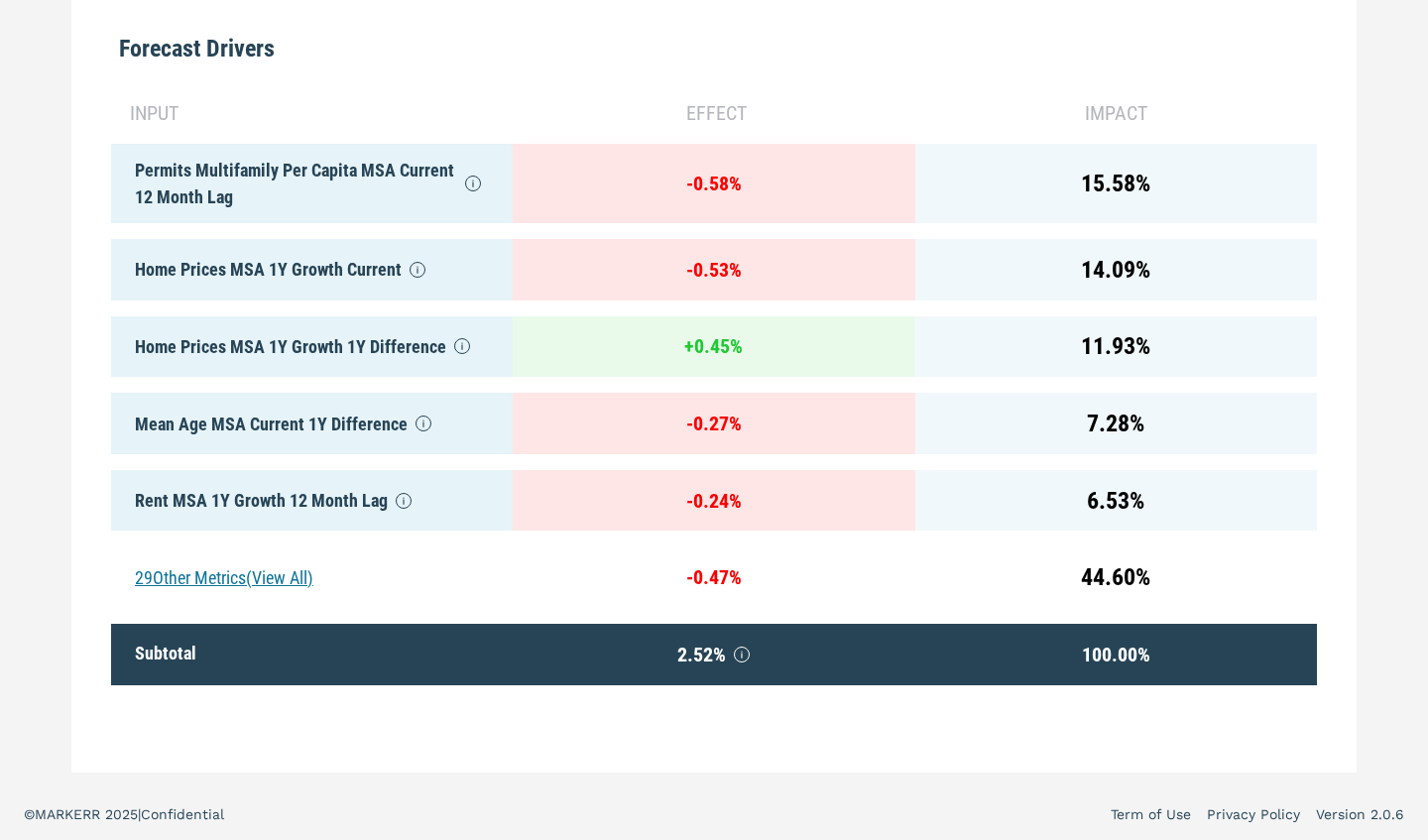 click on "29  Other Metrics  (View All)" at bounding box center (311, 577) 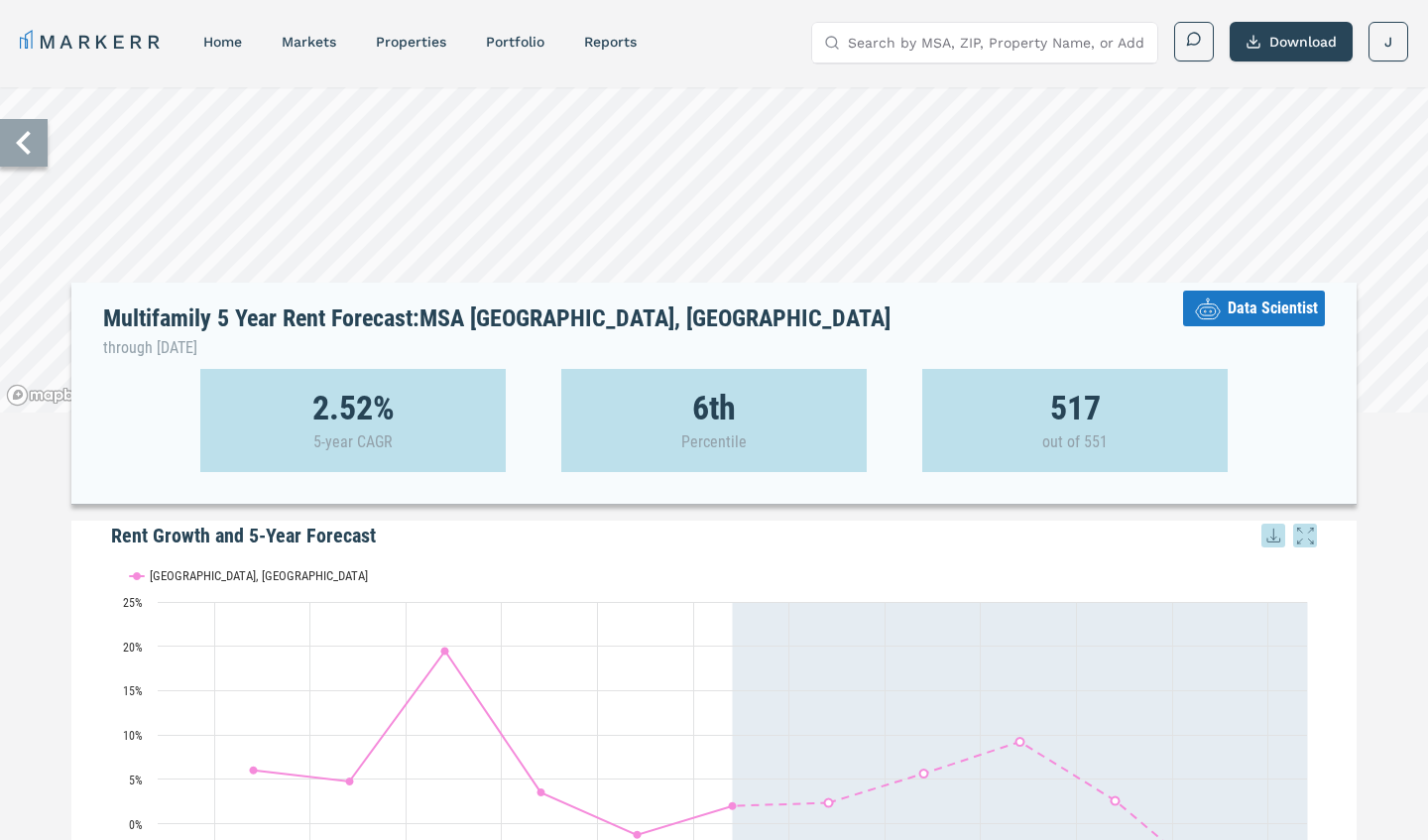 scroll, scrollTop: 0, scrollLeft: 0, axis: both 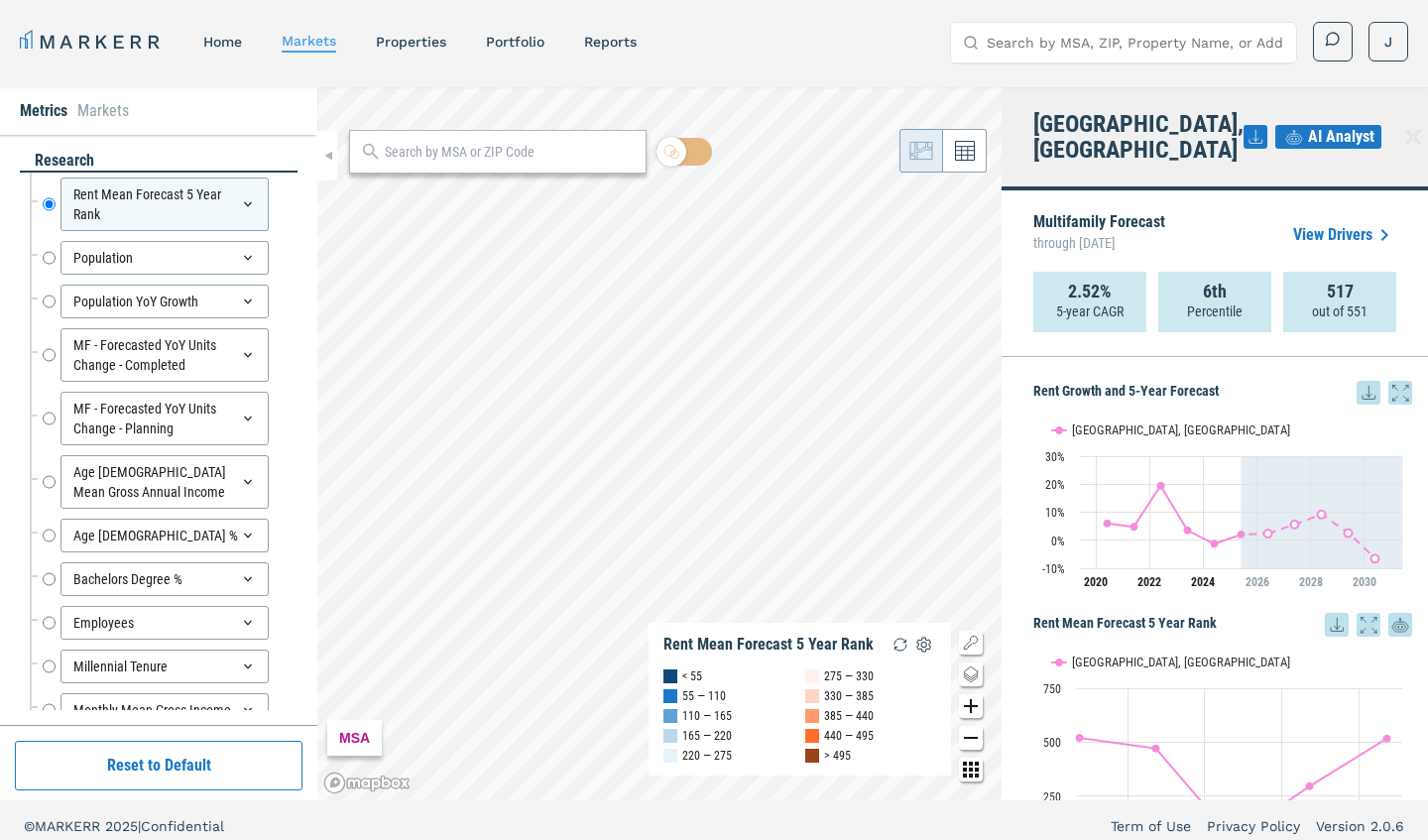 click 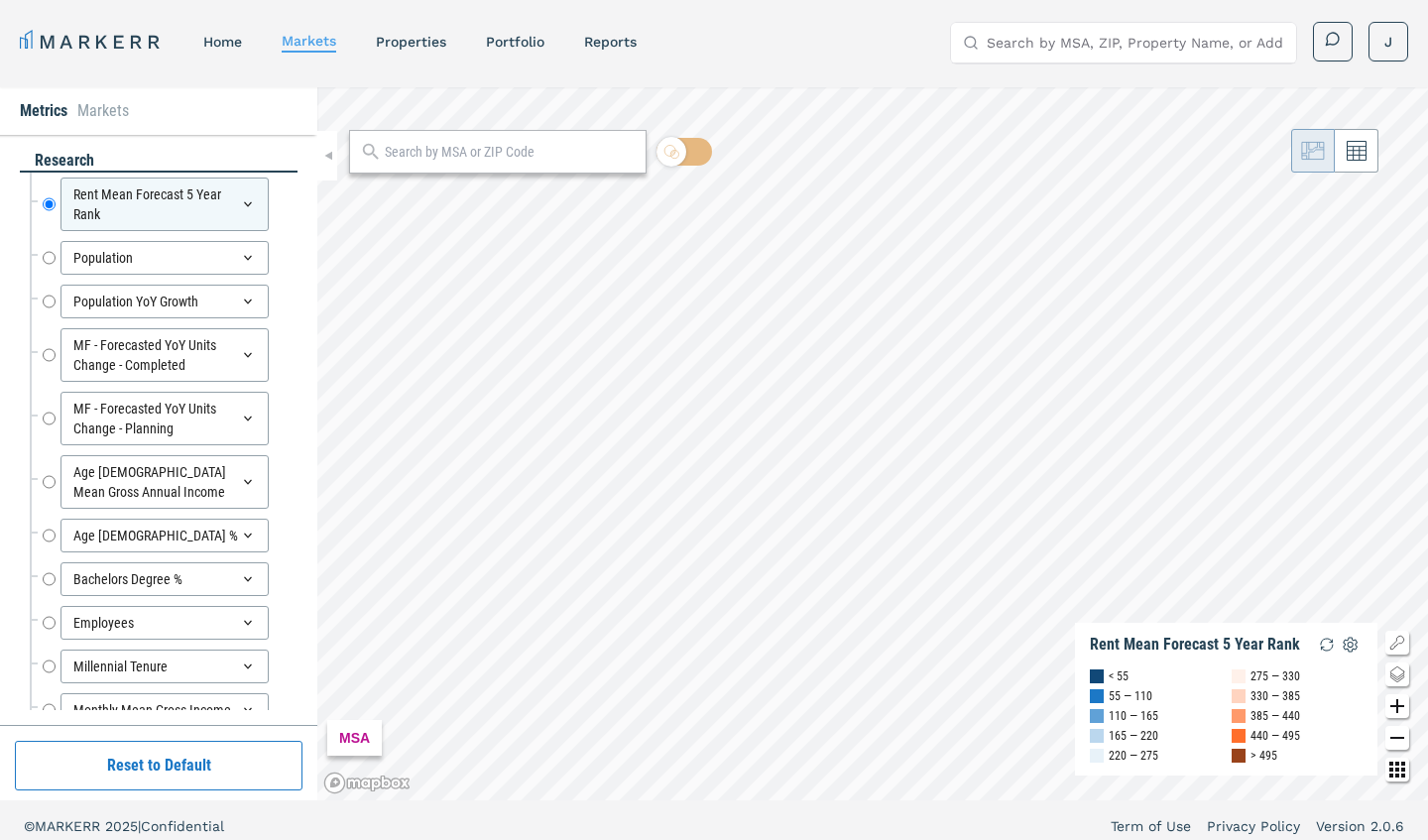 click 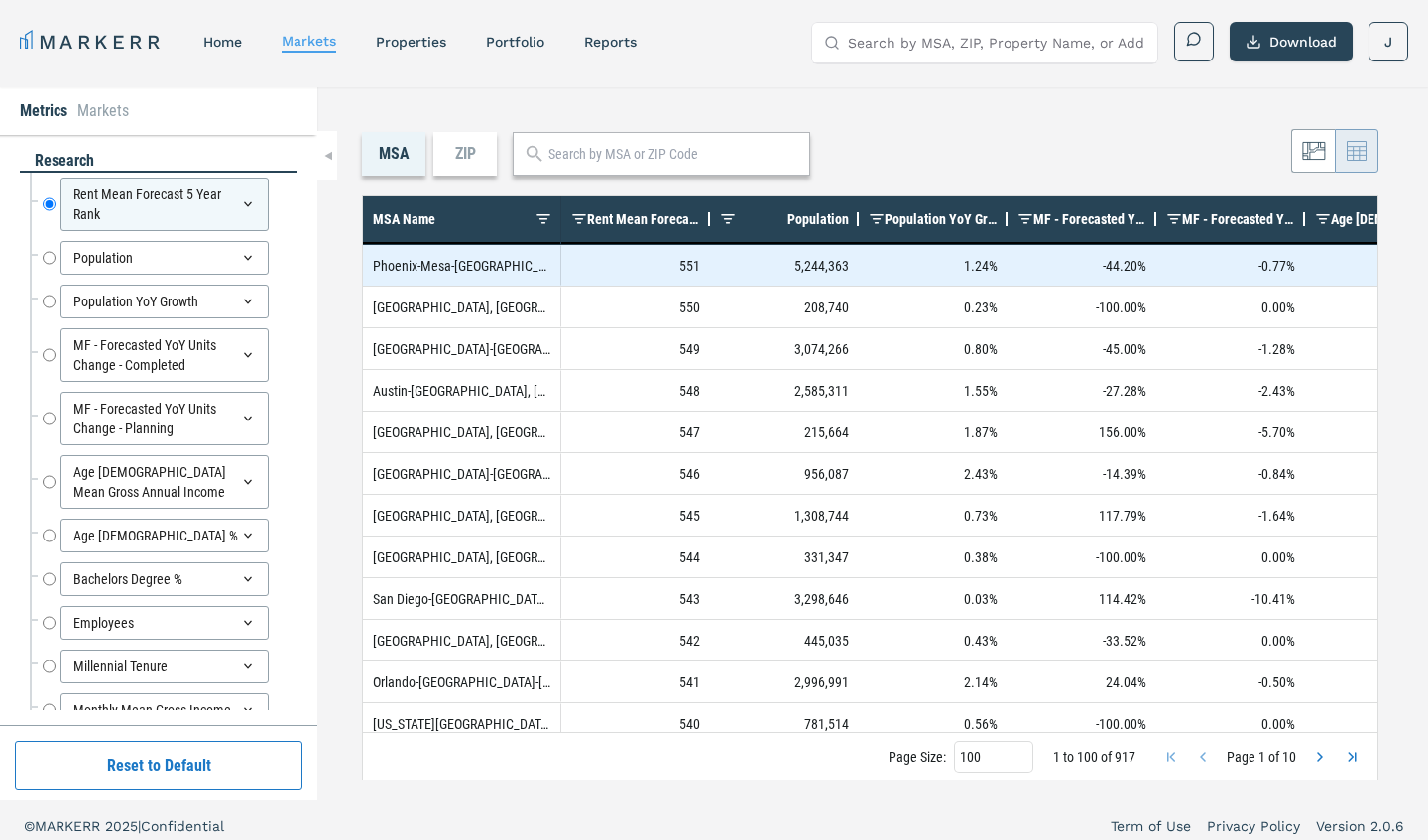 scroll, scrollTop: 0, scrollLeft: 121, axis: horizontal 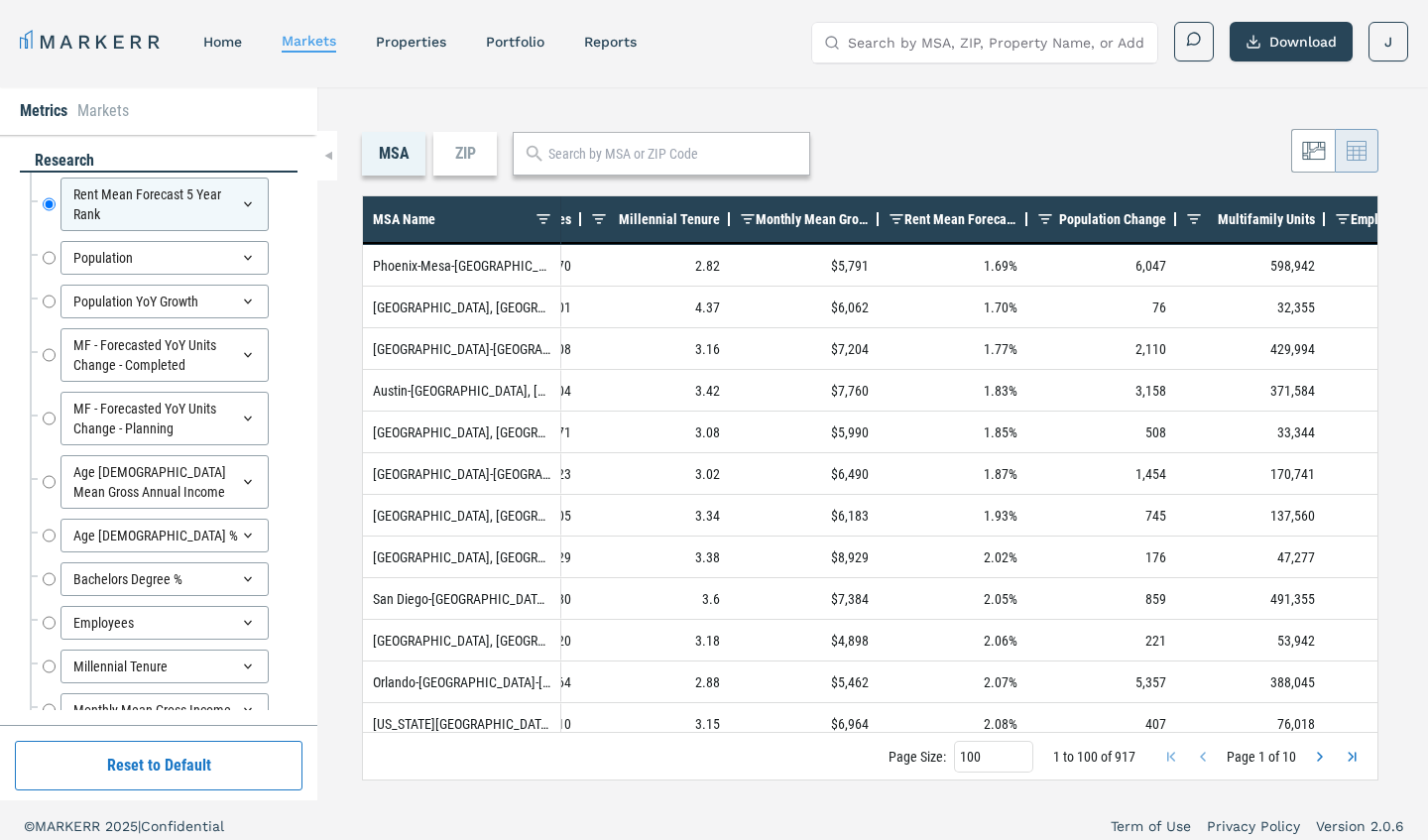 click on "Rent Mean Forecast 5 Year CAGR" at bounding box center [961, 219] 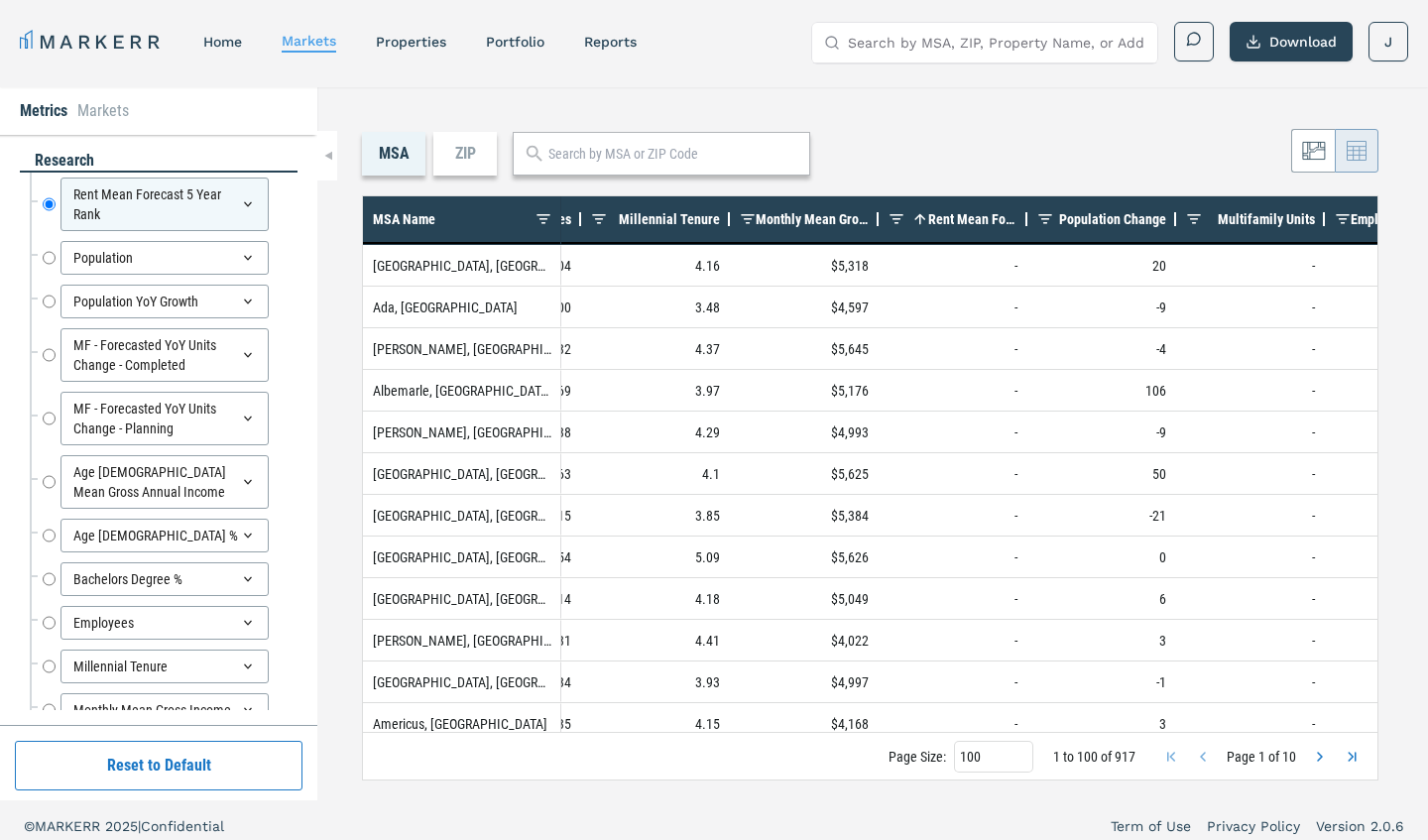 drag, startPoint x: 1253, startPoint y: 349, endPoint x: 969, endPoint y: 215, distance: 314.02548 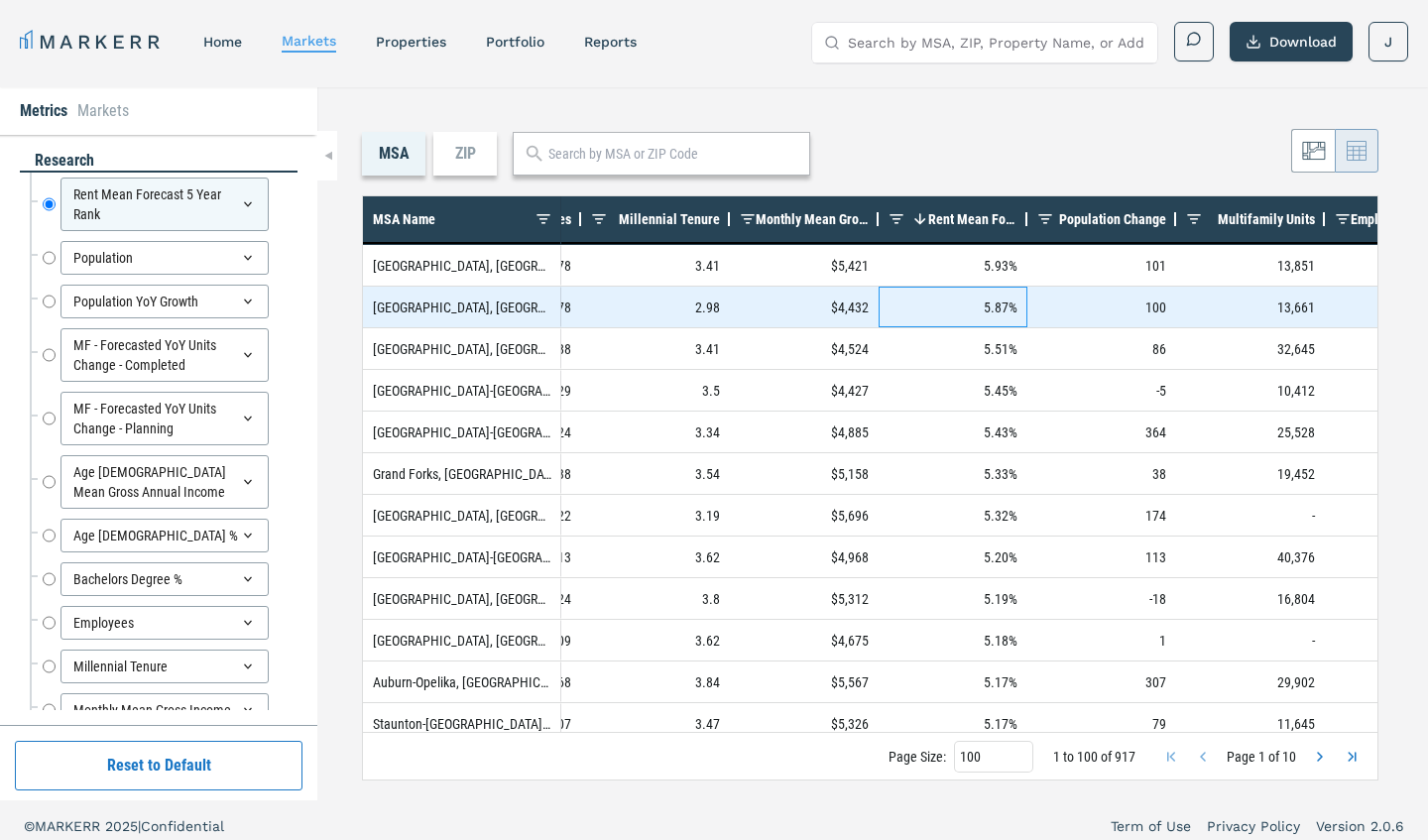 click on "5.87%" at bounding box center (953, 306) 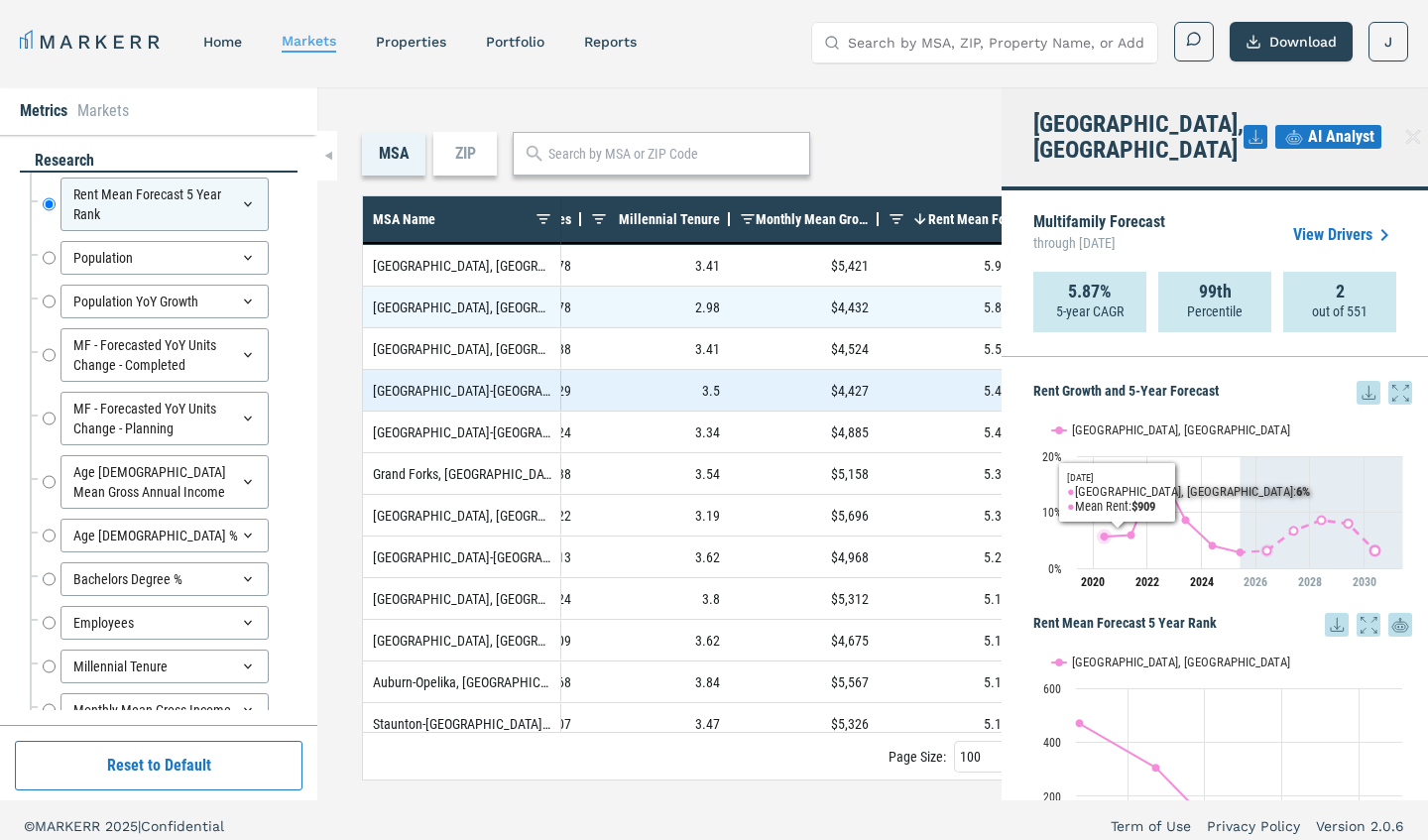 click on "5.45%" at bounding box center [953, 390] 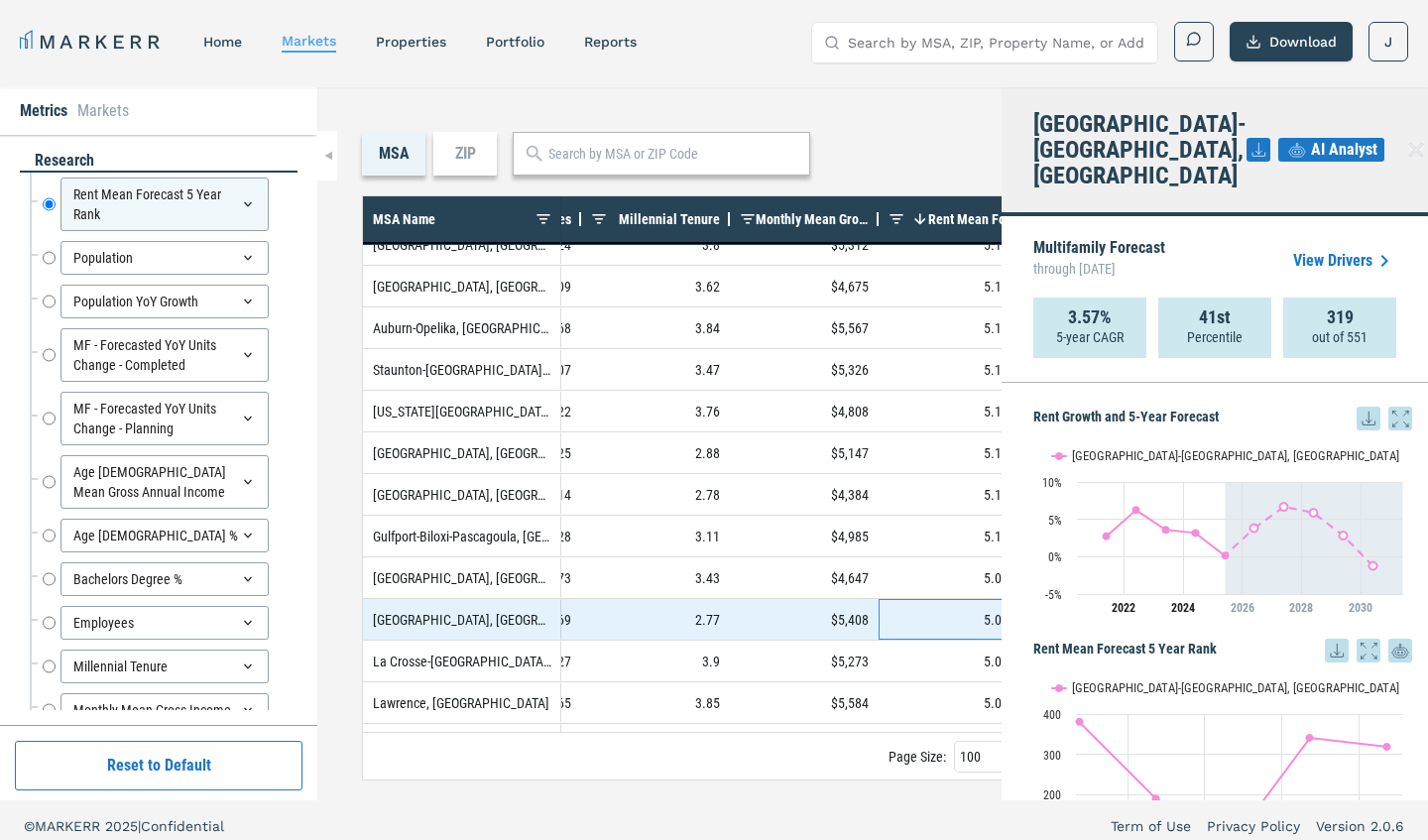 click on "5.07%" at bounding box center (953, 619) 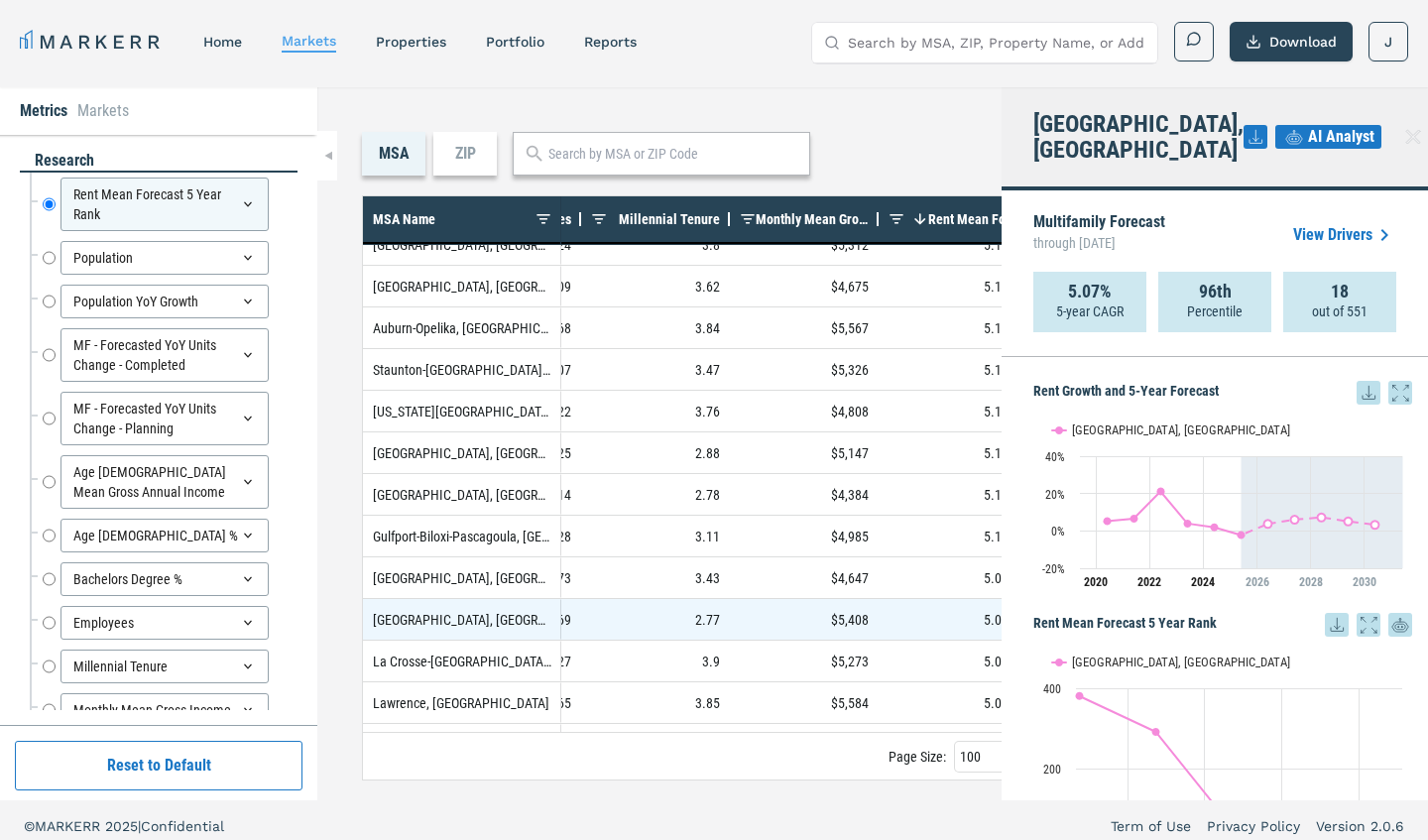 click 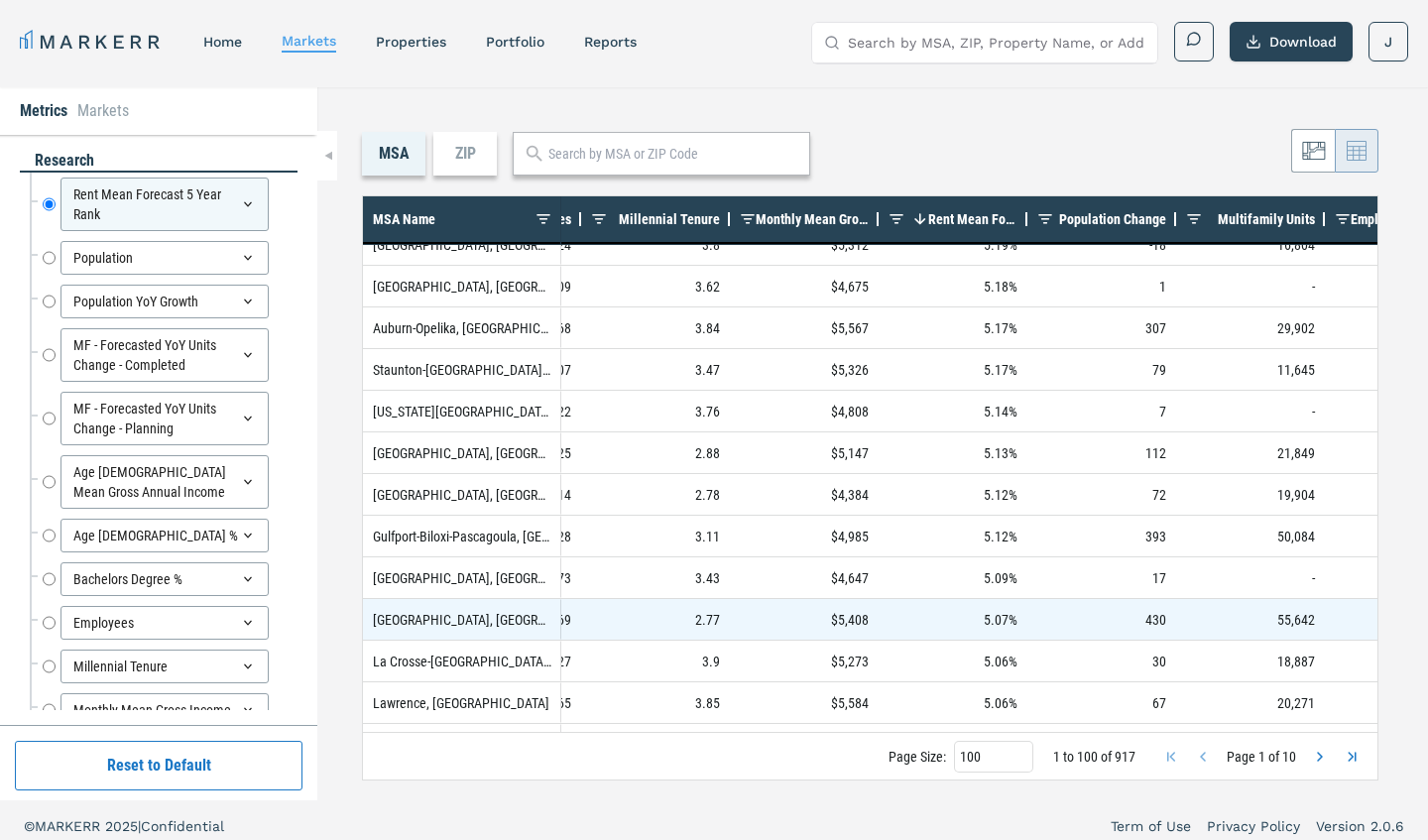 click on "MSA ZIP Press SPACE to deselect this row. Drag here to set row groups Drag here to set column labels
MSA Name
Bachelors Degree %
Employees
Millennial Tenure
1 -" at bounding box center [873, 443] 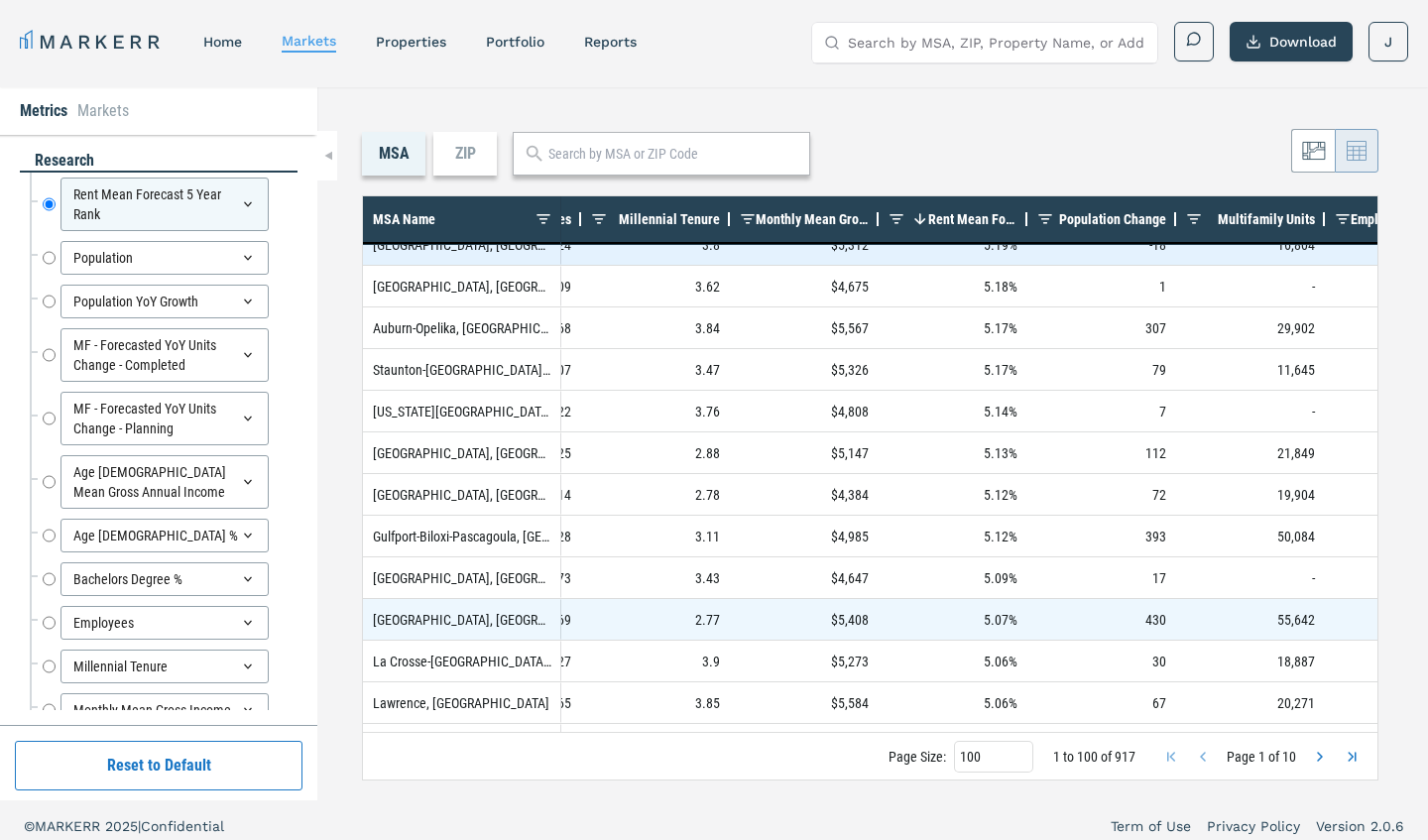 scroll, scrollTop: 0, scrollLeft: 1074, axis: horizontal 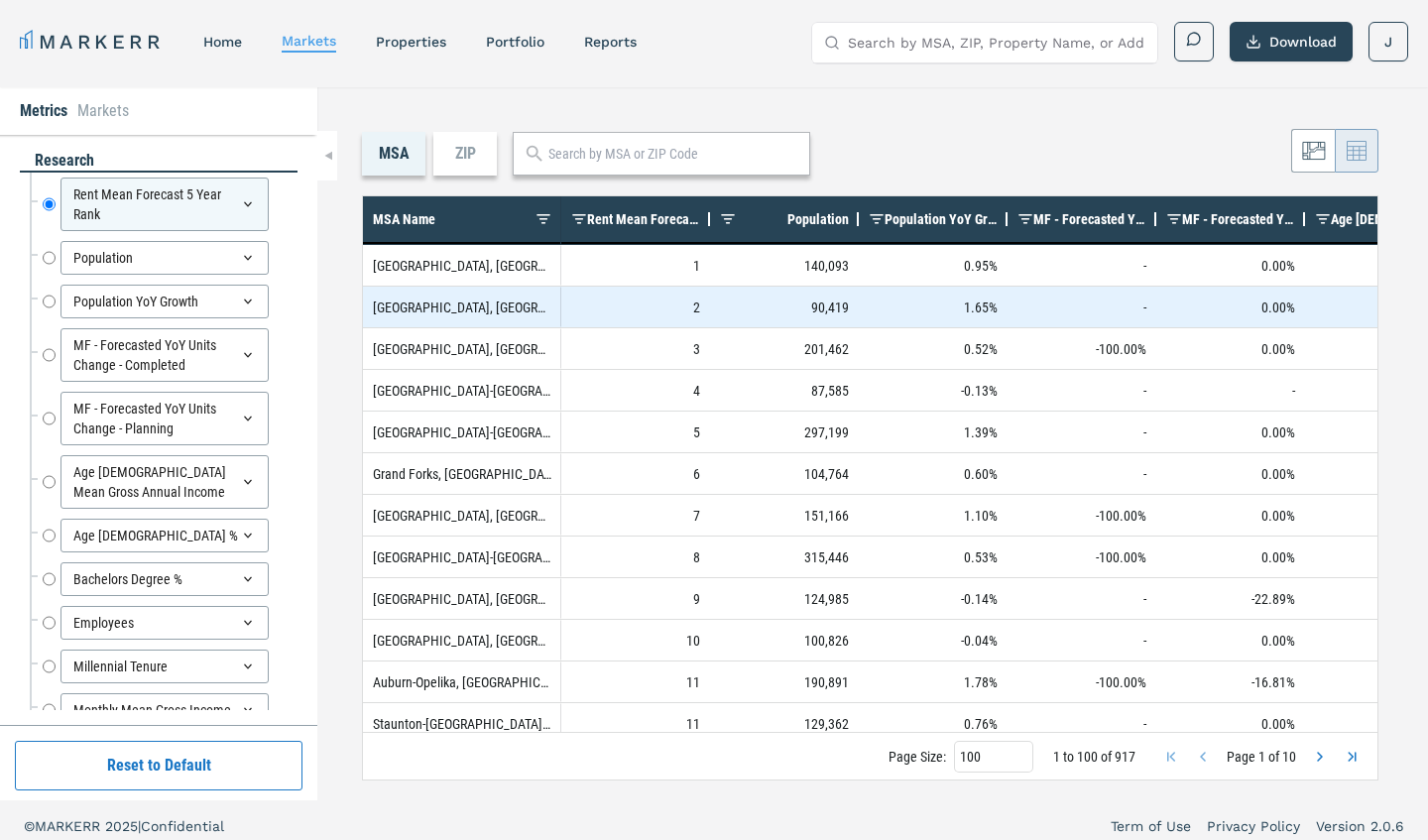 click on "Population" at bounding box center [165, 258] 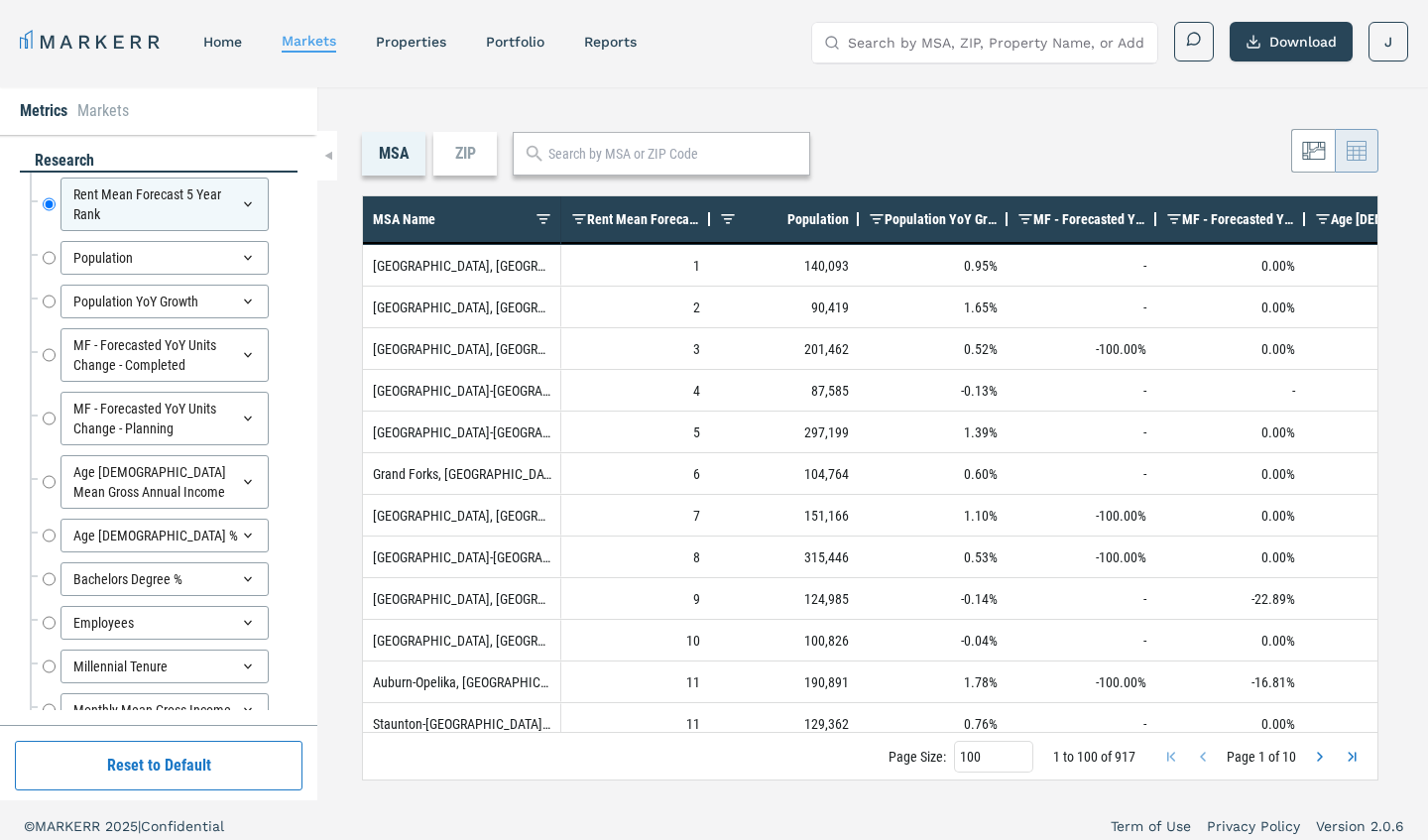 click on "MSA ZIP Press SPACE to deselect this row. Drag here to set row groups Drag here to set column labels
MSA Name
Rent Mean Forecast 5 Year Rank
Population
Population YoY Growth" at bounding box center [873, 443] 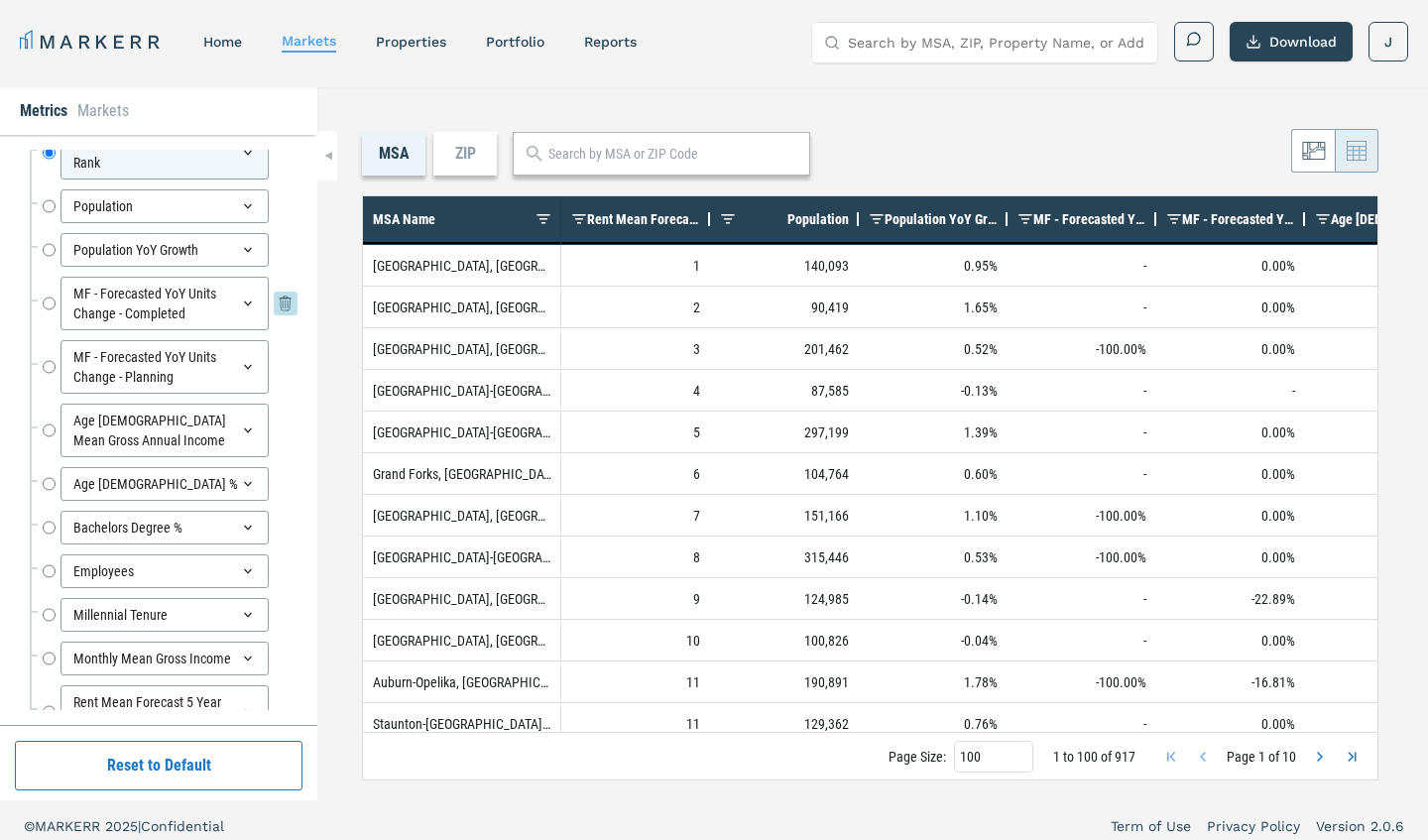 click on "MF - Forecasted YoY Units Change - Completed" at bounding box center (49, 303) 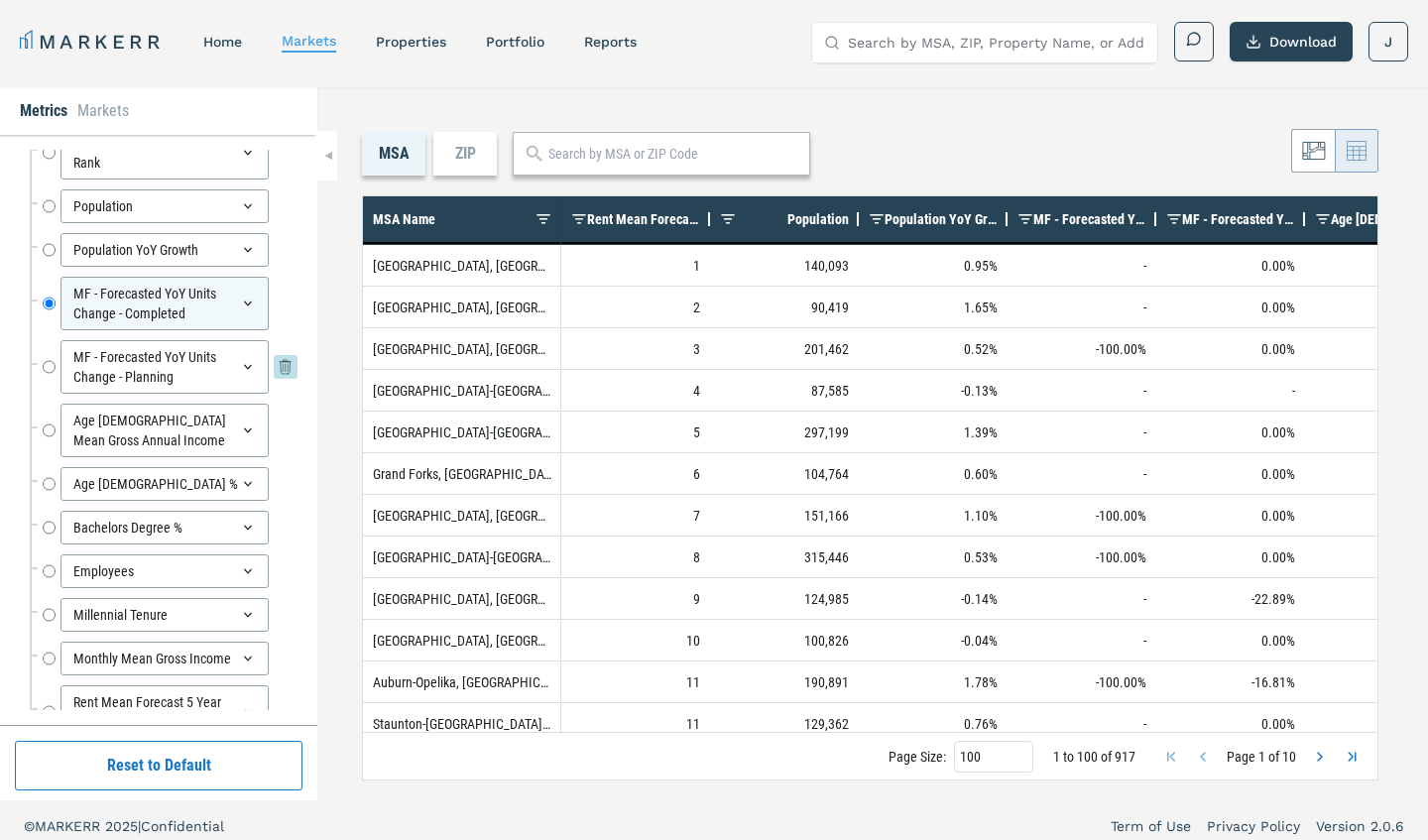 click on "MF - Forecasted YoY Units Change - Planning" at bounding box center (49, 367) 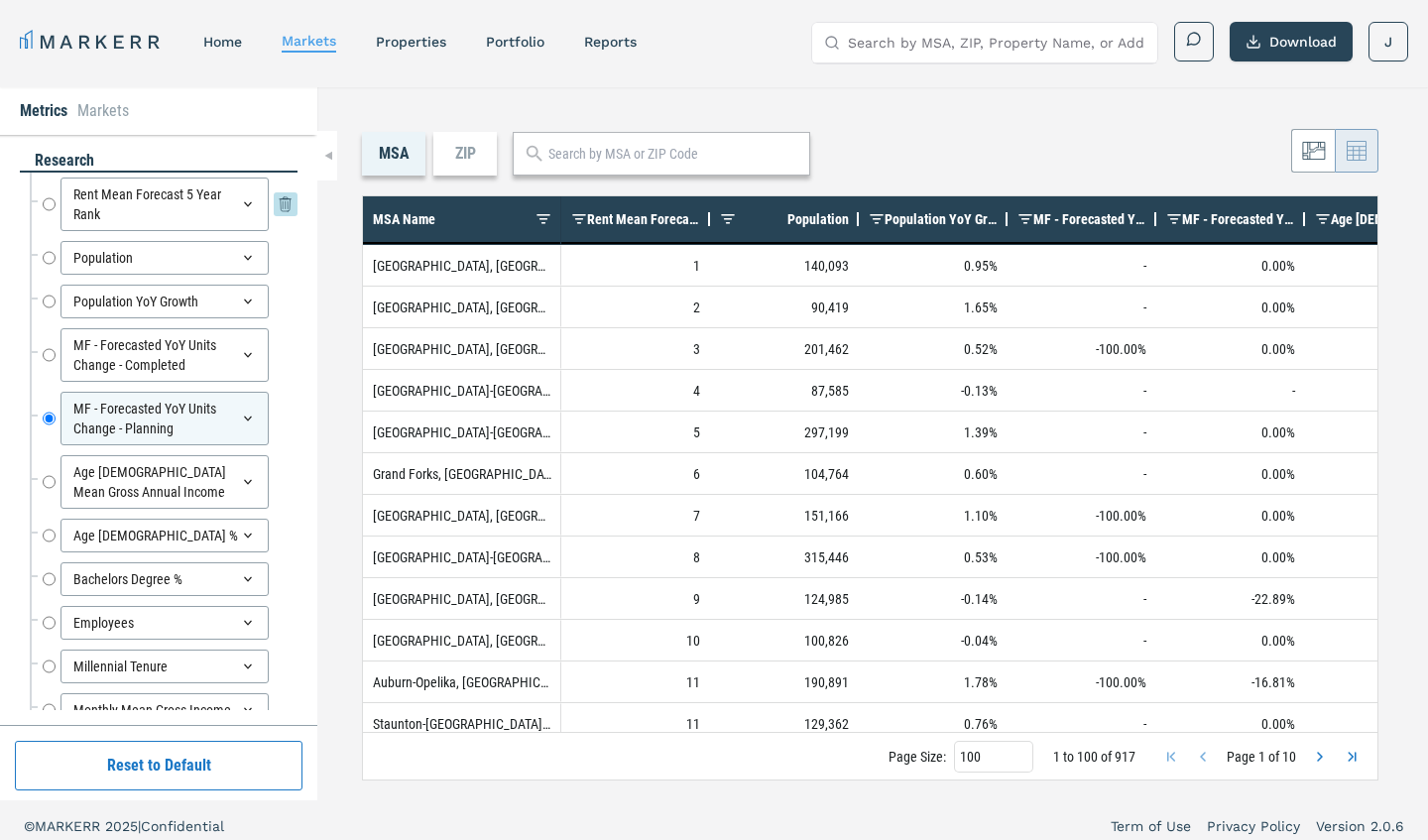scroll, scrollTop: -1, scrollLeft: 0, axis: vertical 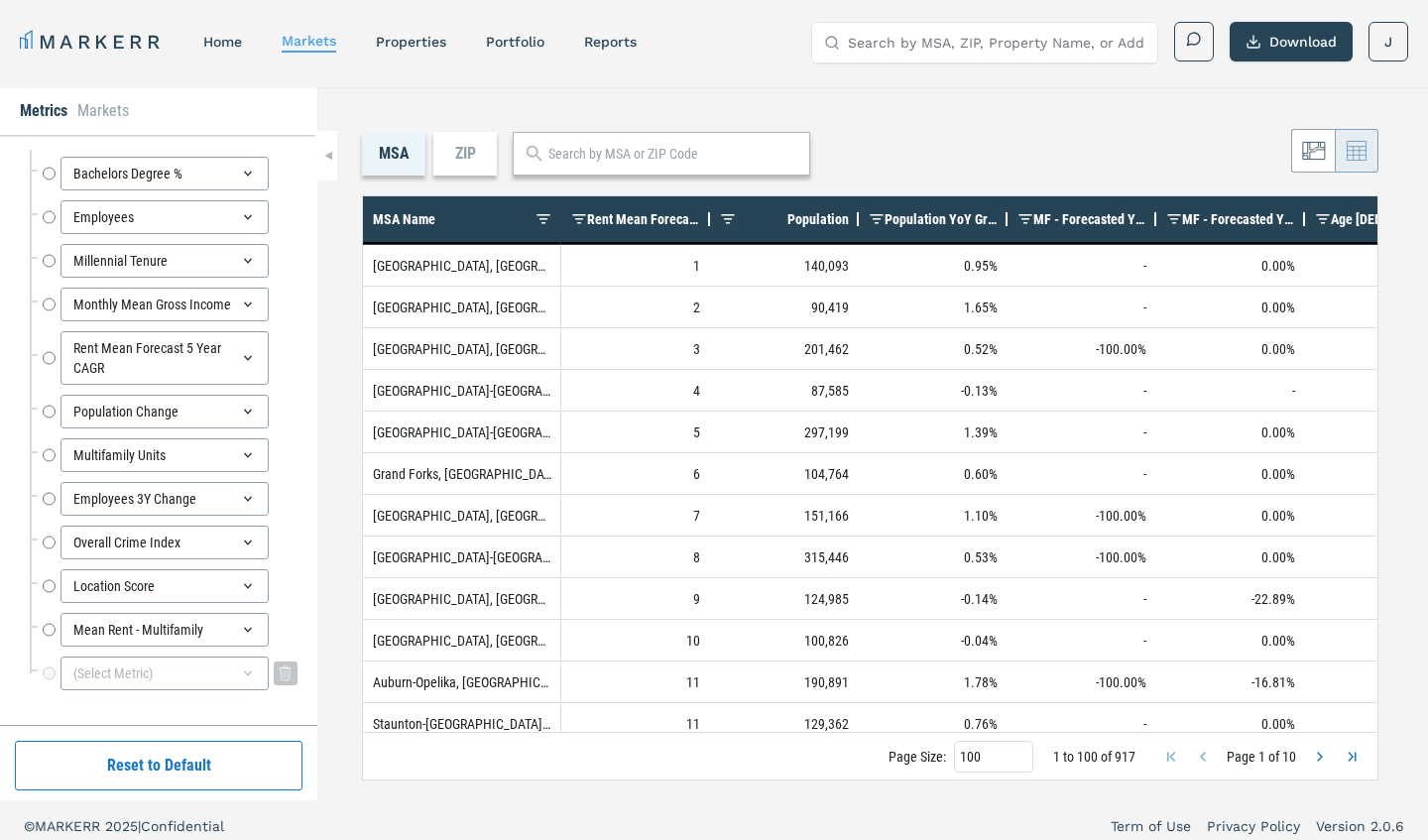 click on "(Select Metric)" at bounding box center (165, 673) 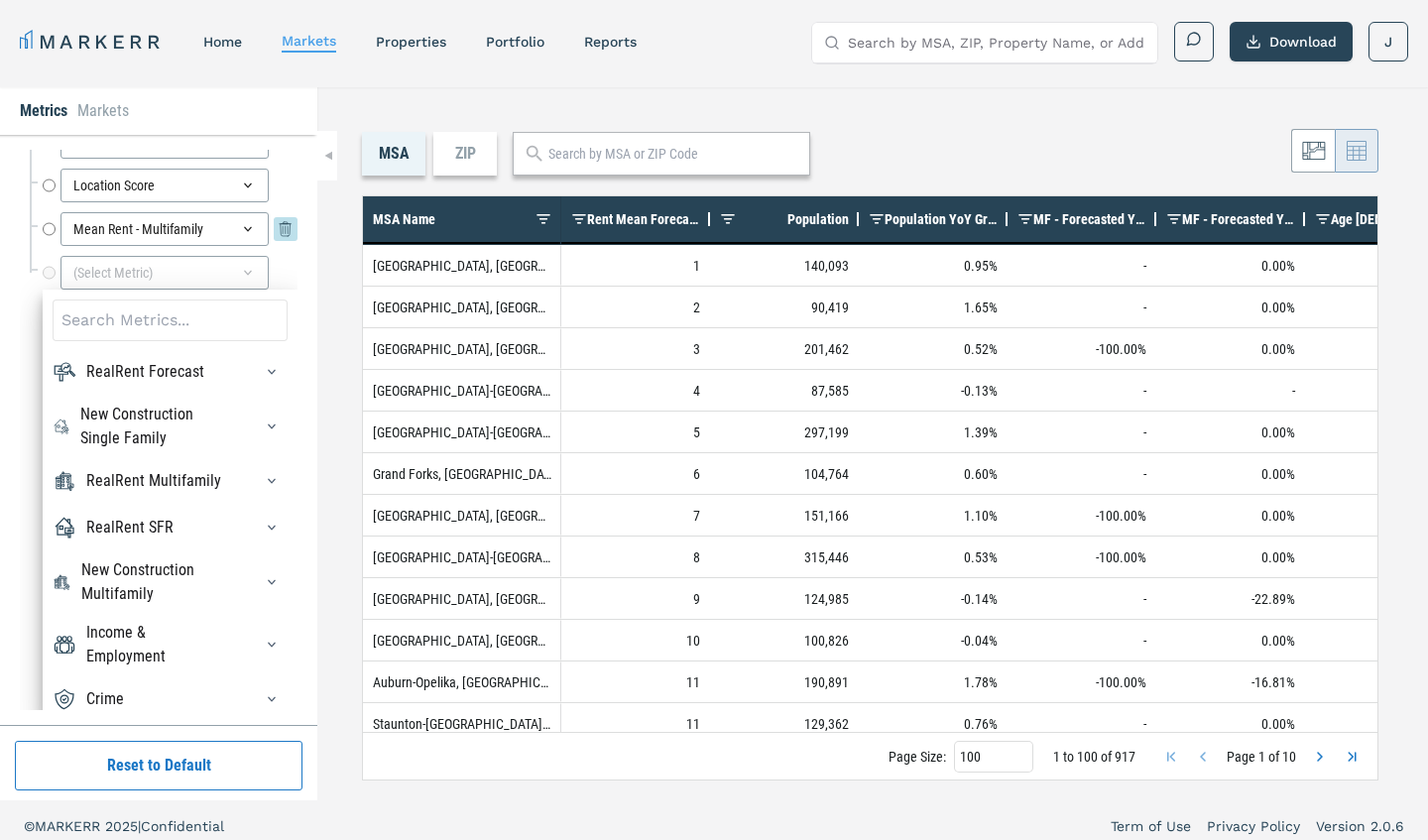 scroll, scrollTop: 805, scrollLeft: 0, axis: vertical 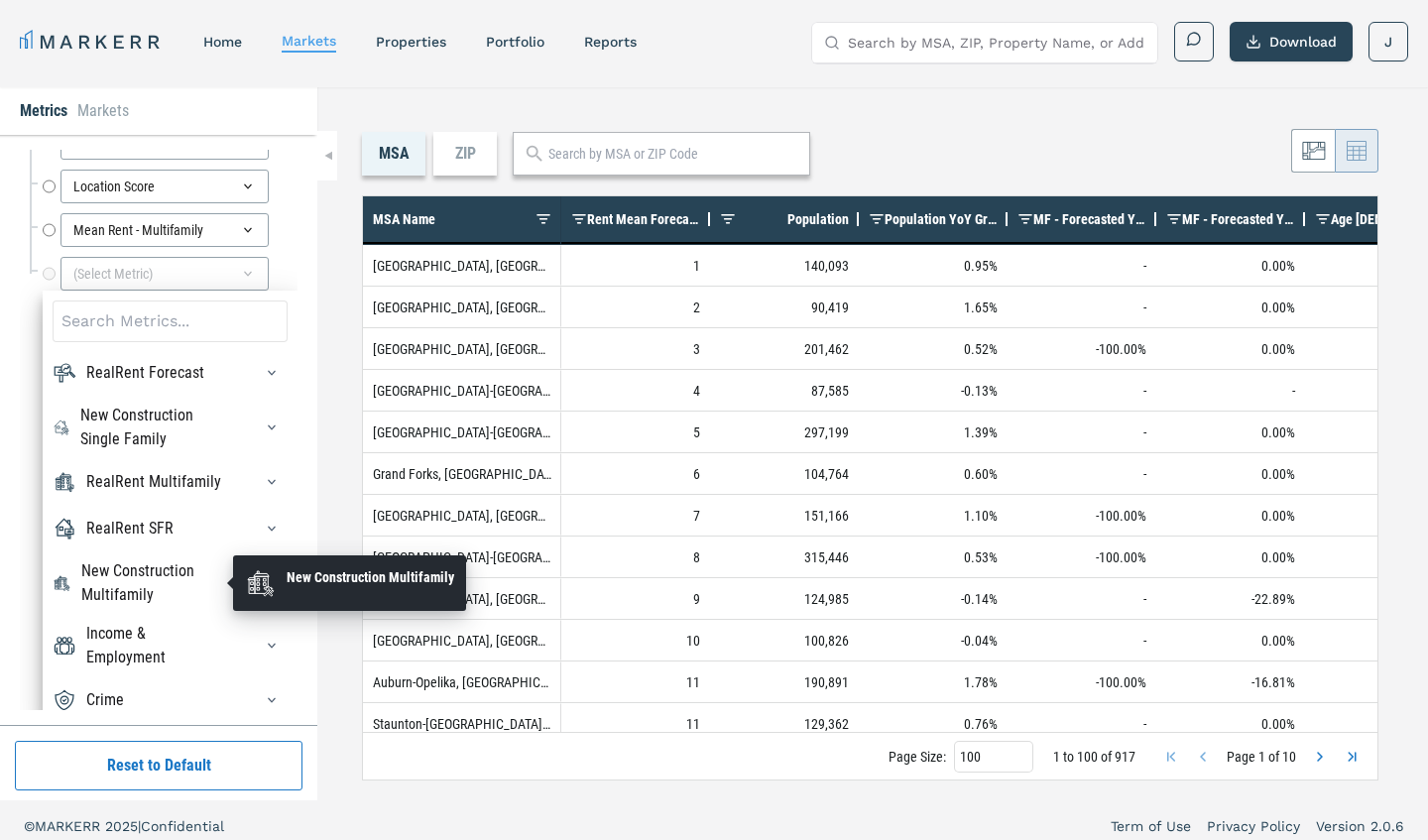 click on "New Construction Multifamily" at bounding box center (155, 583) 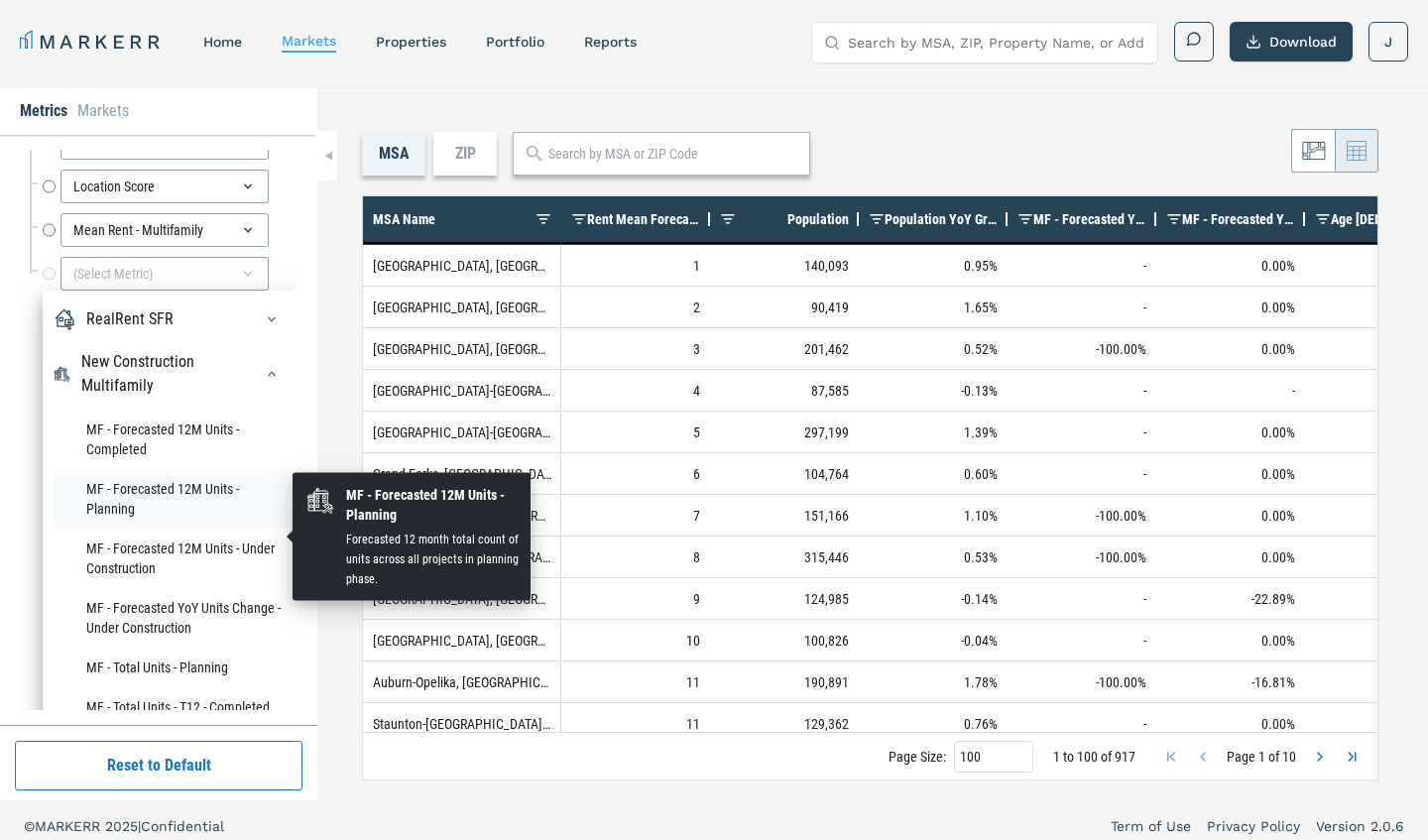 scroll, scrollTop: 259, scrollLeft: 0, axis: vertical 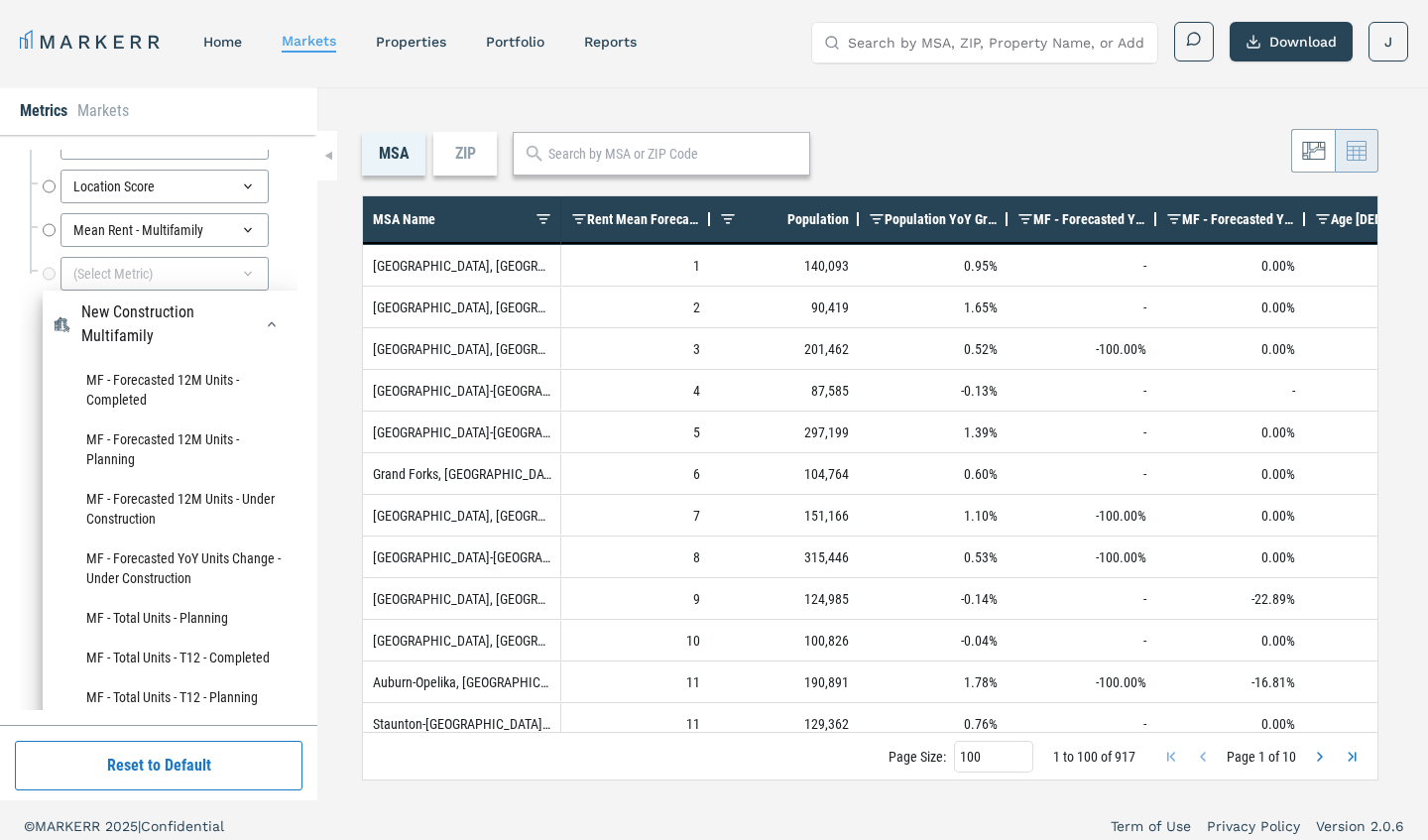 click on "MSA ZIP Press SPACE to deselect this row. Drag here to set row groups Drag here to set column labels
MSA Name
Rent Mean Forecast 5 Year Rank
Population
Population YoY Growth" at bounding box center [873, 443] 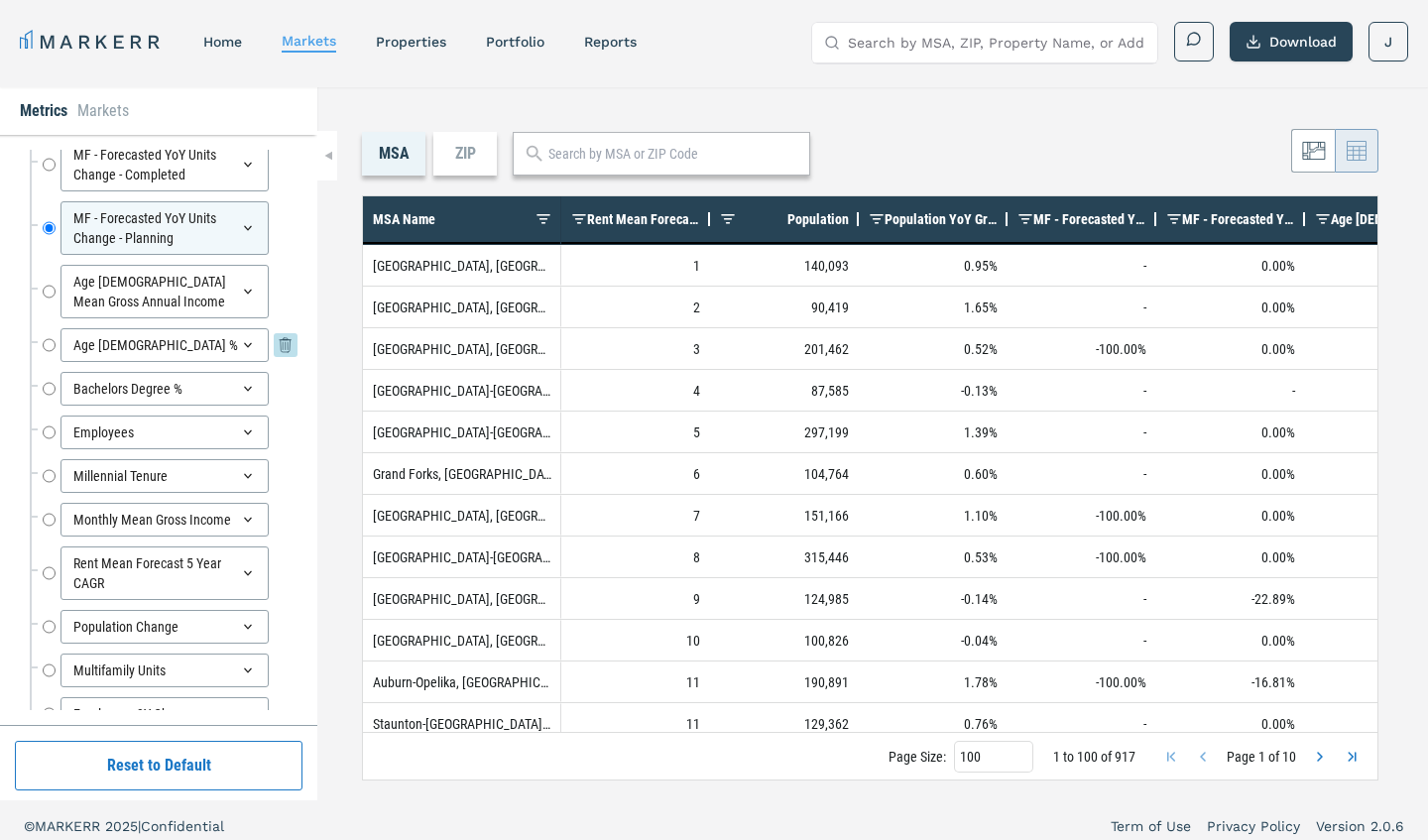 scroll, scrollTop: 236, scrollLeft: 0, axis: vertical 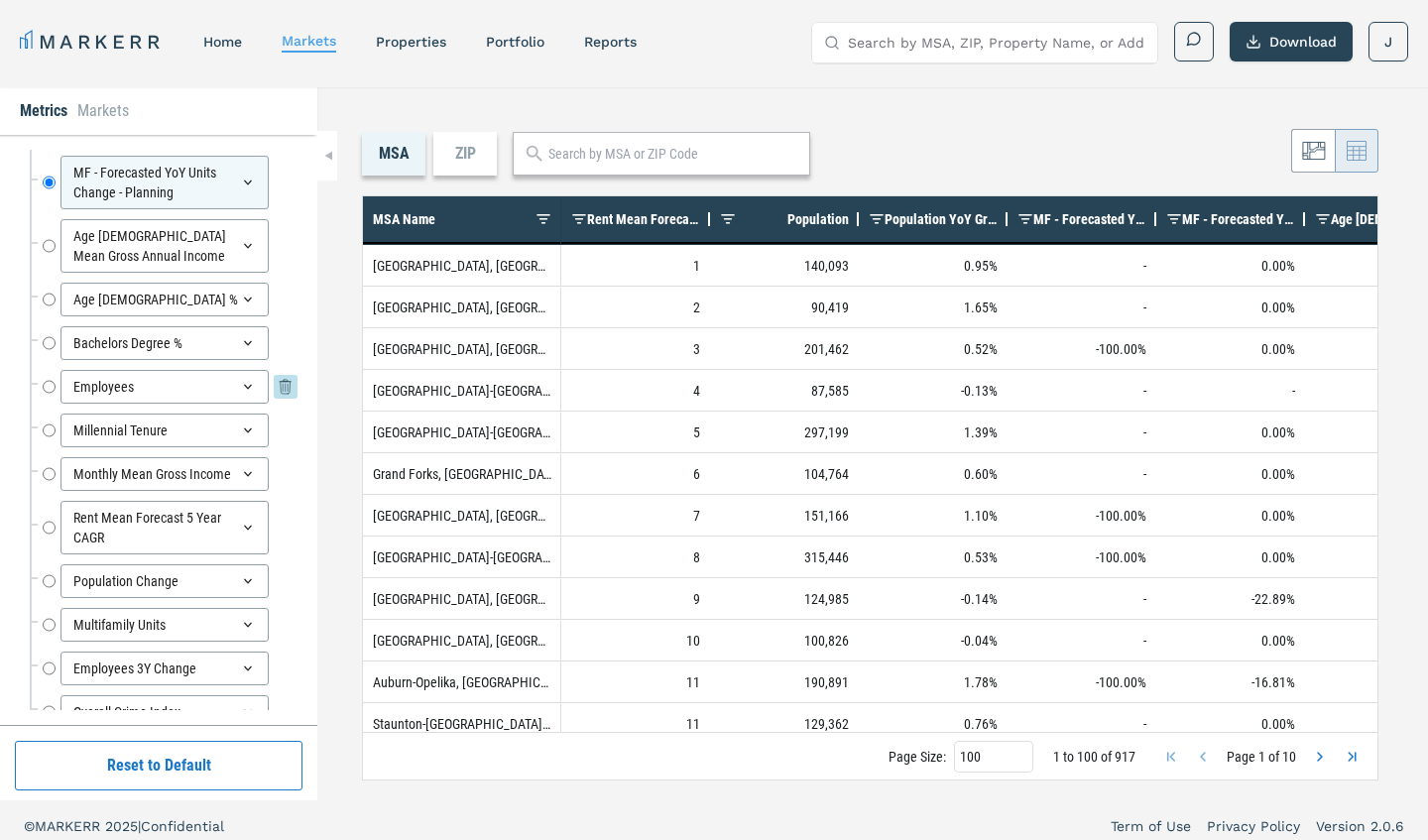 click on "Employees" at bounding box center [49, 387] 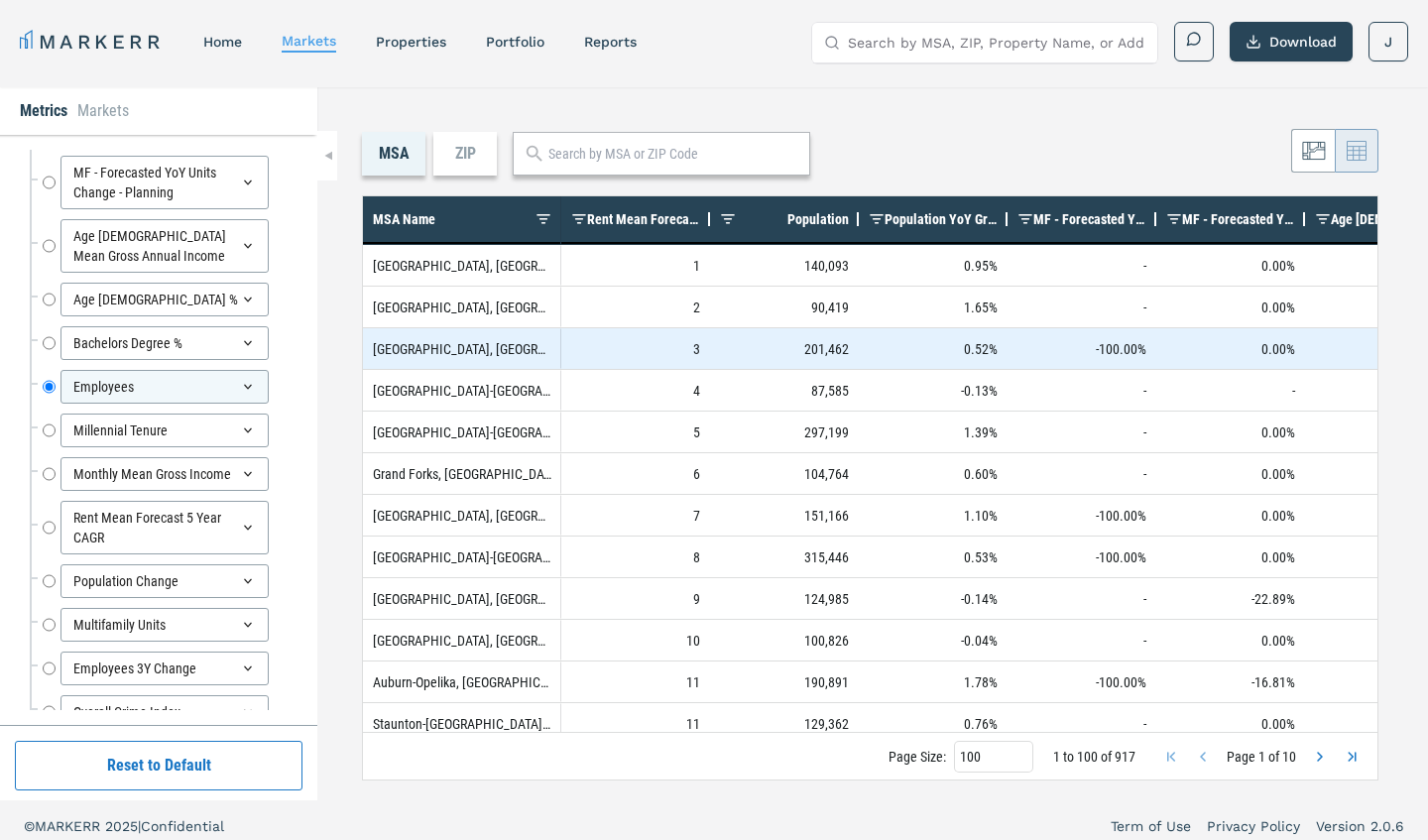 scroll, scrollTop: 0, scrollLeft: 0, axis: both 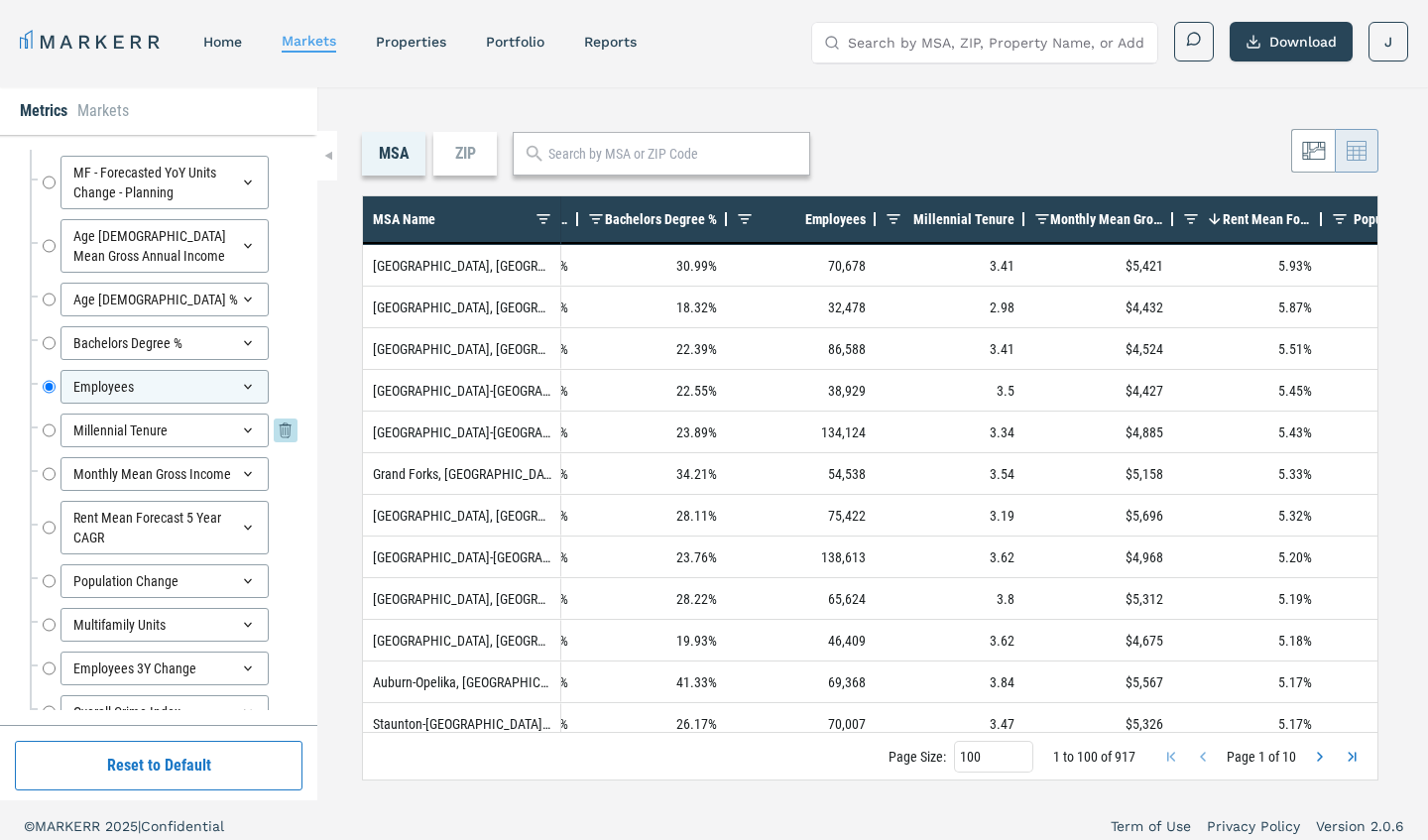 click on "Millennial Tenure" at bounding box center [49, 430] 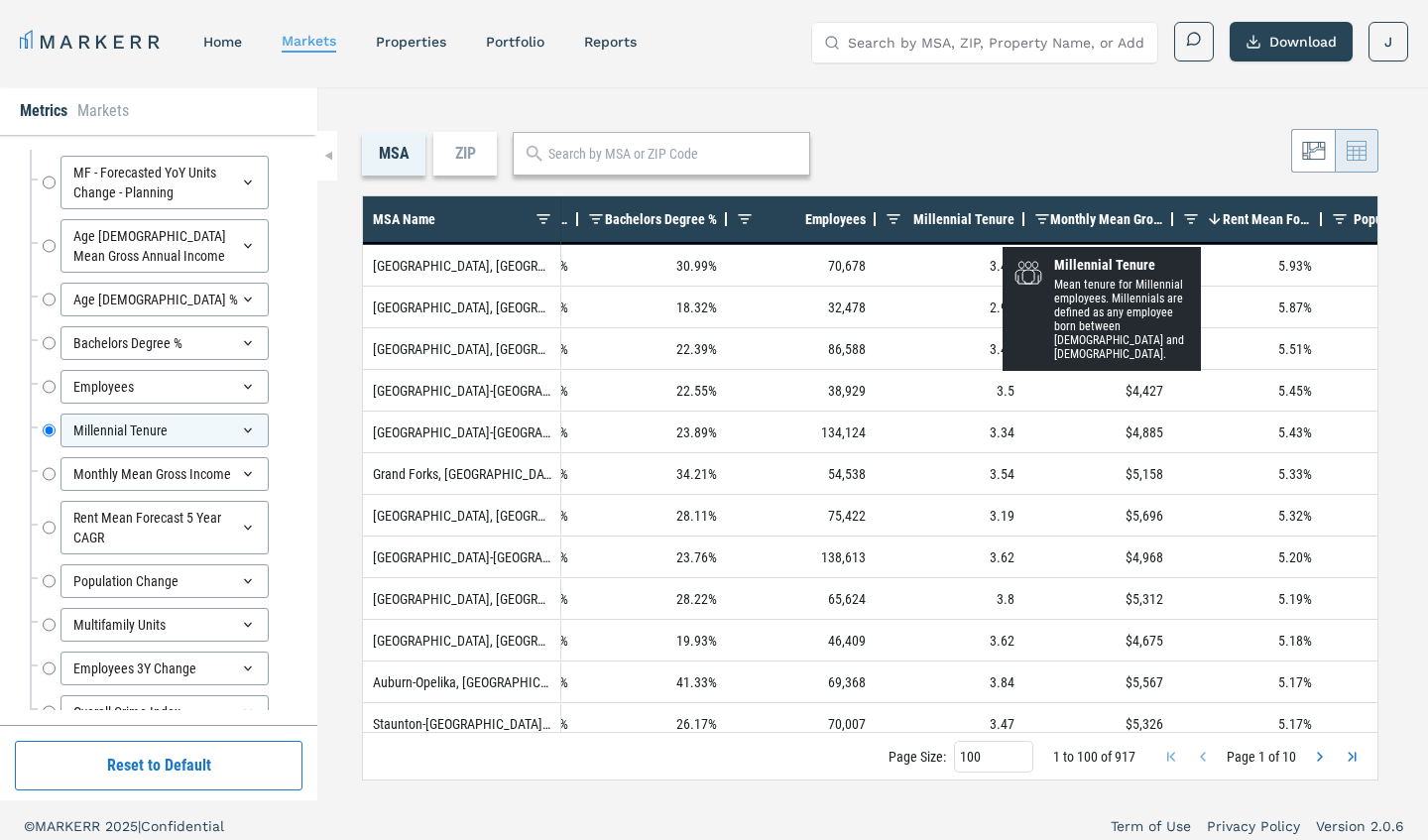 click on "Millennial Tenure" at bounding box center (958, 219) 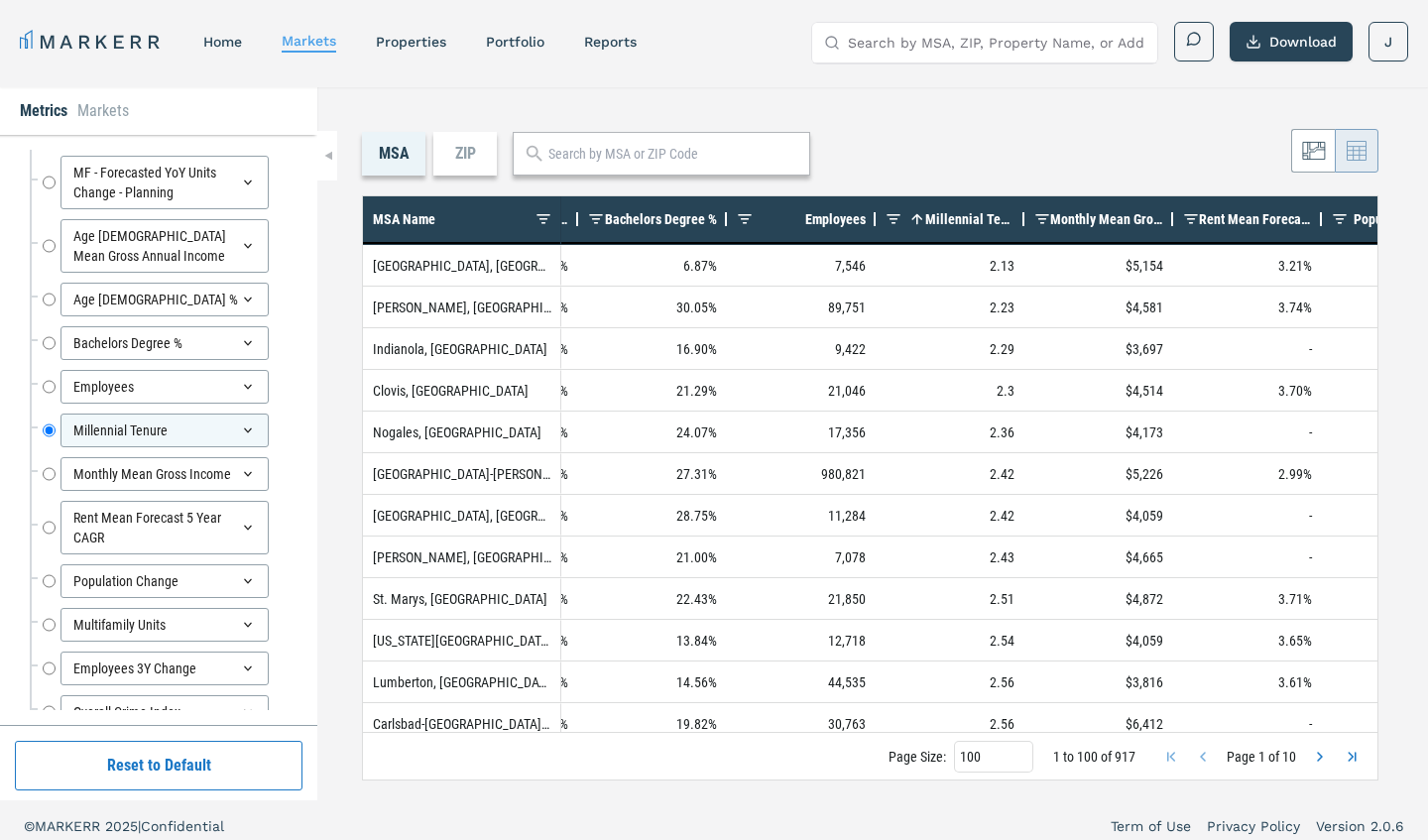 click on "Millennial Tenure" at bounding box center [970, 219] 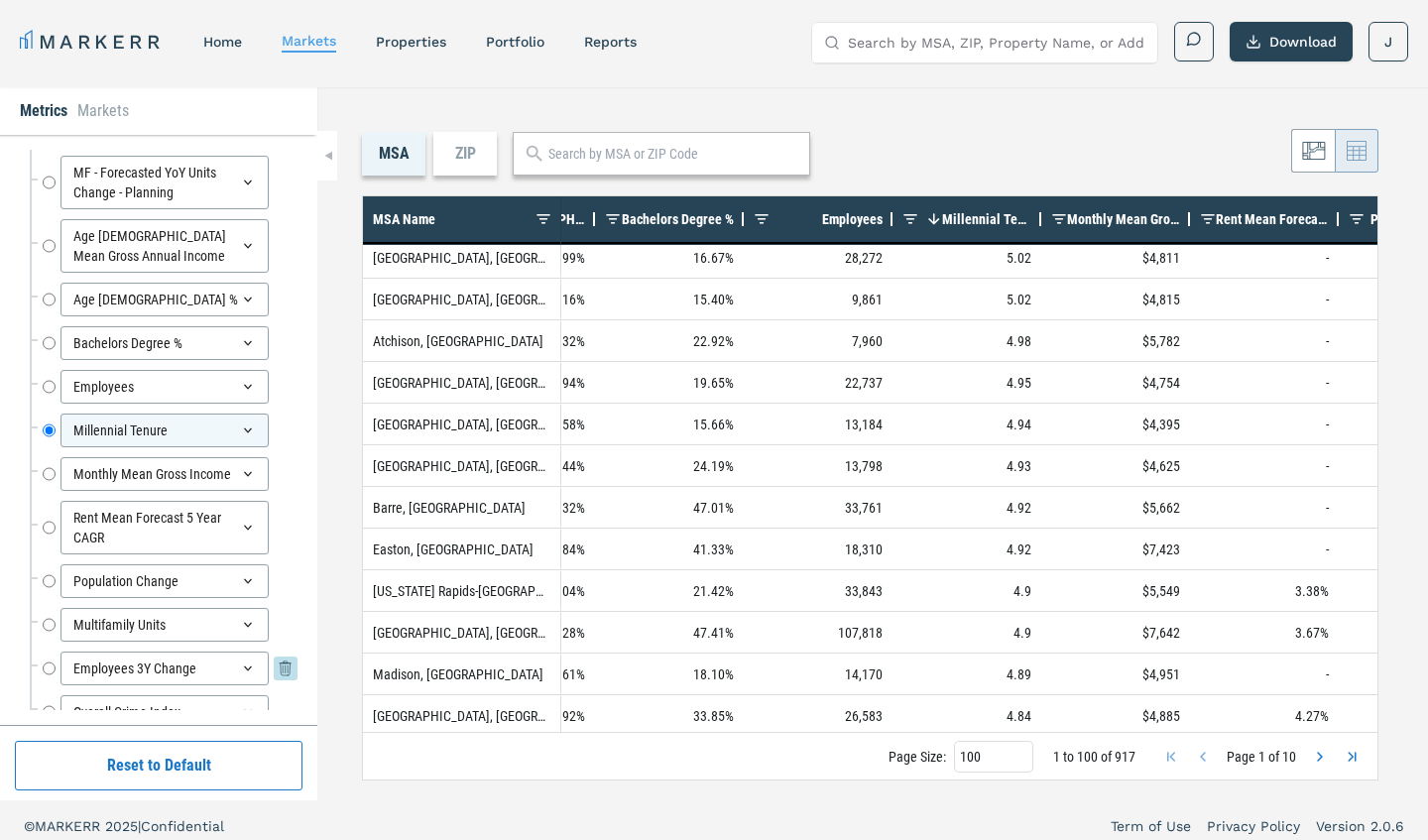 click on "Employees 3Y Change" at bounding box center [49, 668] 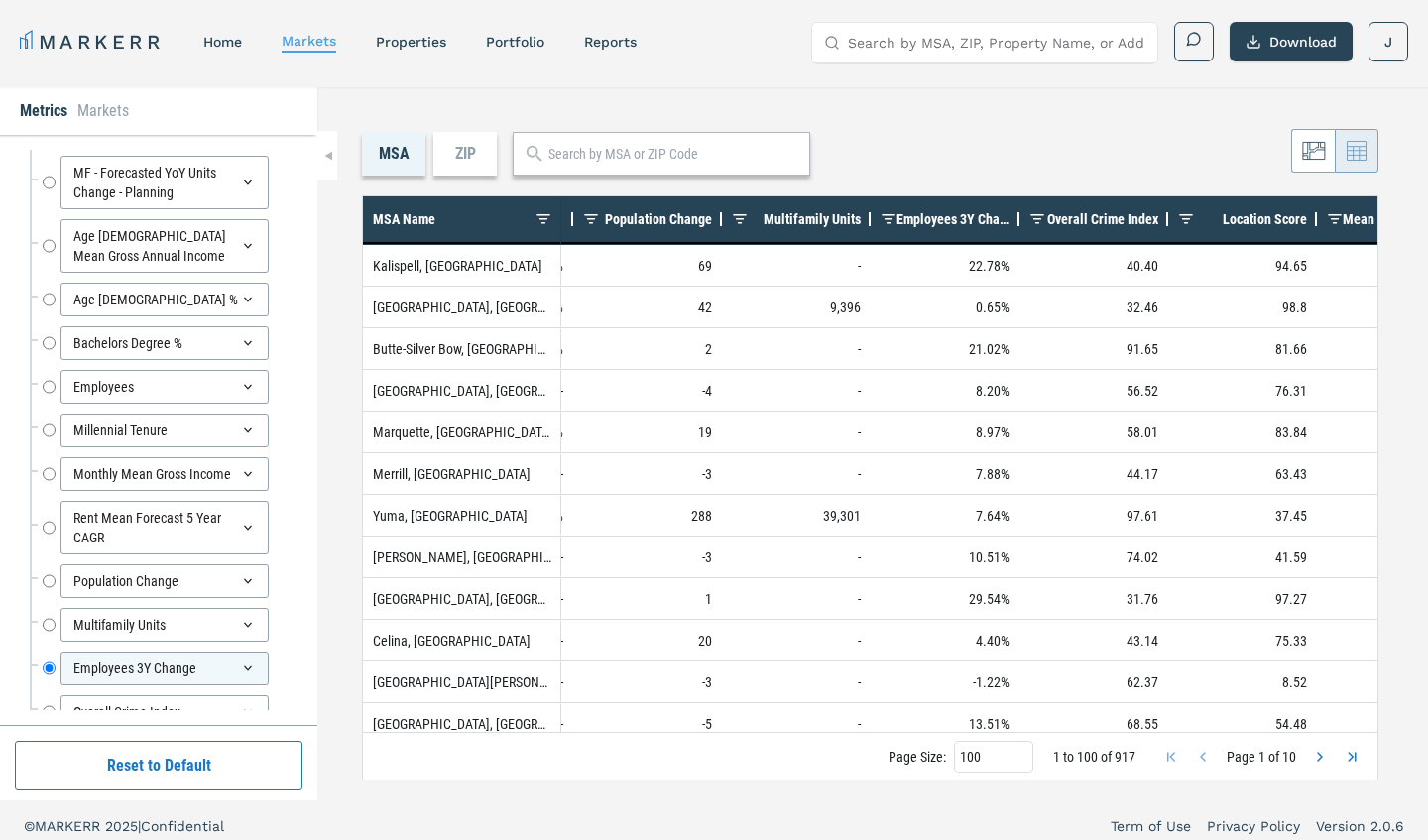 click on "Employees 3Y Change" at bounding box center [953, 219] 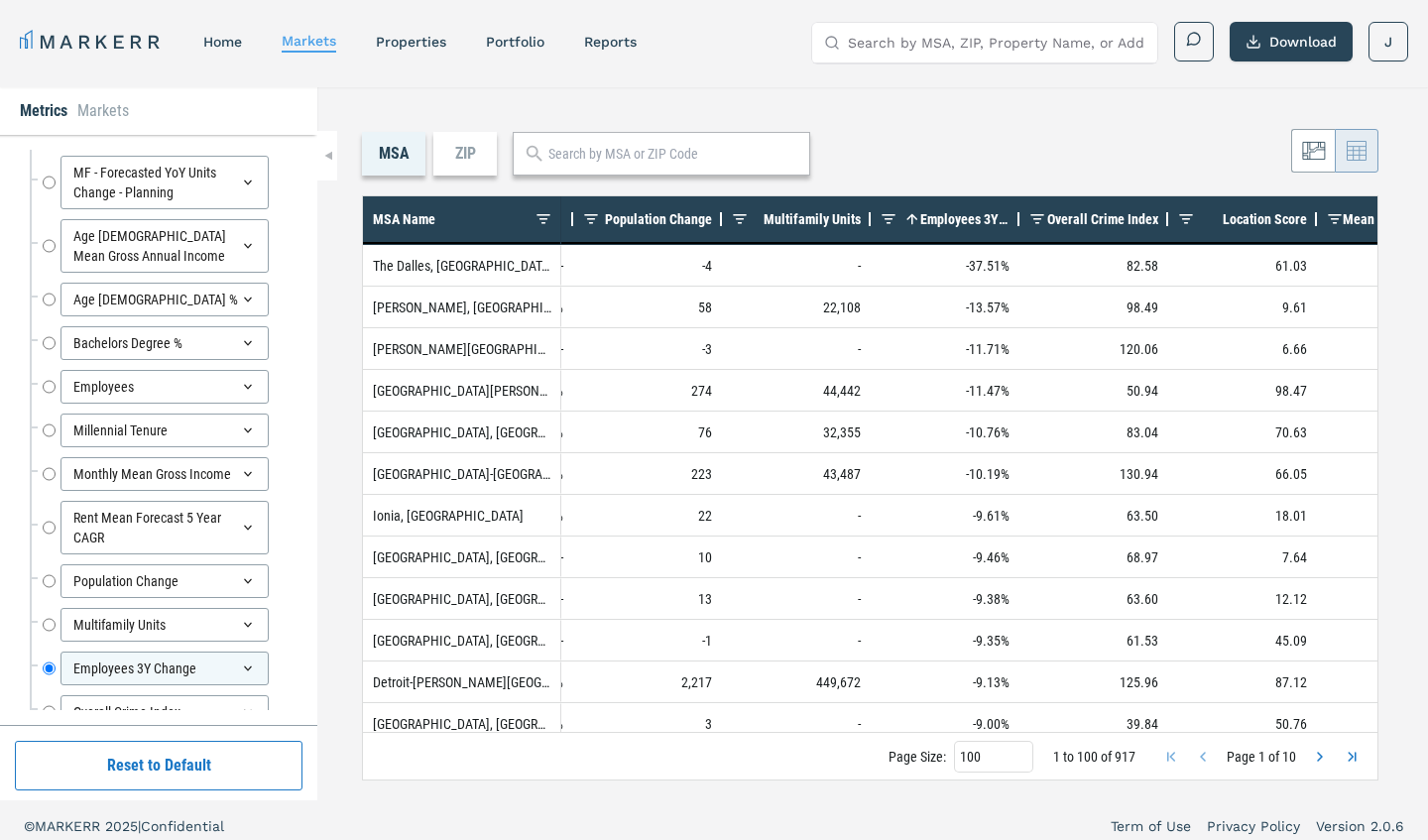 click on "Employees 3Y Change" at bounding box center [965, 219] 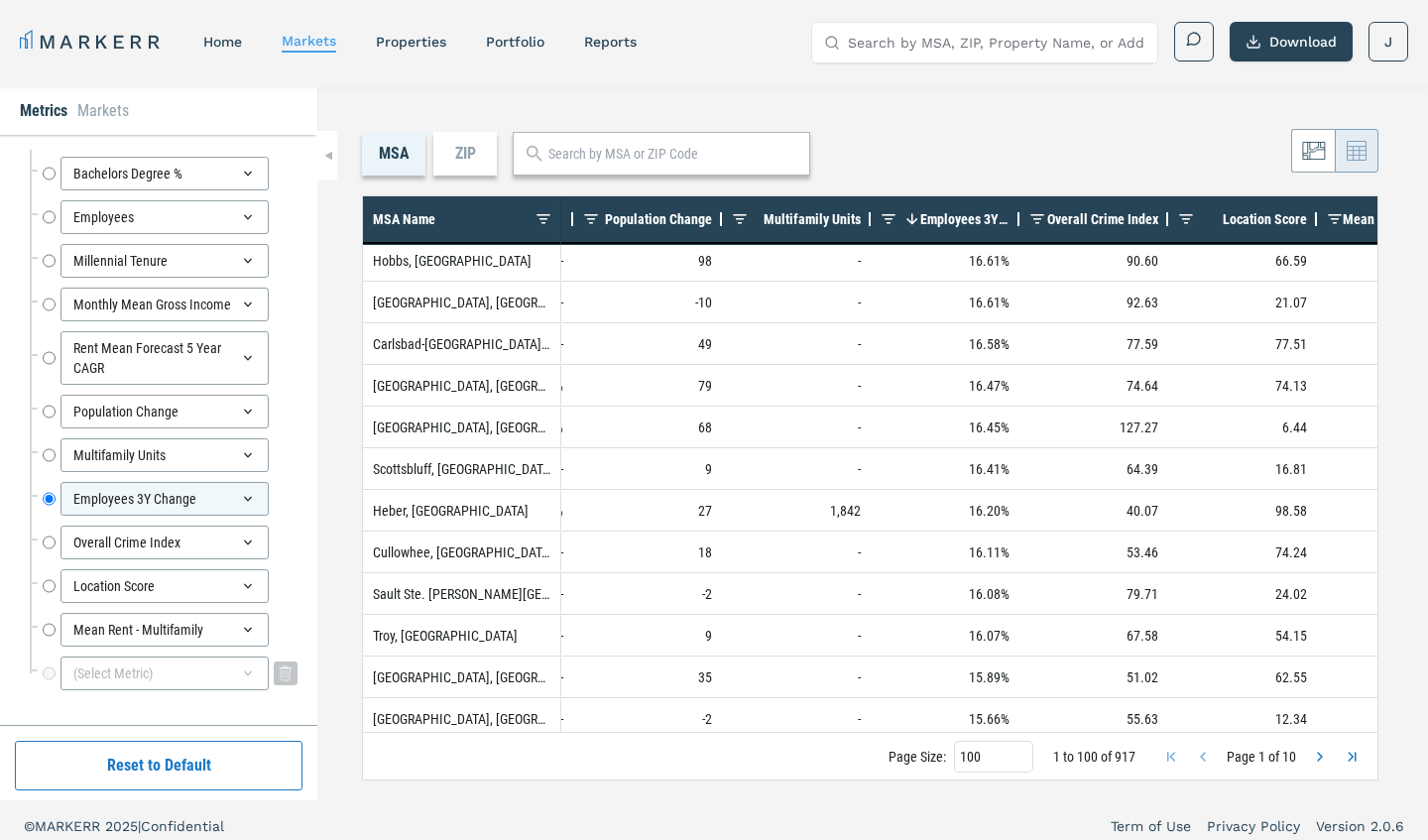 click on "(Select Metric)" at bounding box center [165, 673] 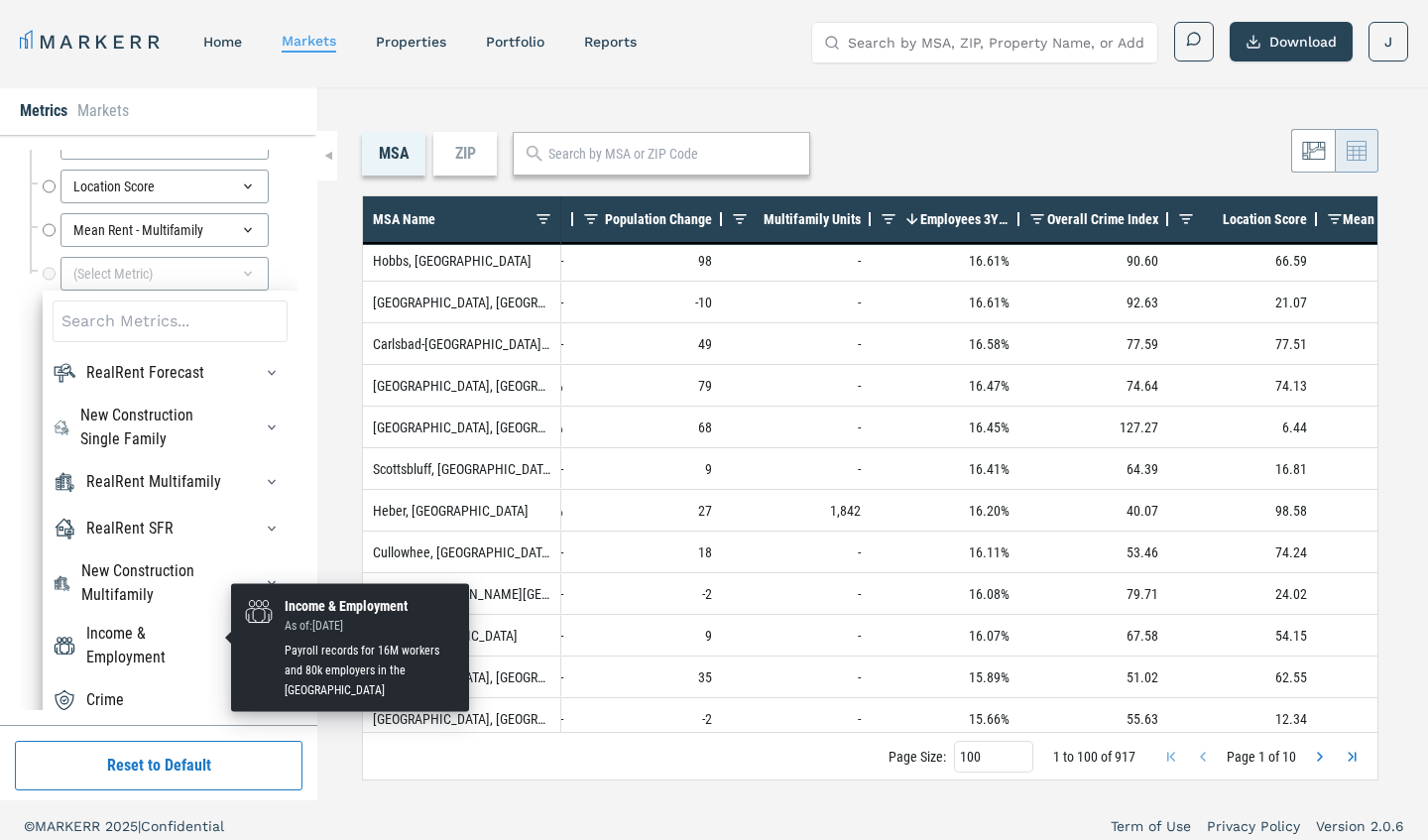 click on "Income & Employment" at bounding box center [157, 646] 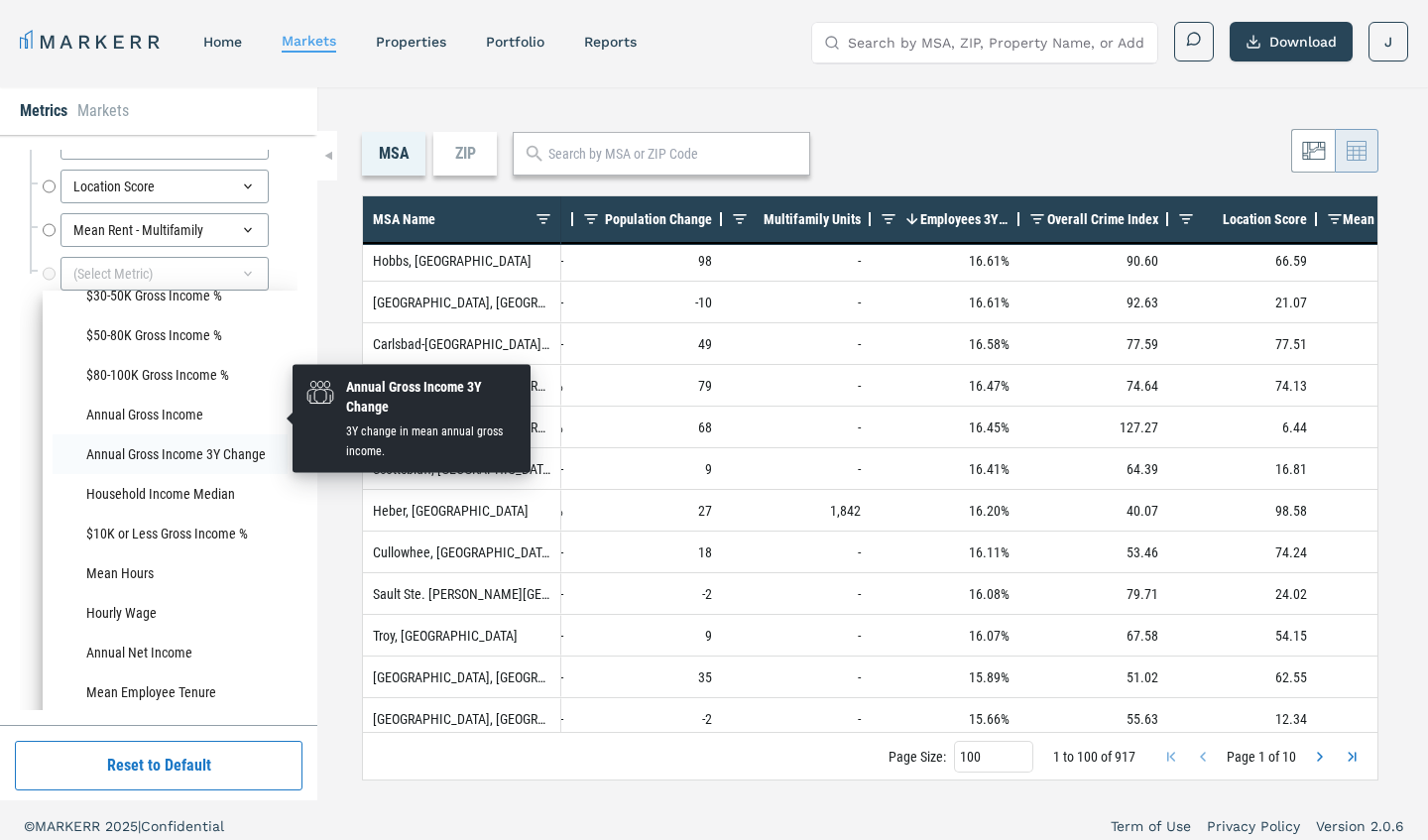 scroll, scrollTop: 1334, scrollLeft: 0, axis: vertical 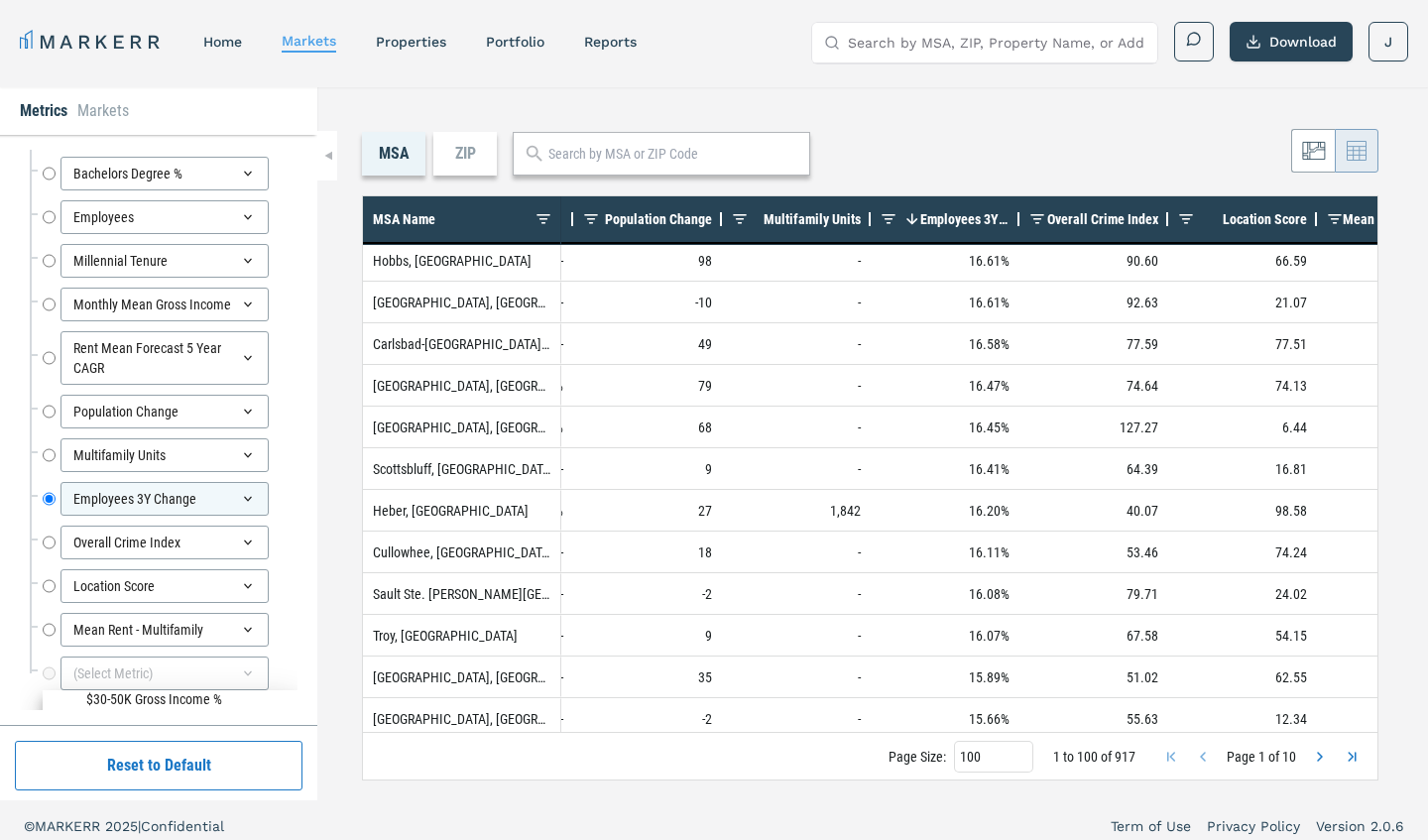click on "MSA ZIP Press SPACE to select this row. Drag here to set row groups Drag here to set column labels
MSA Name
Monthly Mean Gross Income
Rent Mean Forecast 5 Year CAGR
Population Change" at bounding box center [873, 443] 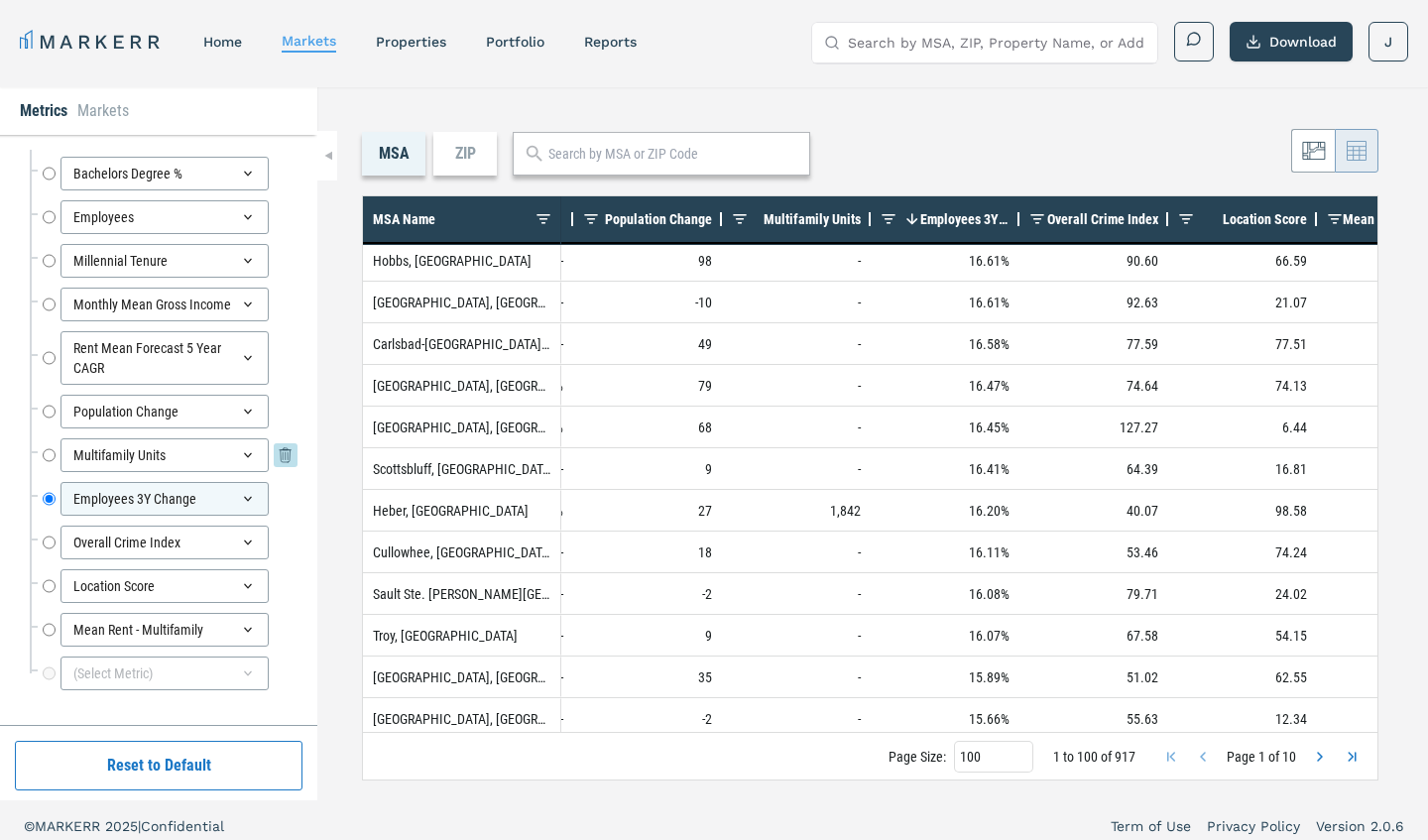 click on "Multifamily Units" at bounding box center [49, 455] 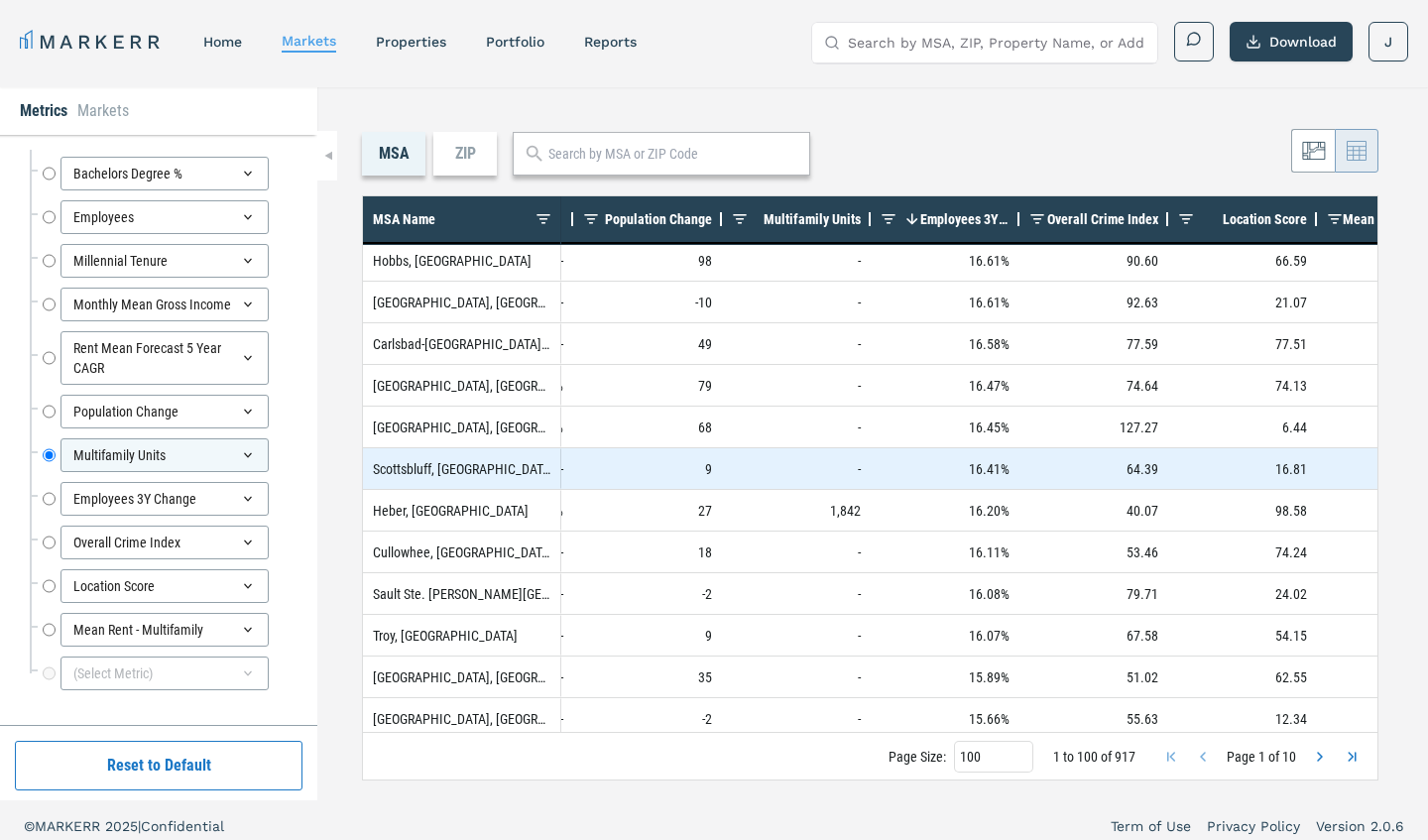scroll, scrollTop: 1889, scrollLeft: 0, axis: vertical 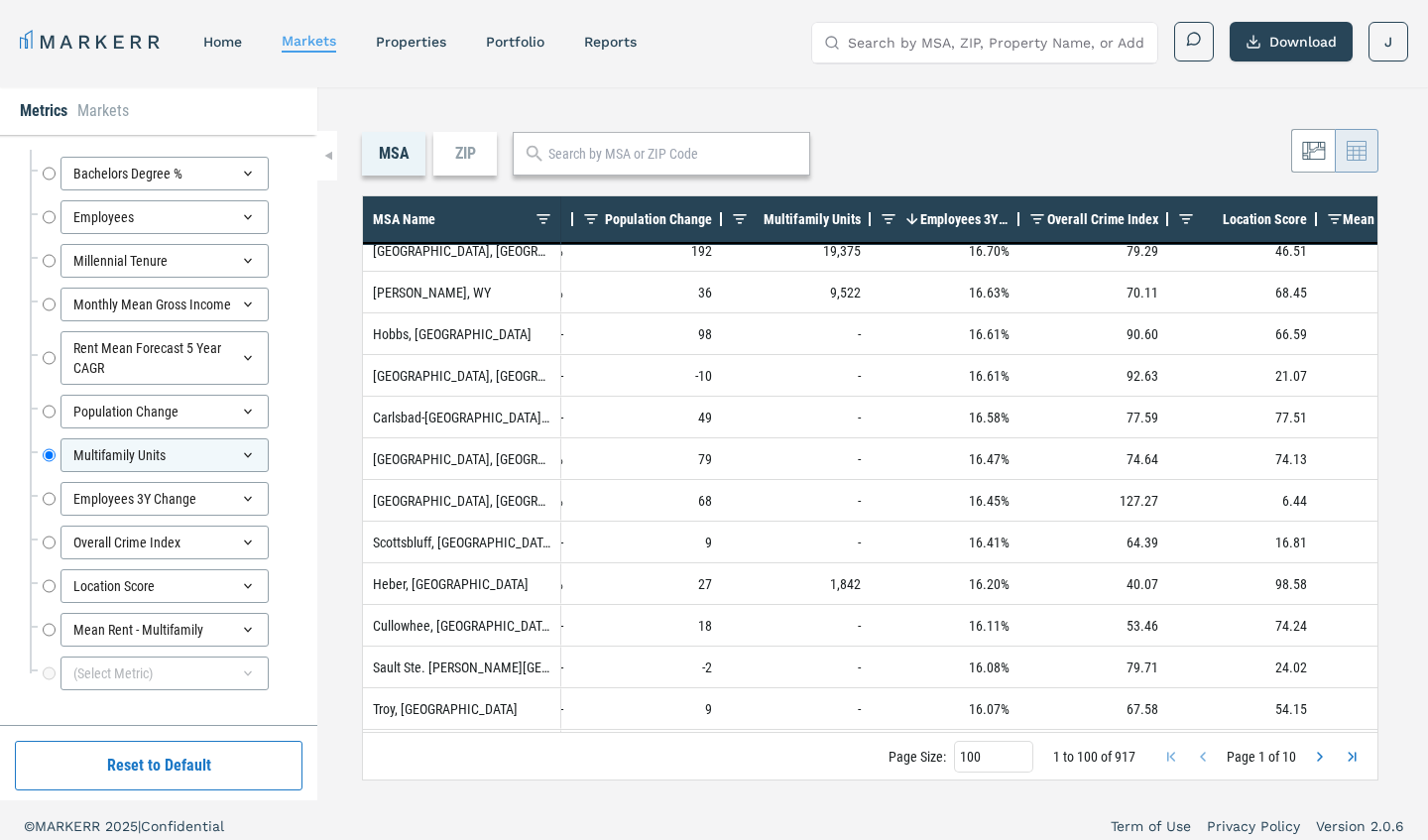 click on "Multifamily Units" at bounding box center [812, 219] 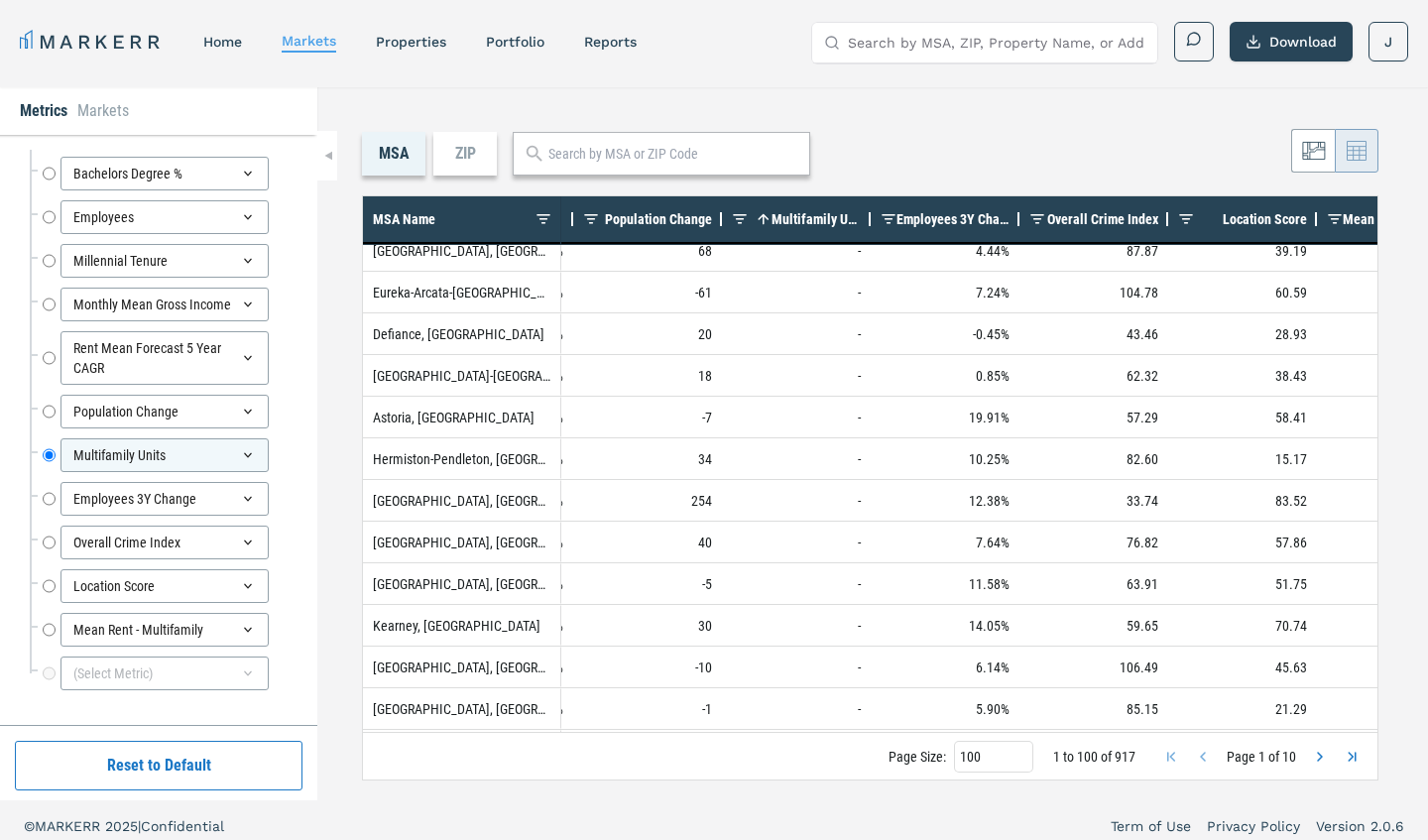 click on "Multifamily Units" at bounding box center [816, 219] 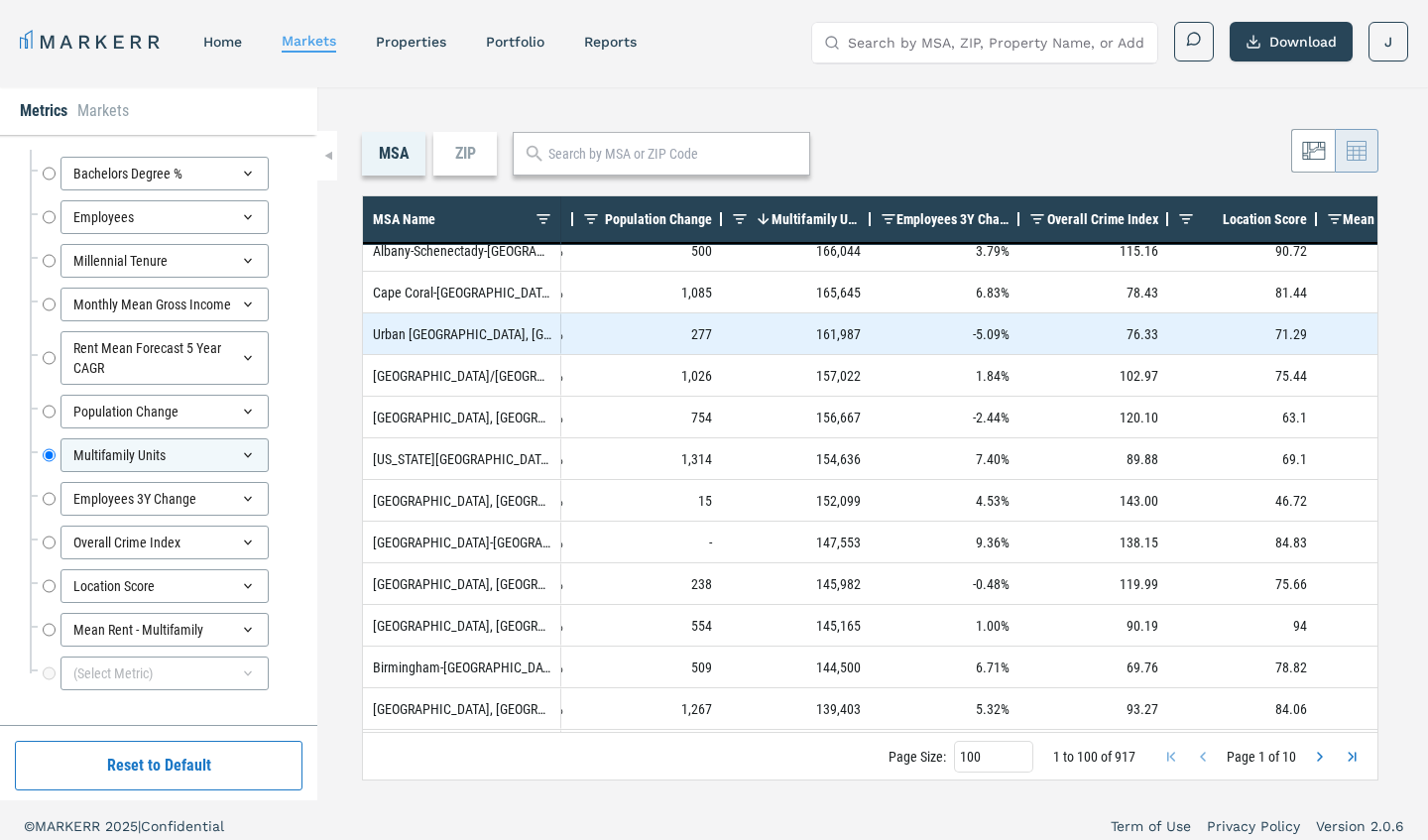 scroll, scrollTop: 1666, scrollLeft: 0, axis: vertical 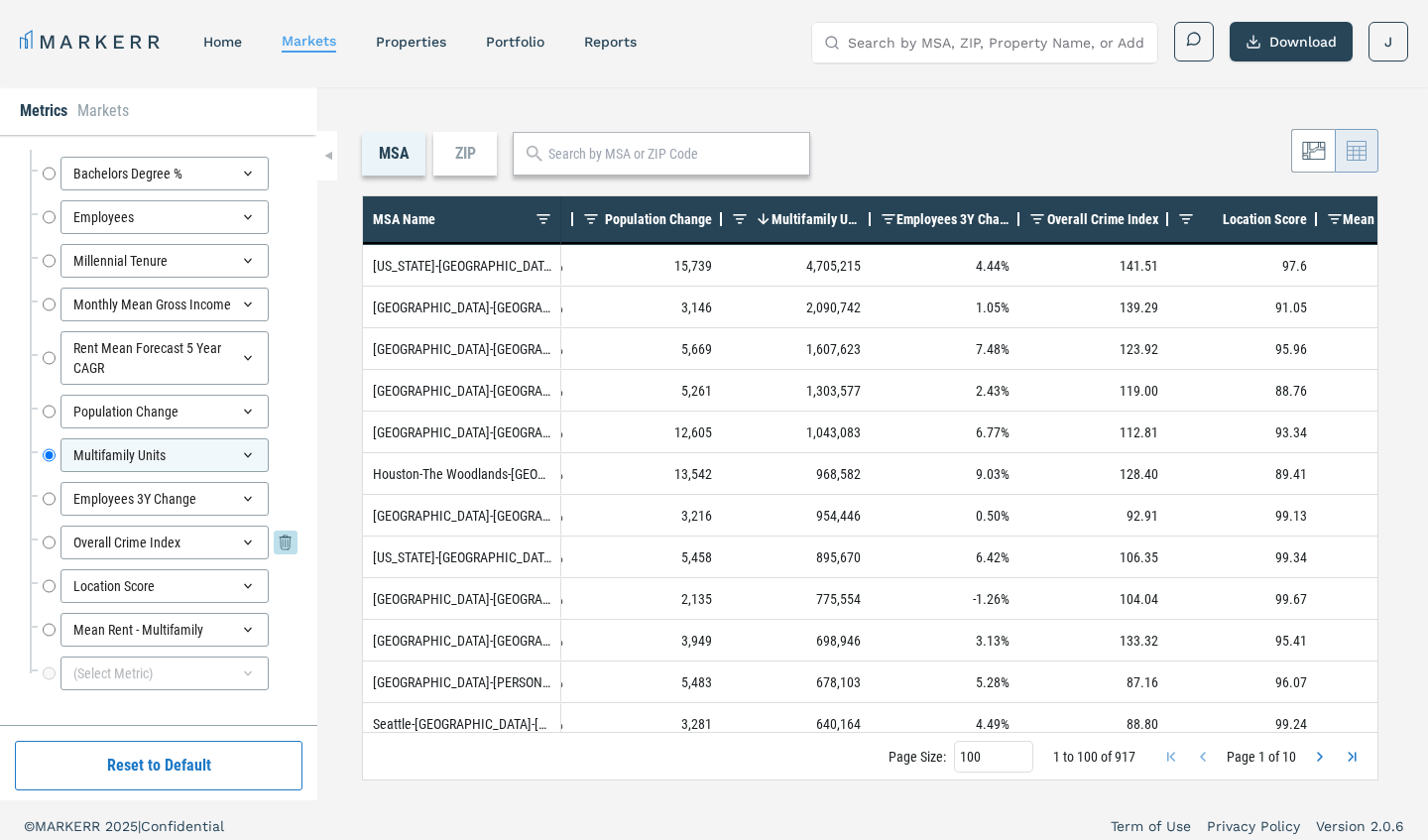click on "Overall Crime Index" at bounding box center [49, 542] 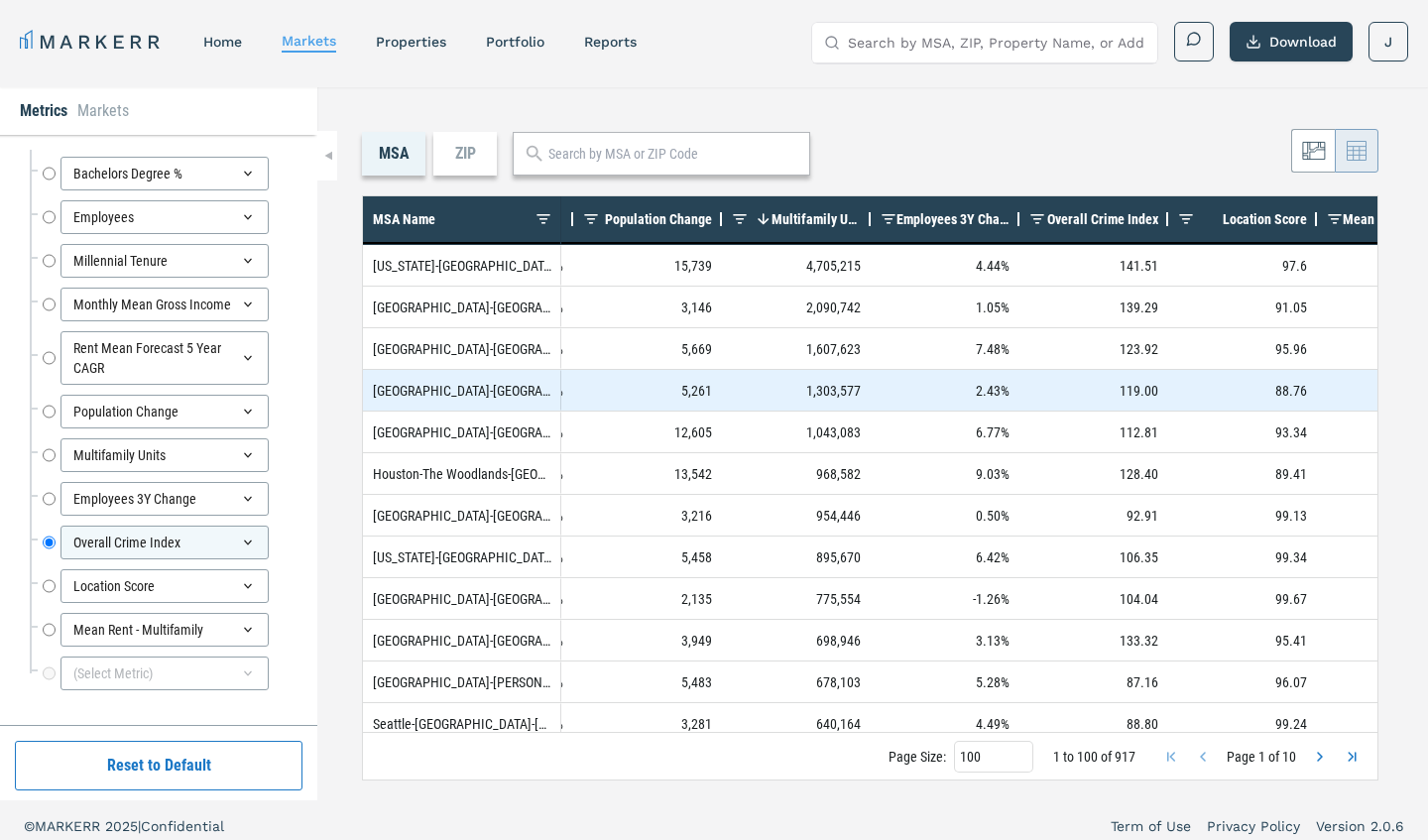 scroll, scrollTop: 0, scrollLeft: 0, axis: both 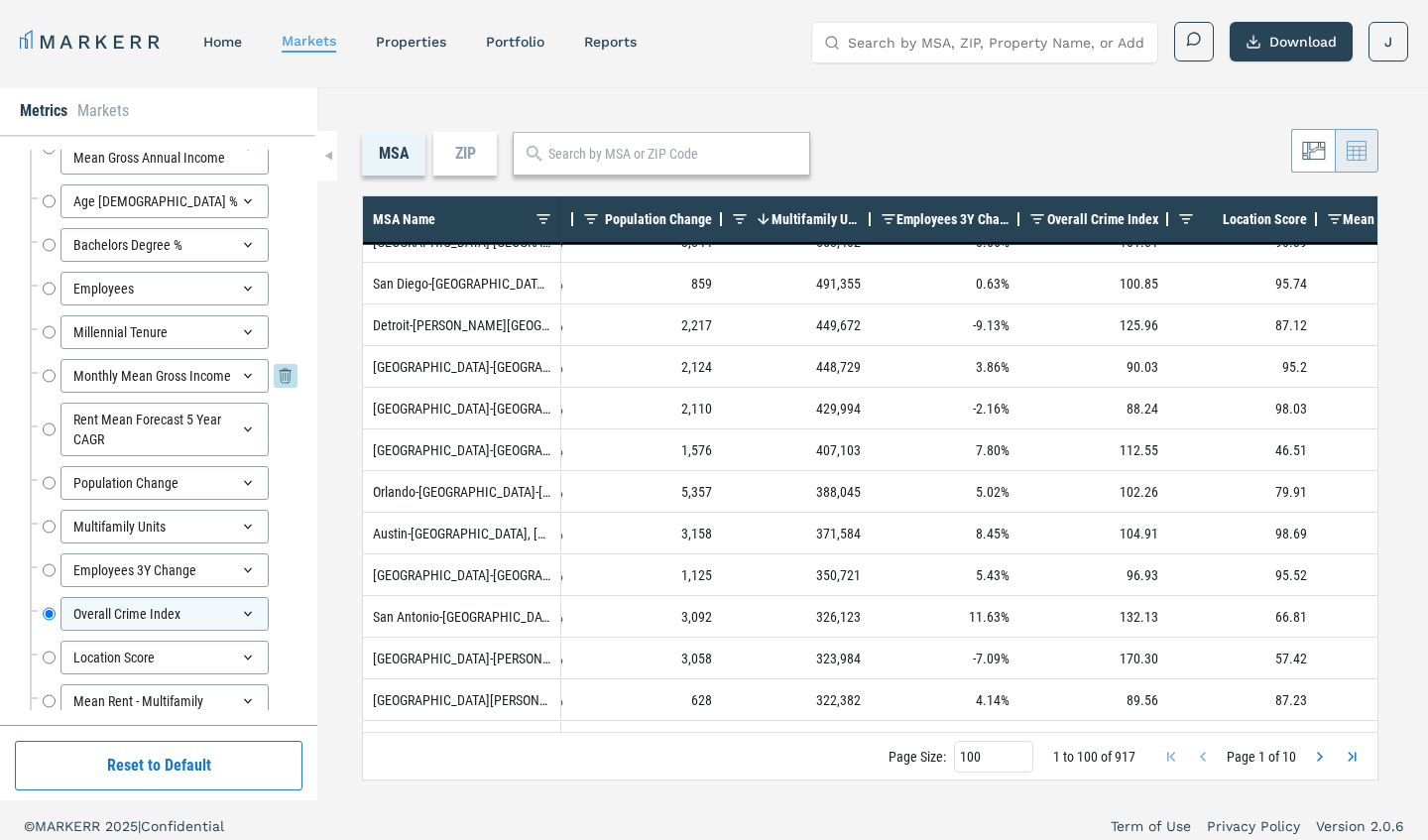 click on "Monthly Mean Gross Income" at bounding box center [49, 376] 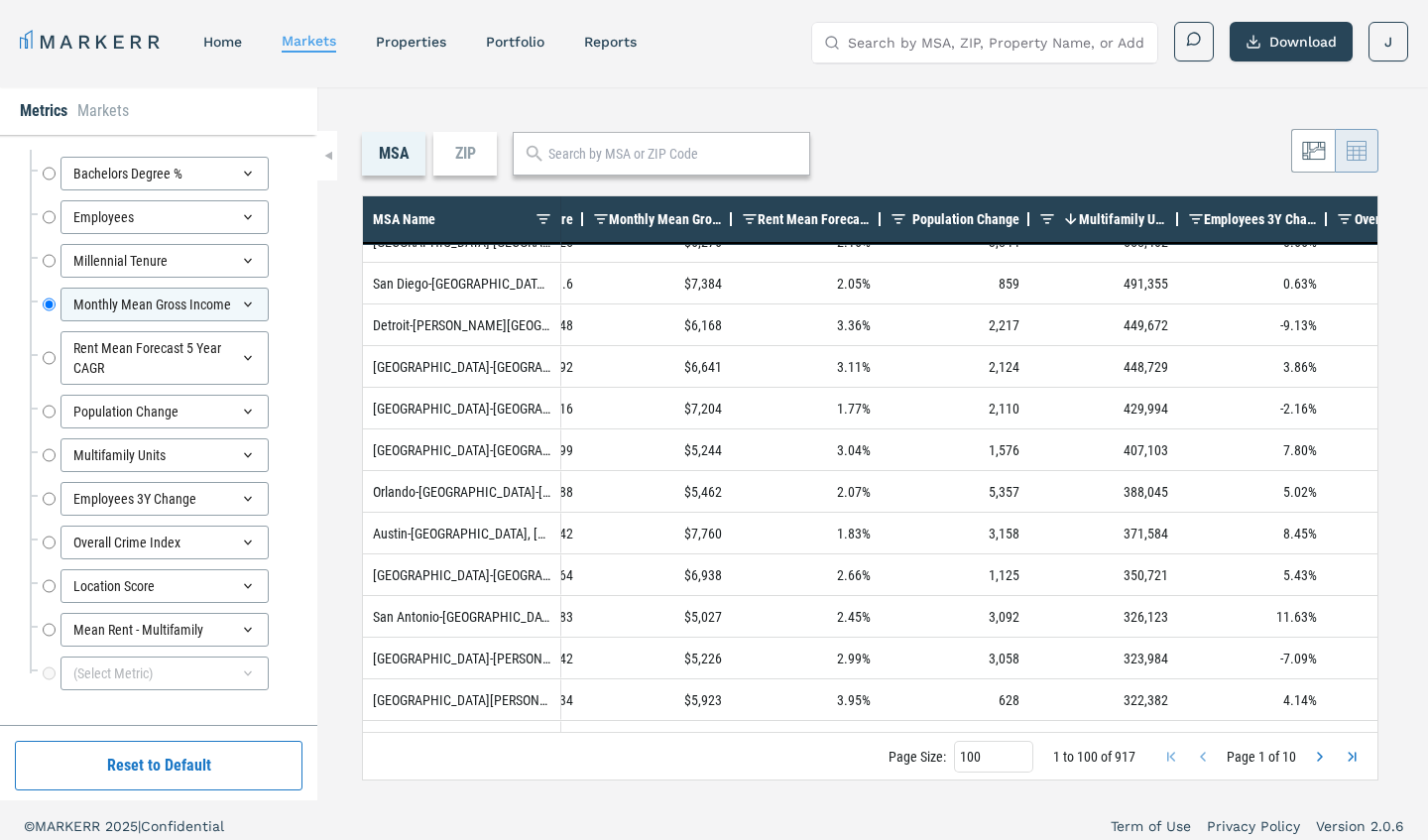 click on "(Select Metric)" at bounding box center [164, 673] 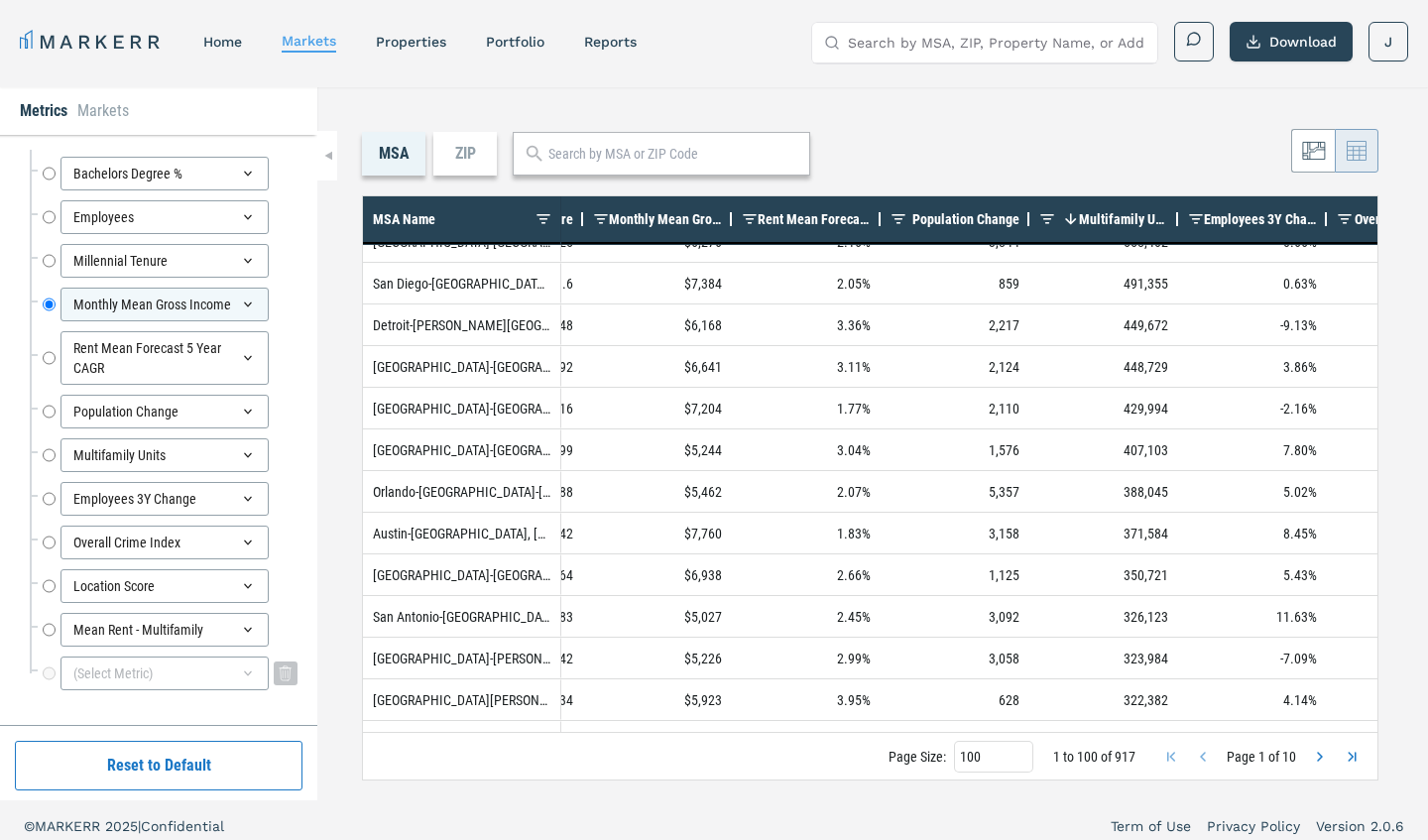 click on "(Select Metric)" at bounding box center (165, 673) 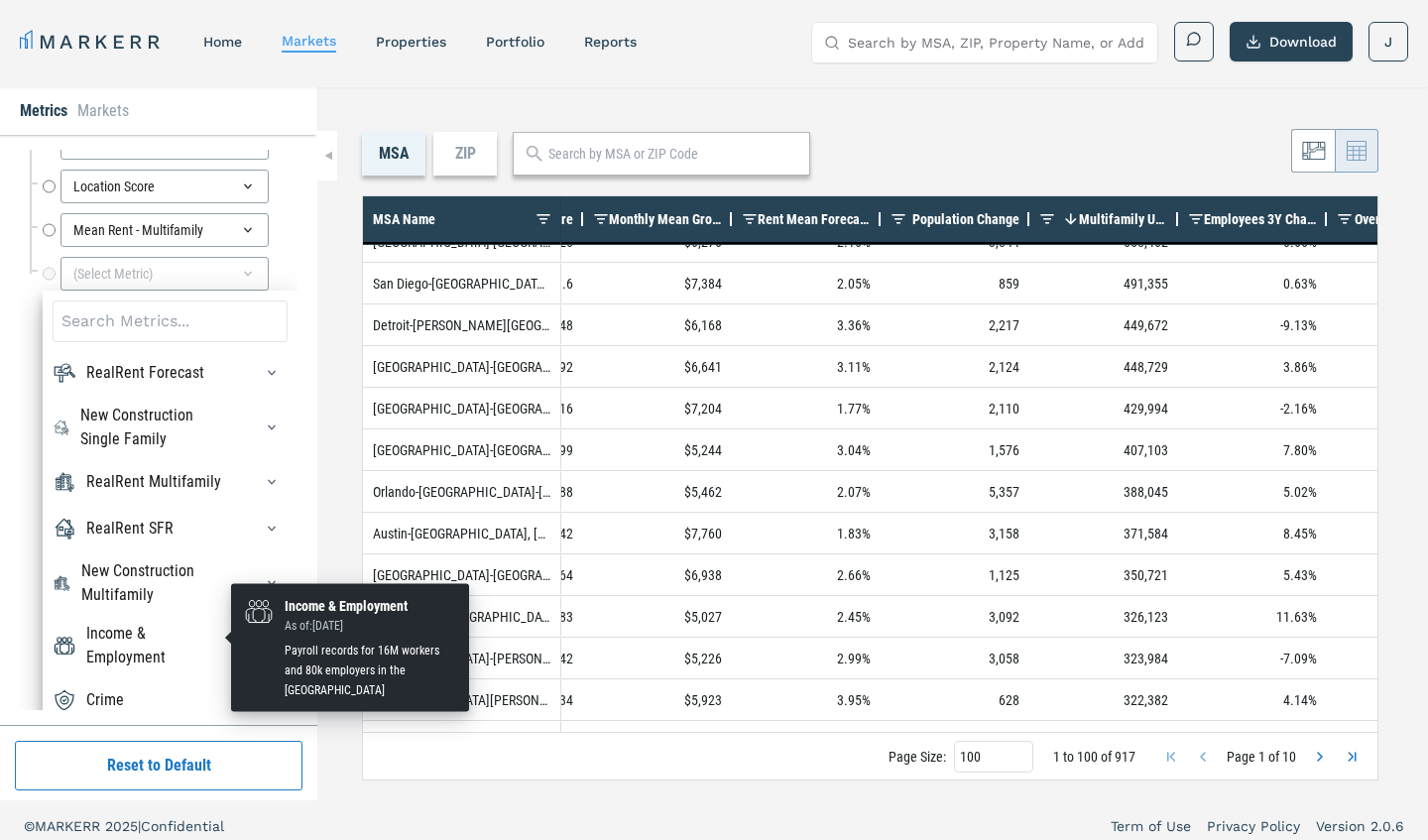 click on "Income & Employment" at bounding box center (157, 646) 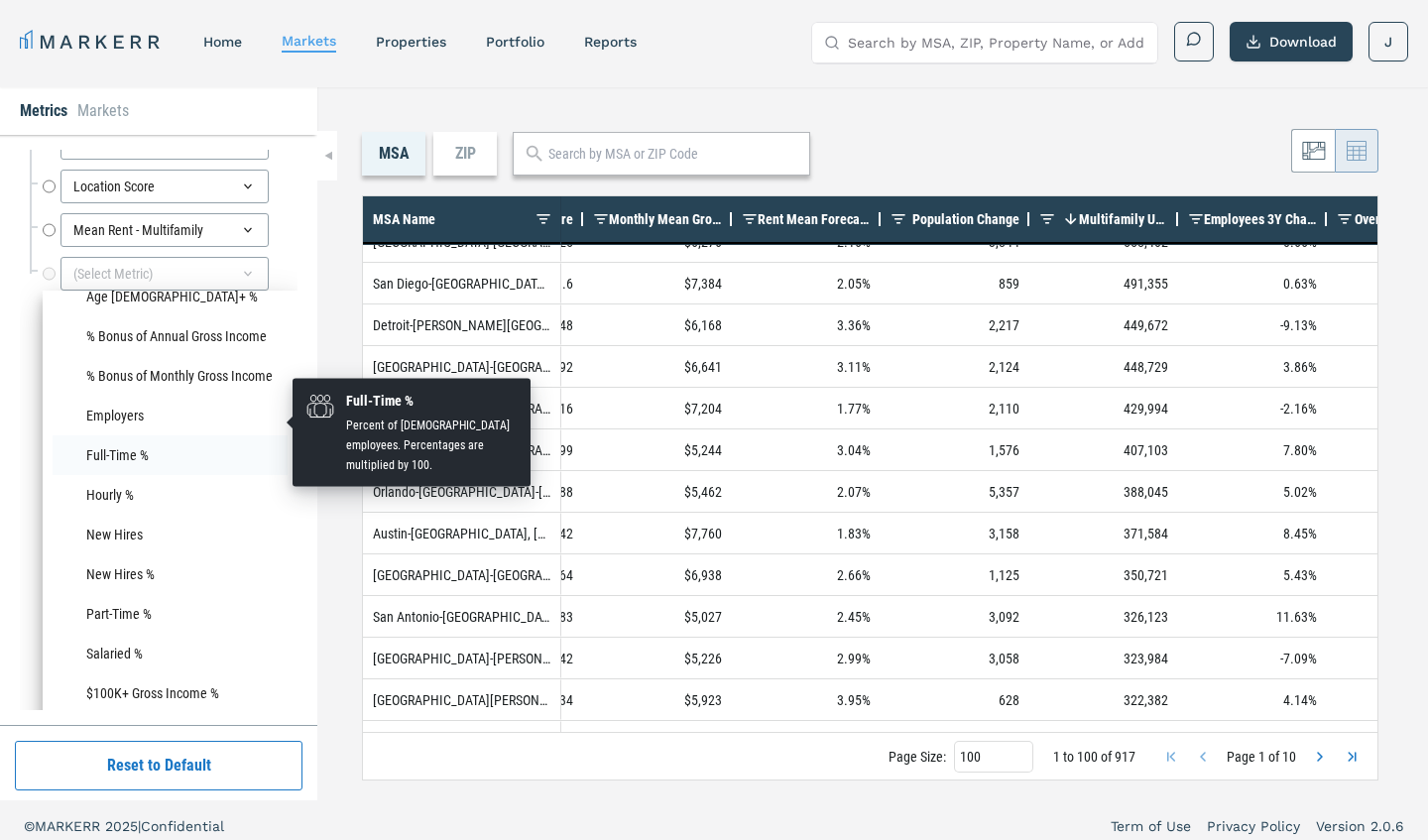 scroll, scrollTop: 861, scrollLeft: 0, axis: vertical 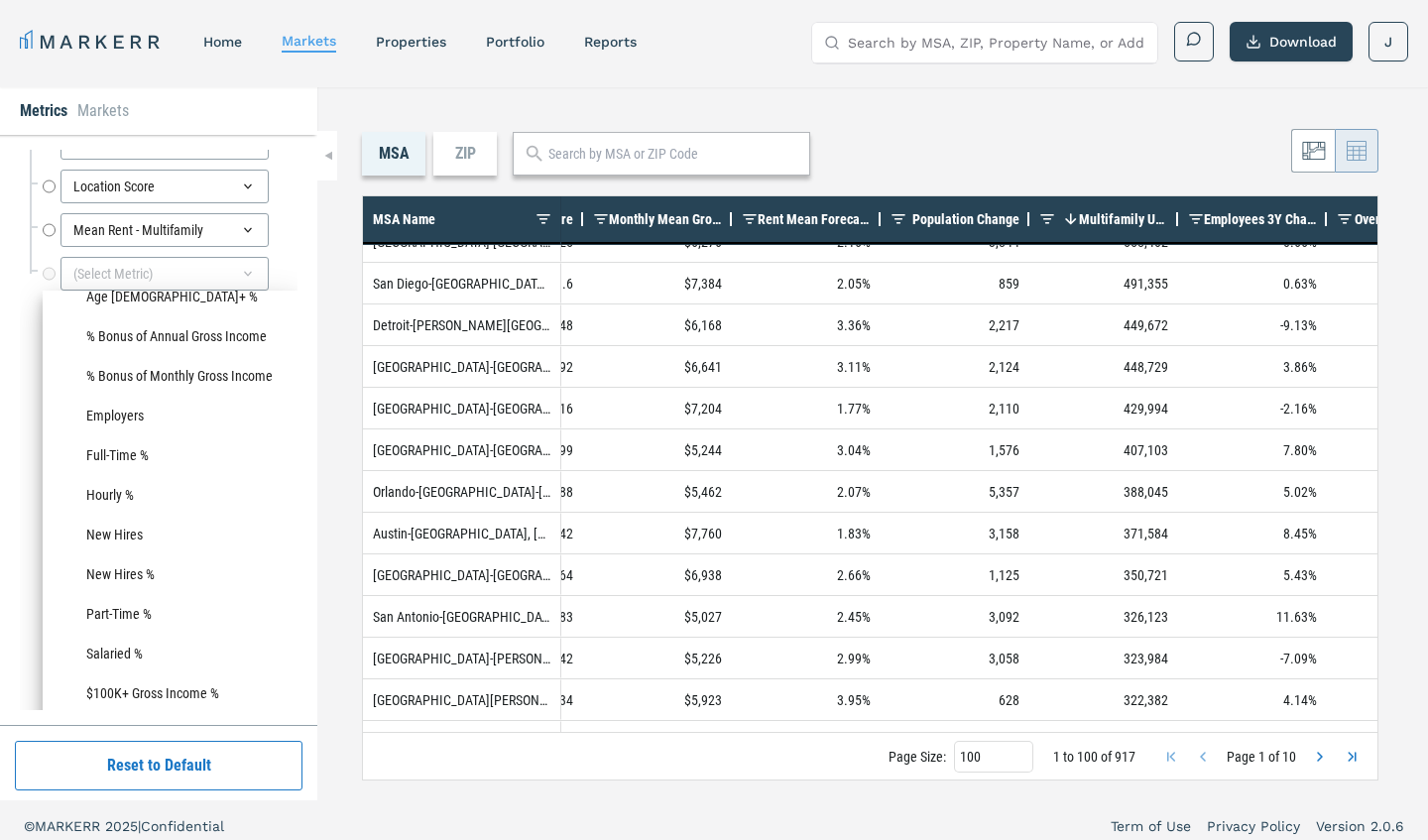 click on "research Rent Mean Forecast 5 Year Rank Rent Mean Forecast 5 Year Rank Population Population Population YoY Growth Population YoY Growth MF - Forecasted YoY Units Change - Completed MF - Forecasted YoY Units Change - Completed MF - Forecasted YoY Units Change - Planning MF - Forecasted YoY Units Change - Planning Age 25-34 Mean Gross Annual Income Age 25-34 Mean Gross Annual Income Age 25-34 % Age 25-34 % Bachelors Degree % Bachelors Degree % Employees Employees Millennial Tenure Millennial Tenure Monthly Mean Gross Income Monthly Mean Gross Income Rent Mean Forecast 5 Year CAGR Rent Mean Forecast 5 Year CAGR Population Change Population Change Multifamily Units Multifamily Units Employees 3Y Change Employees 3Y Change Overall Crime Index Overall Crime Index Location Score Location Score Mean Rent - Multifamily Mean Rent - Multifamily (Select Metric) RealRent Forecast Rent Mean Forecast 5 Year Percentile New Construction Single Family SF - Forecasted YoY Units Change - Completed SF - Total Units - Planning" at bounding box center [159, 429] 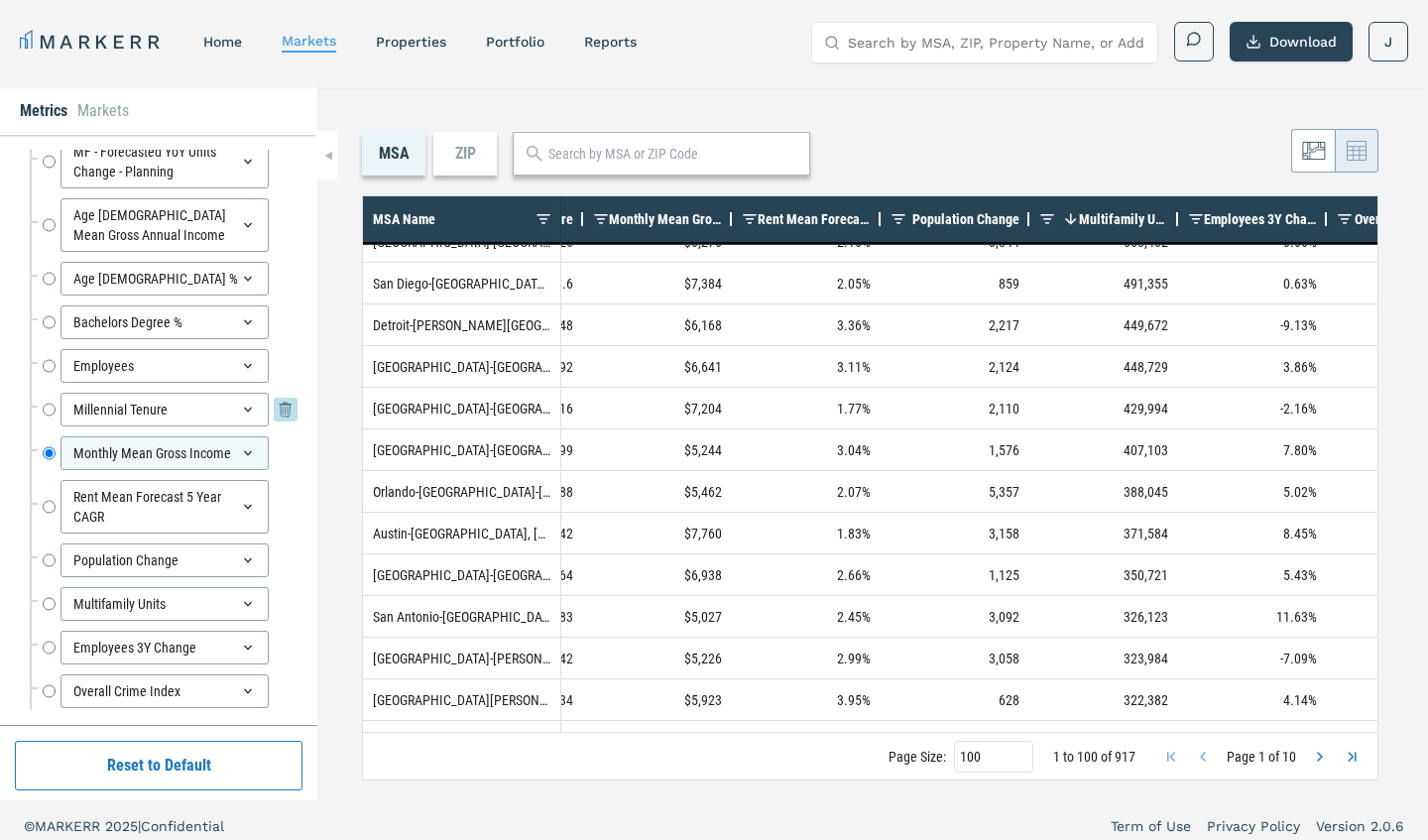 scroll, scrollTop: 253, scrollLeft: 0, axis: vertical 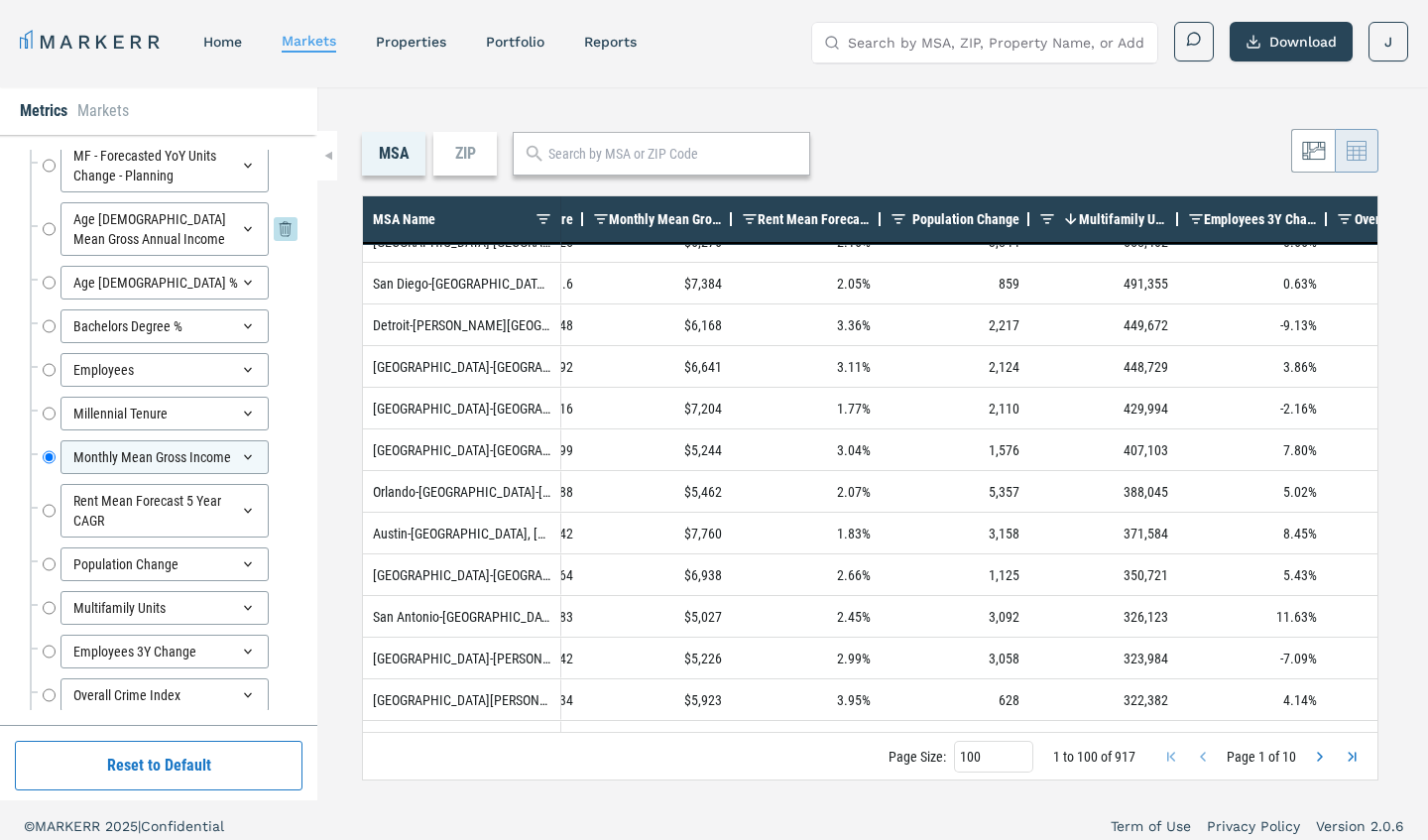 click on "Age [DEMOGRAPHIC_DATA] Mean Gross Annual Income" at bounding box center [49, 229] 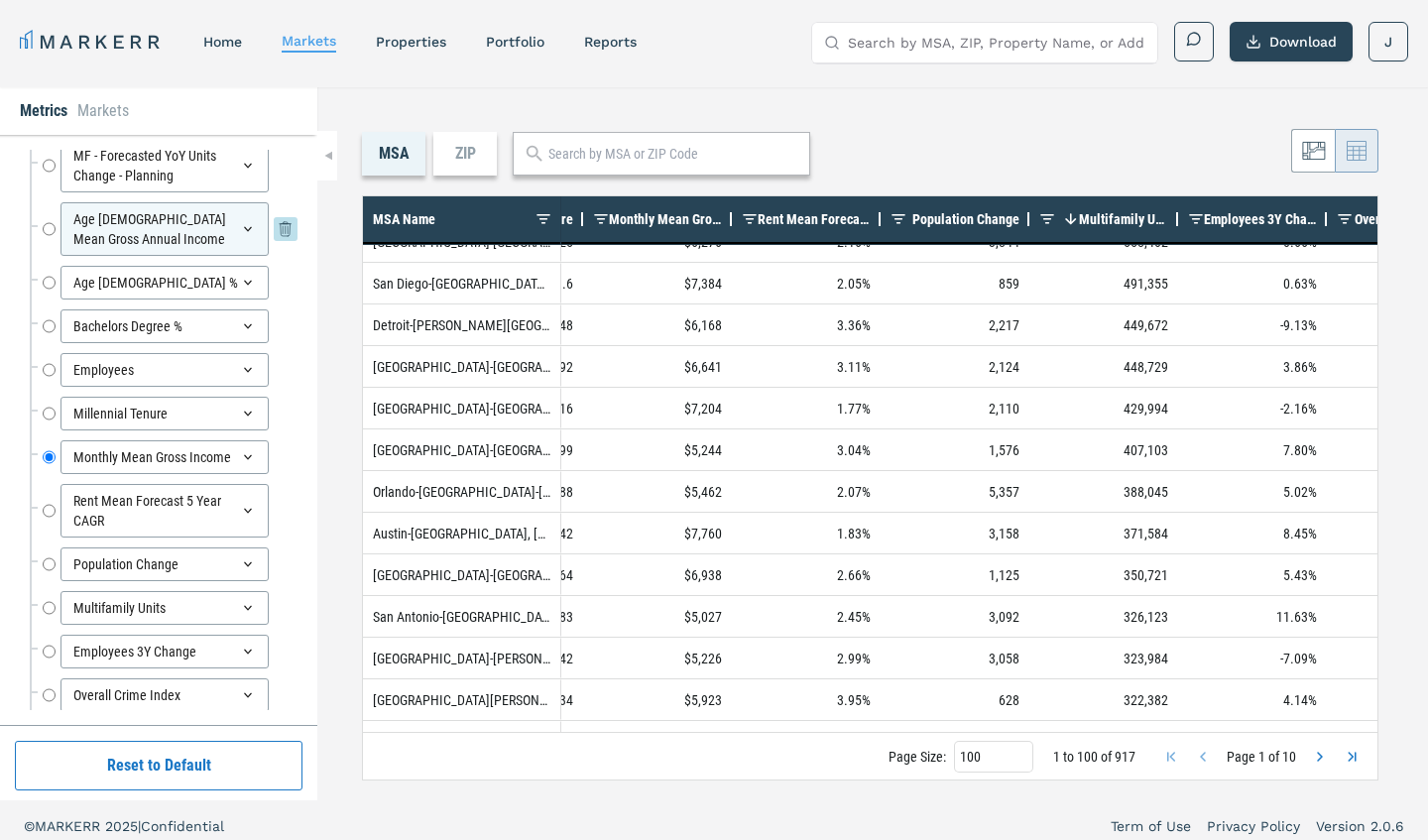 radio on "true" 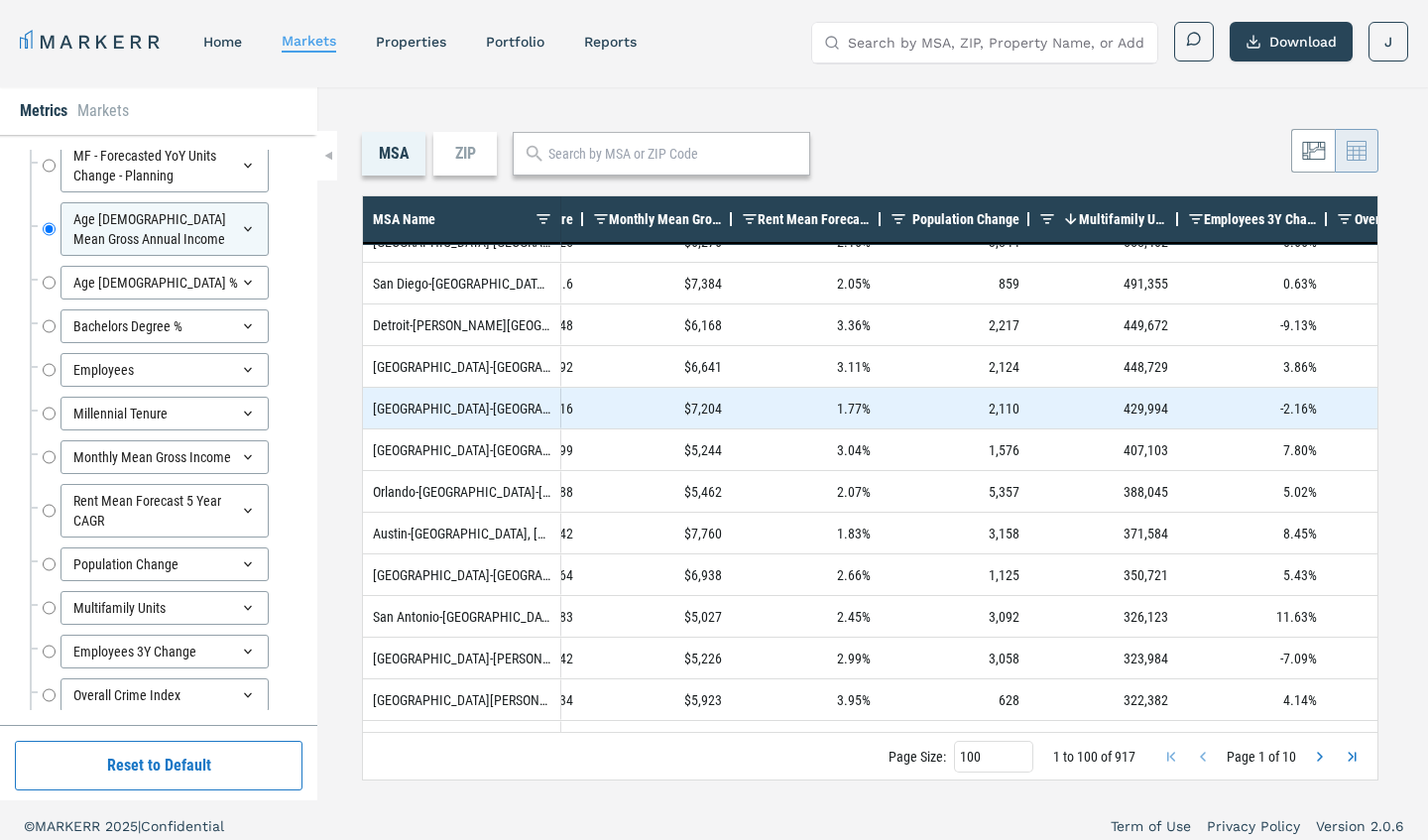 scroll, scrollTop: 0, scrollLeft: 1295, axis: horizontal 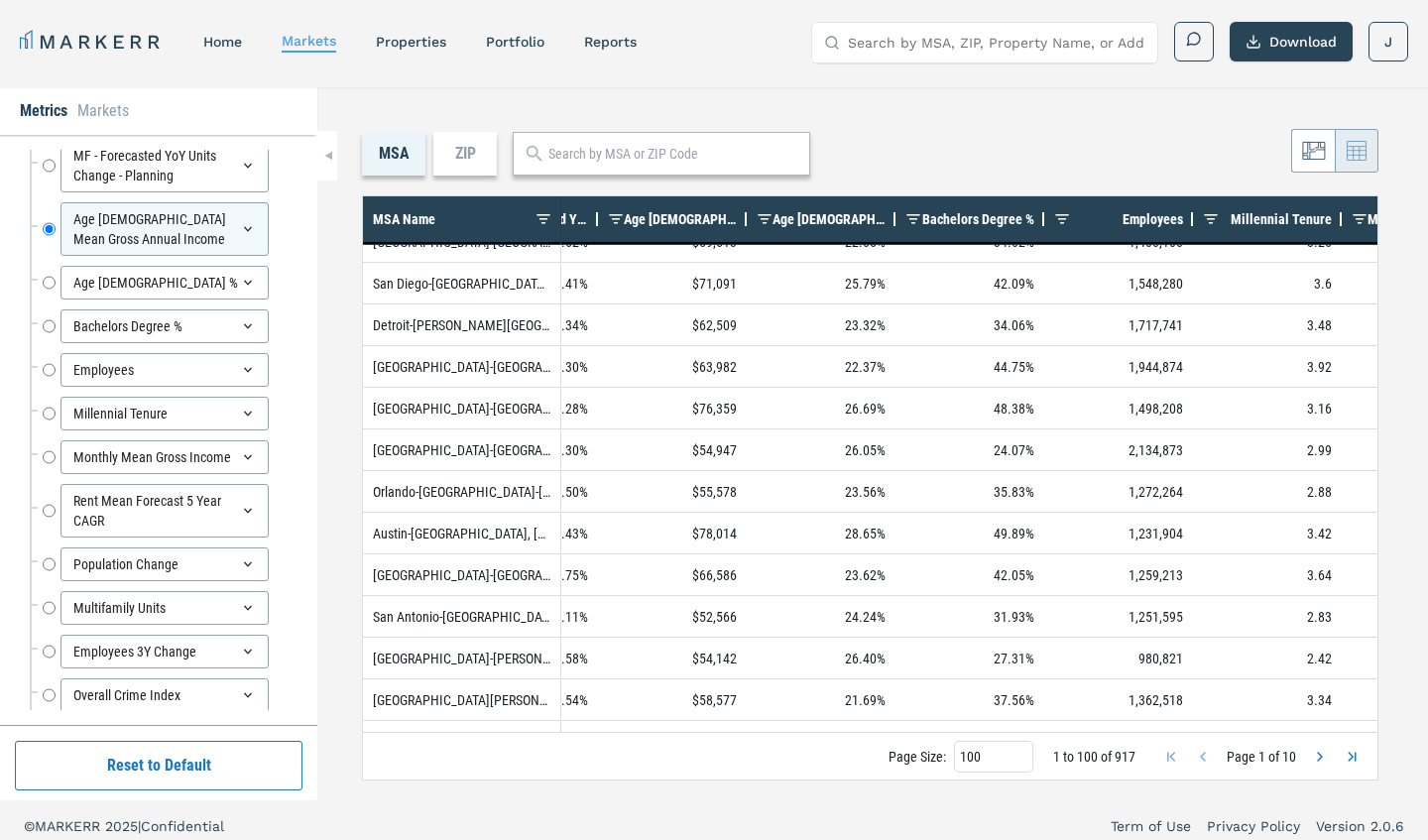 click on "Age [DEMOGRAPHIC_DATA] Mean Gross Annual Income" at bounding box center (680, 219) 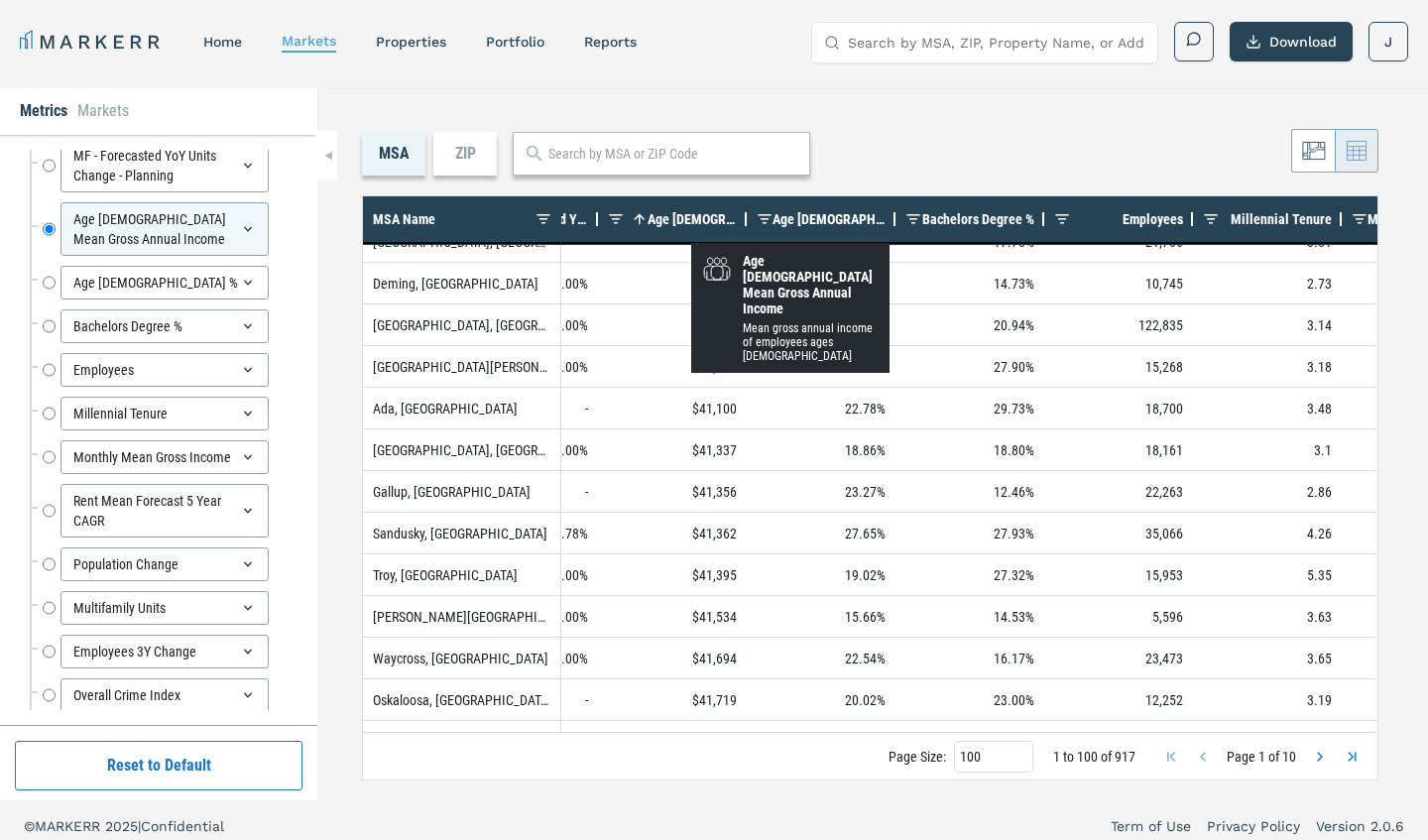 click on "Age [DEMOGRAPHIC_DATA] Mean Gross Annual Income" at bounding box center [692, 219] 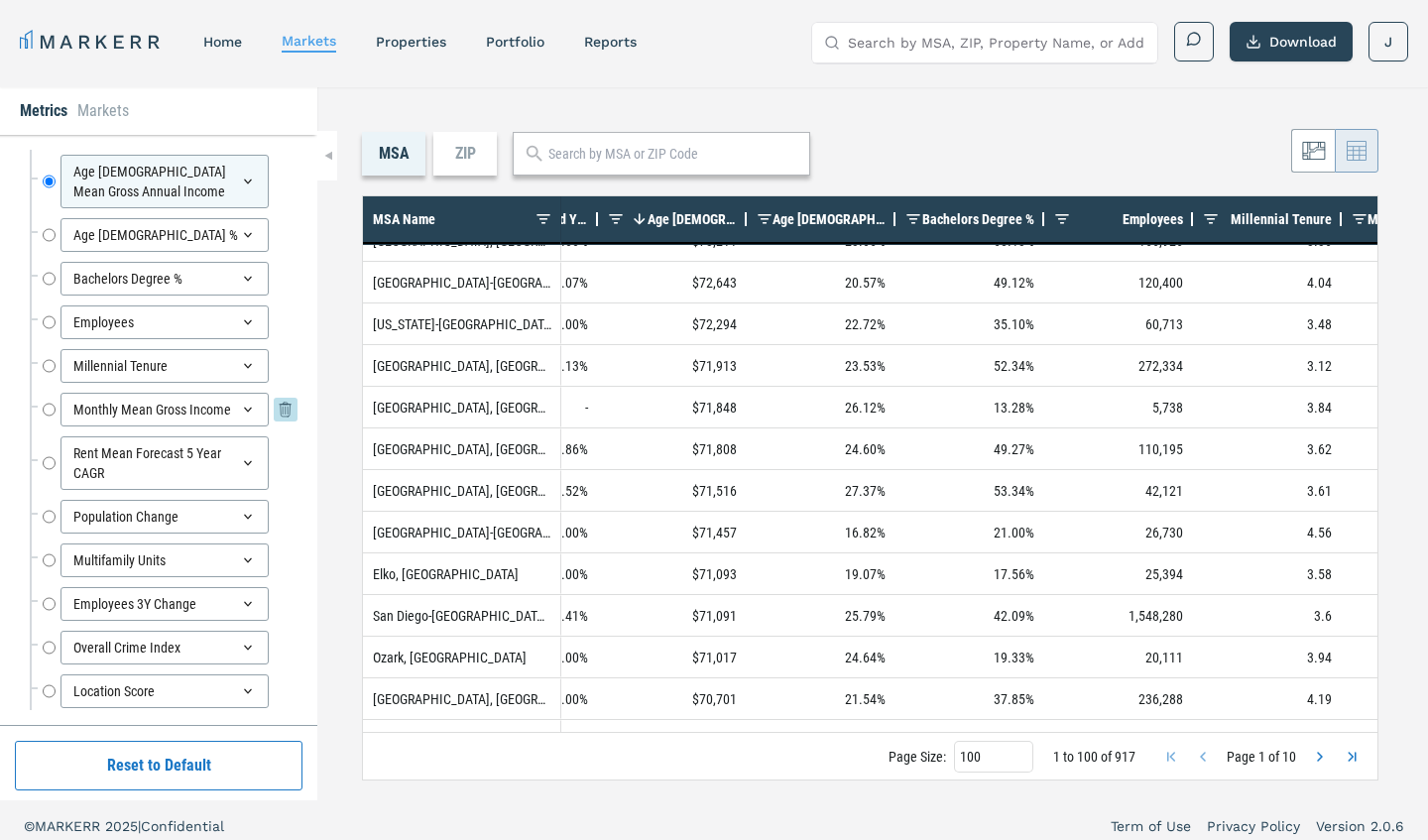 click 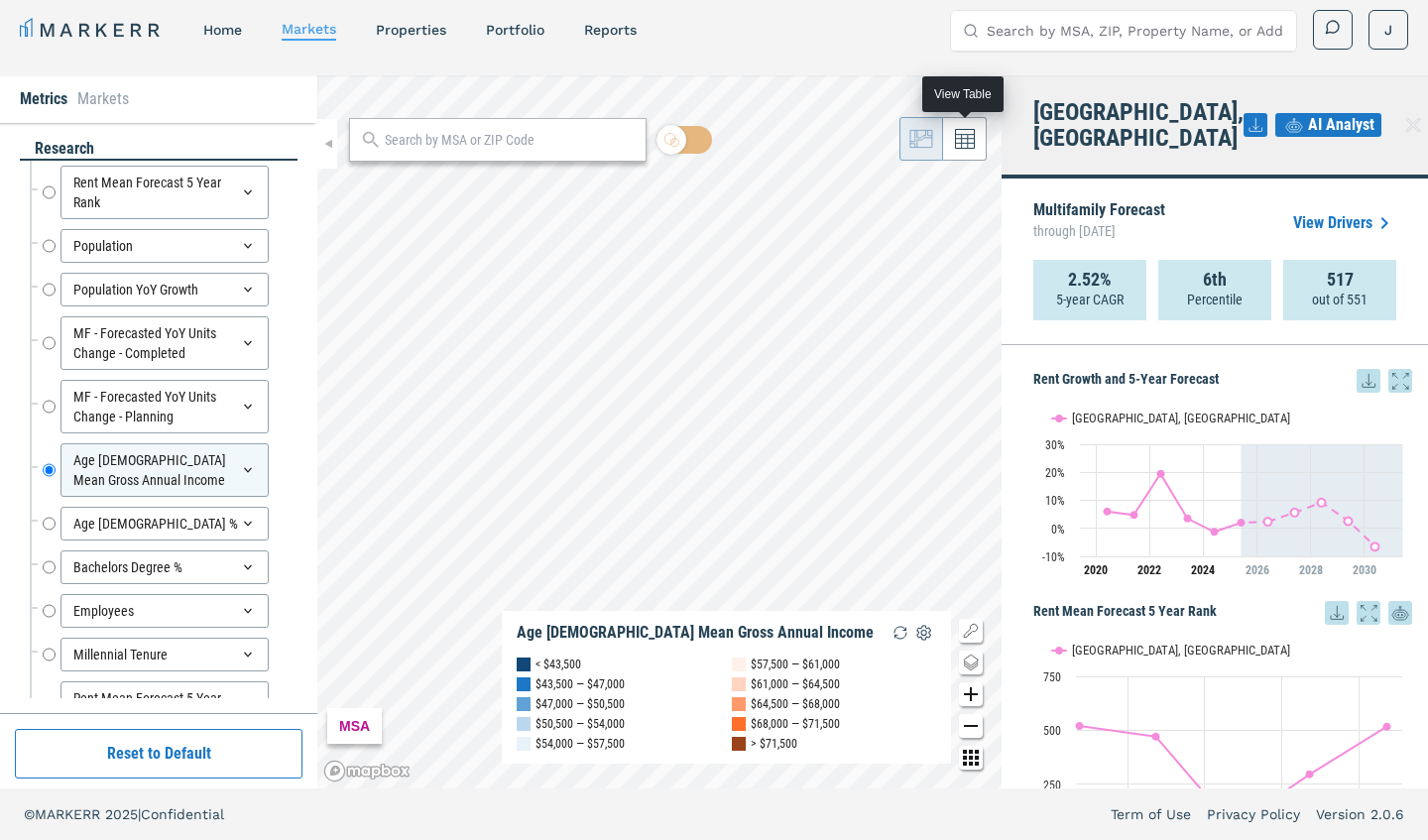 click 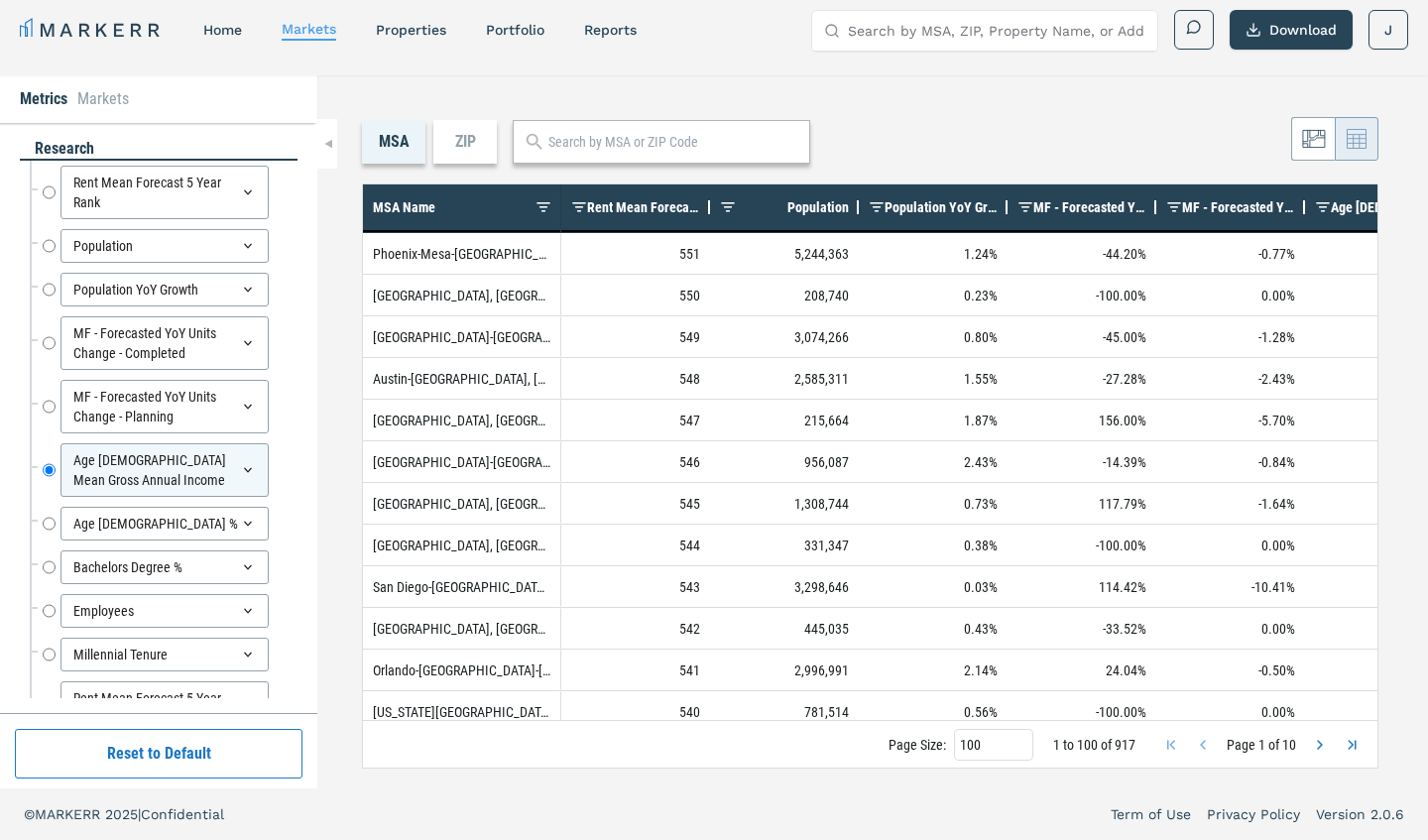 click 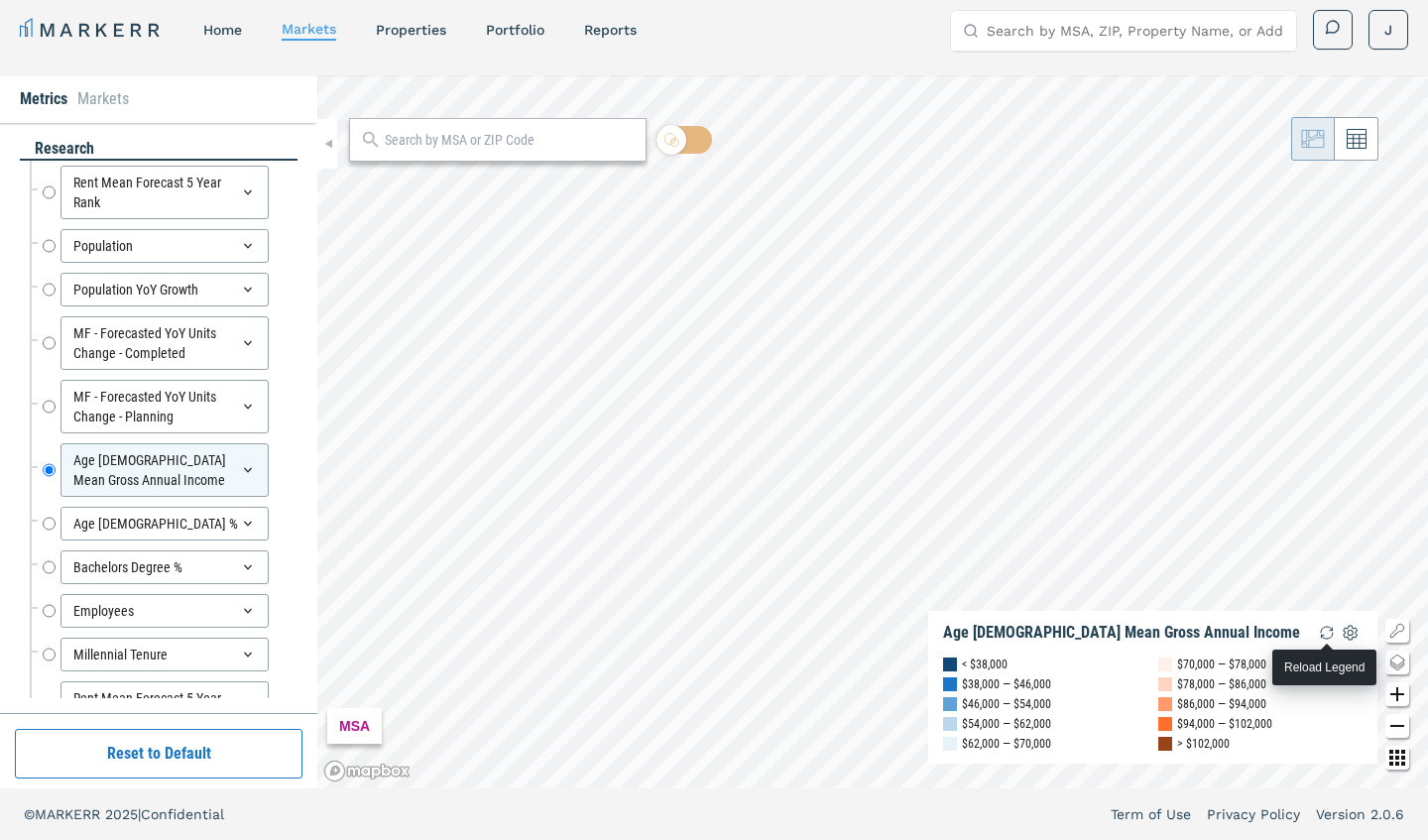 click at bounding box center (1327, 633) 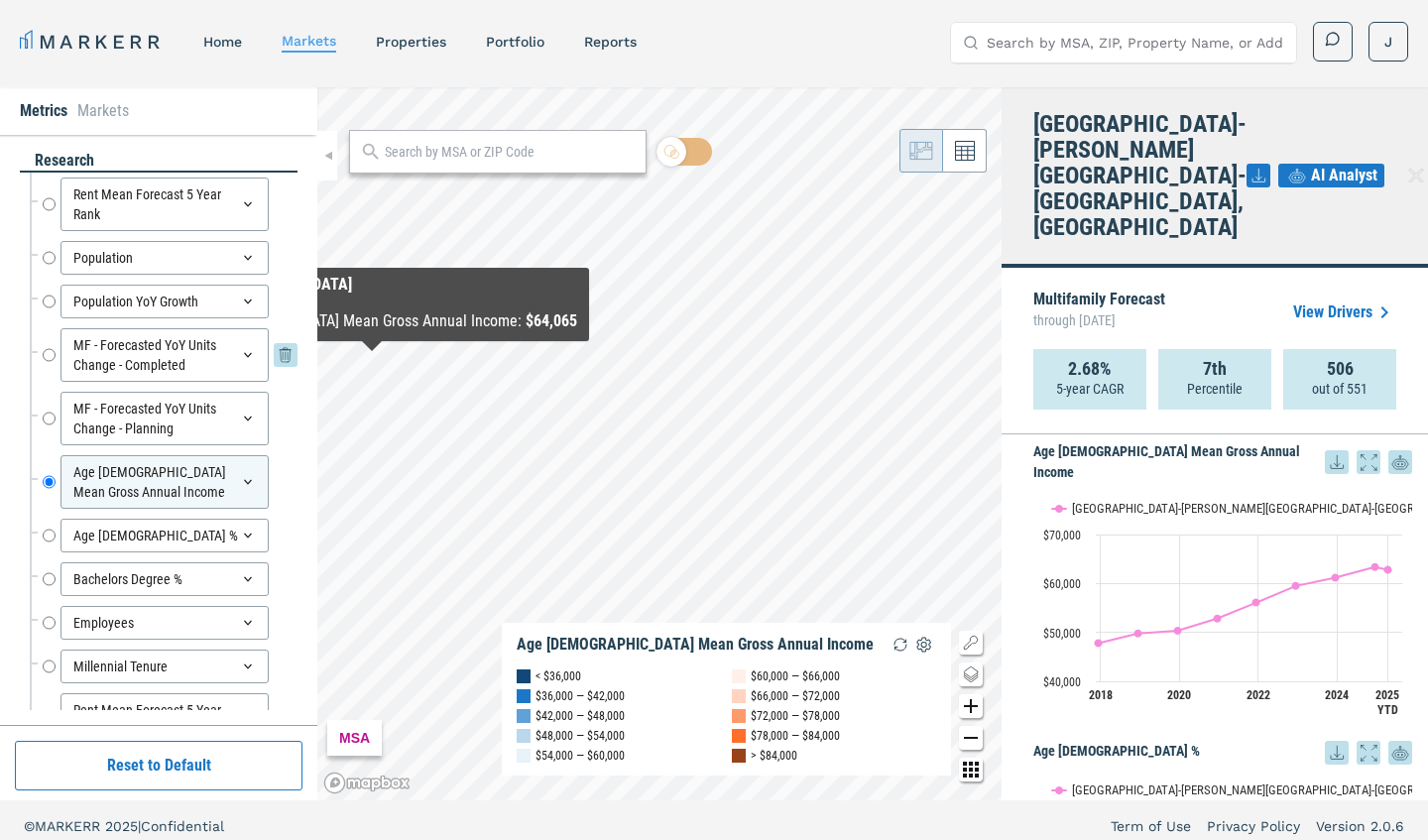 scroll, scrollTop: 0, scrollLeft: 0, axis: both 